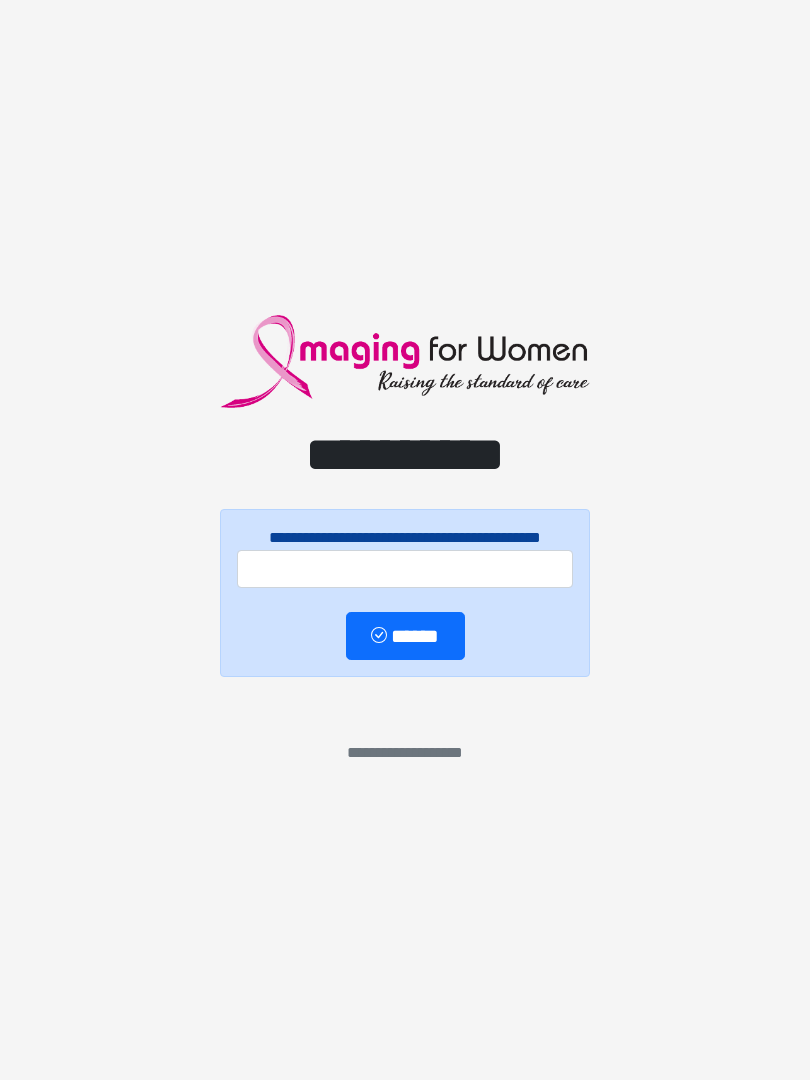scroll, scrollTop: 0, scrollLeft: 0, axis: both 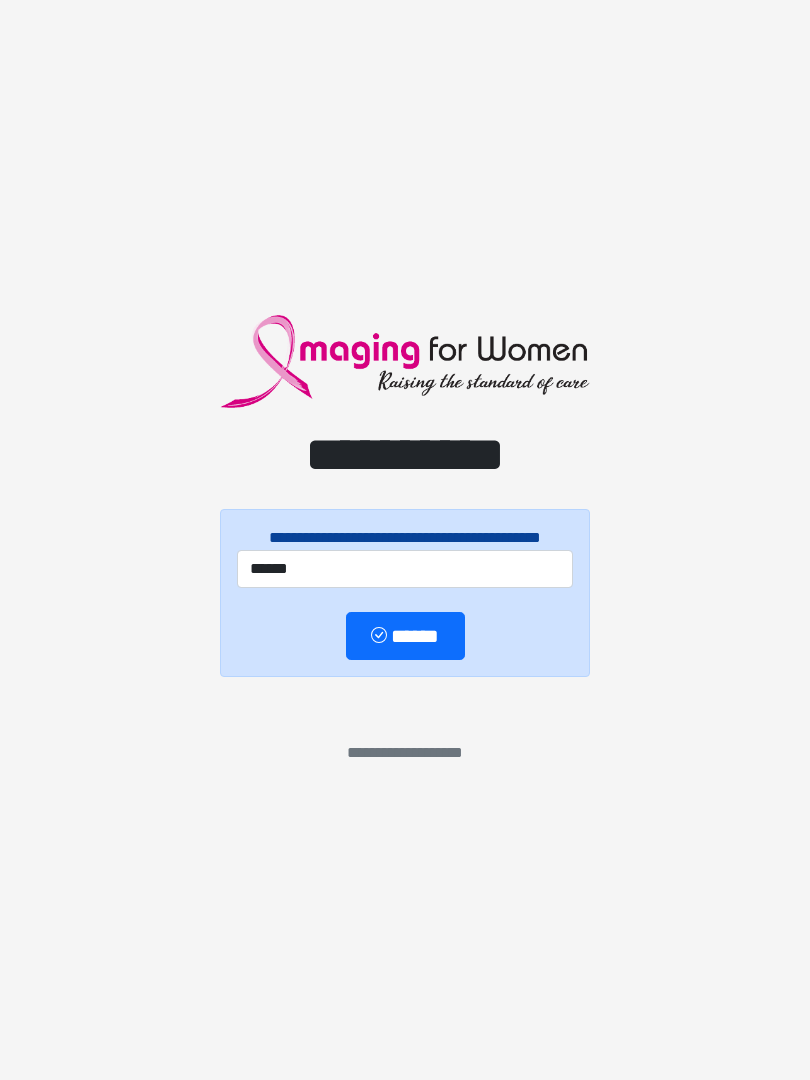 type on "******" 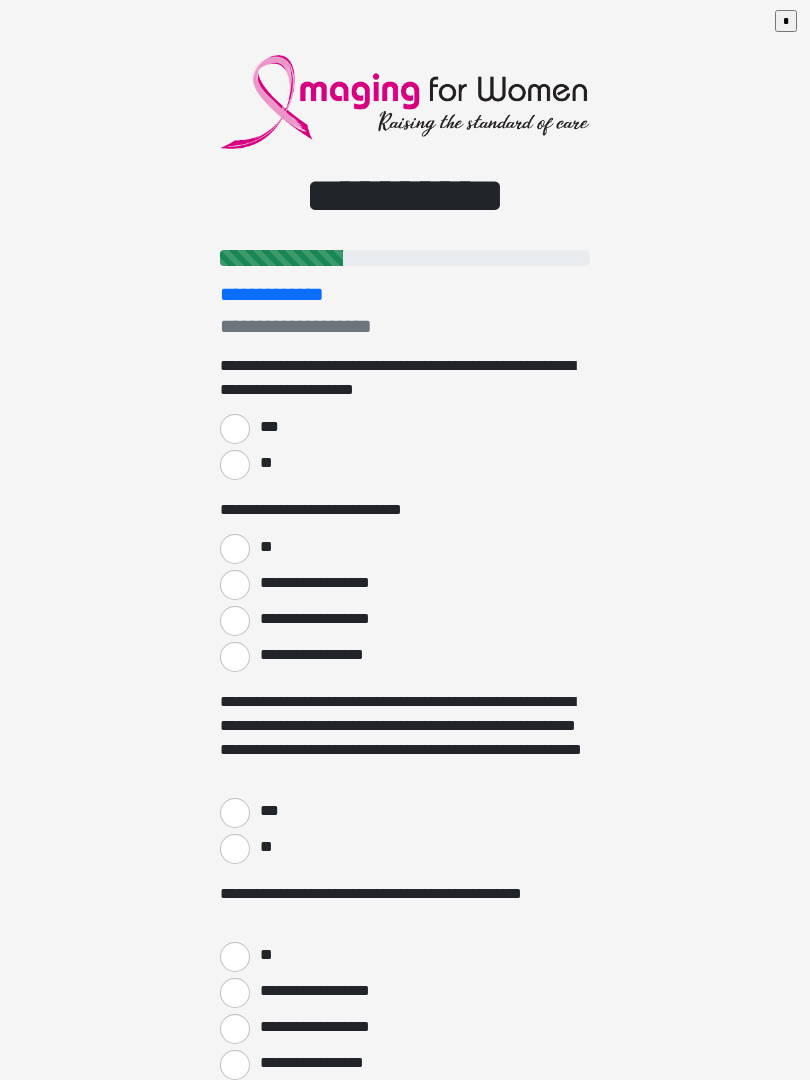 click on "***" at bounding box center [235, 429] 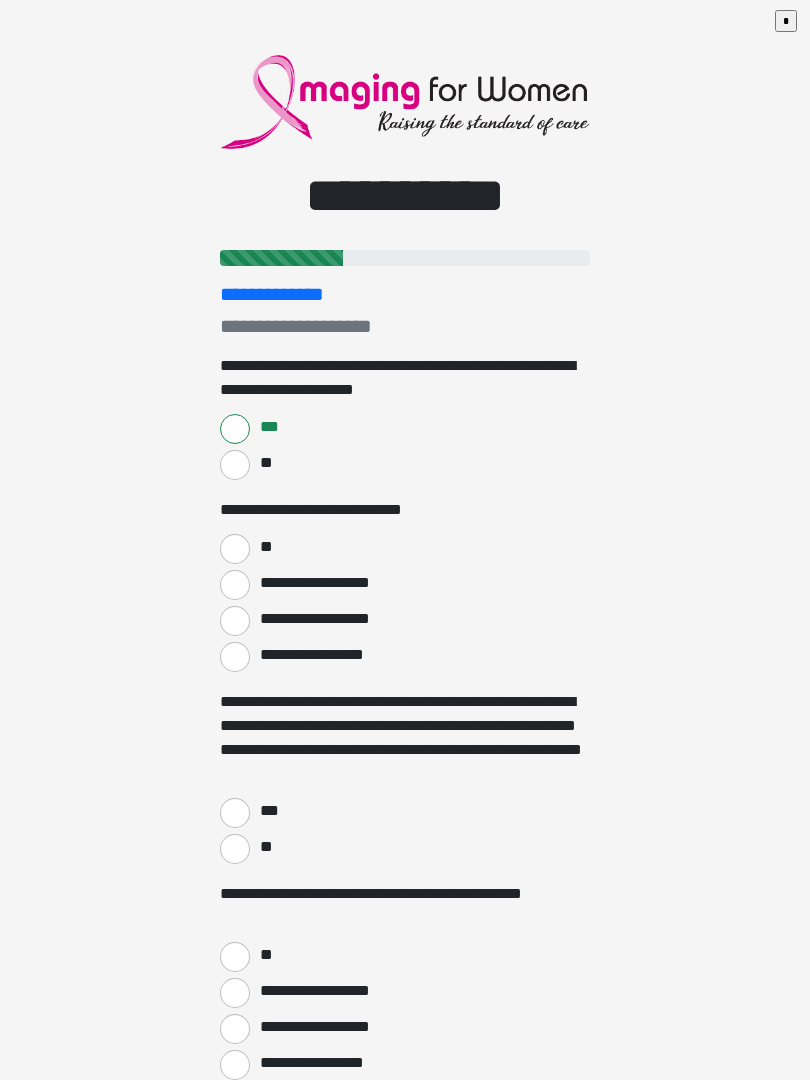 click on "**********" at bounding box center [235, 621] 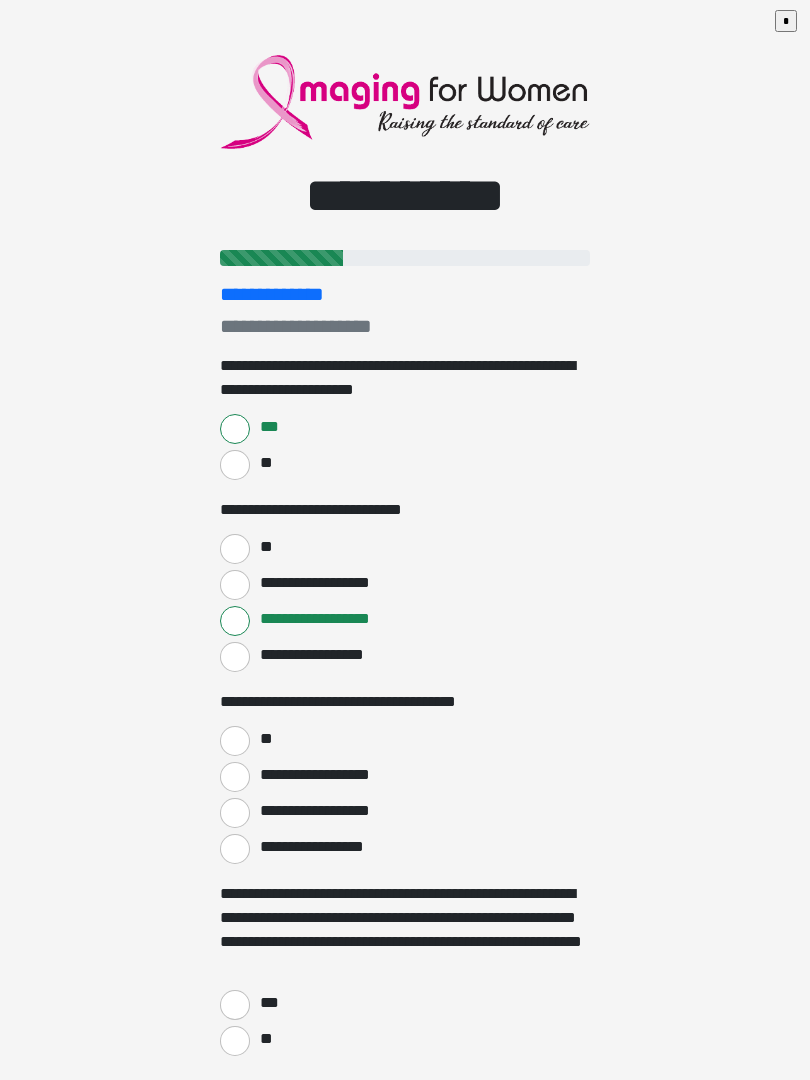 click on "**" at bounding box center [235, 741] 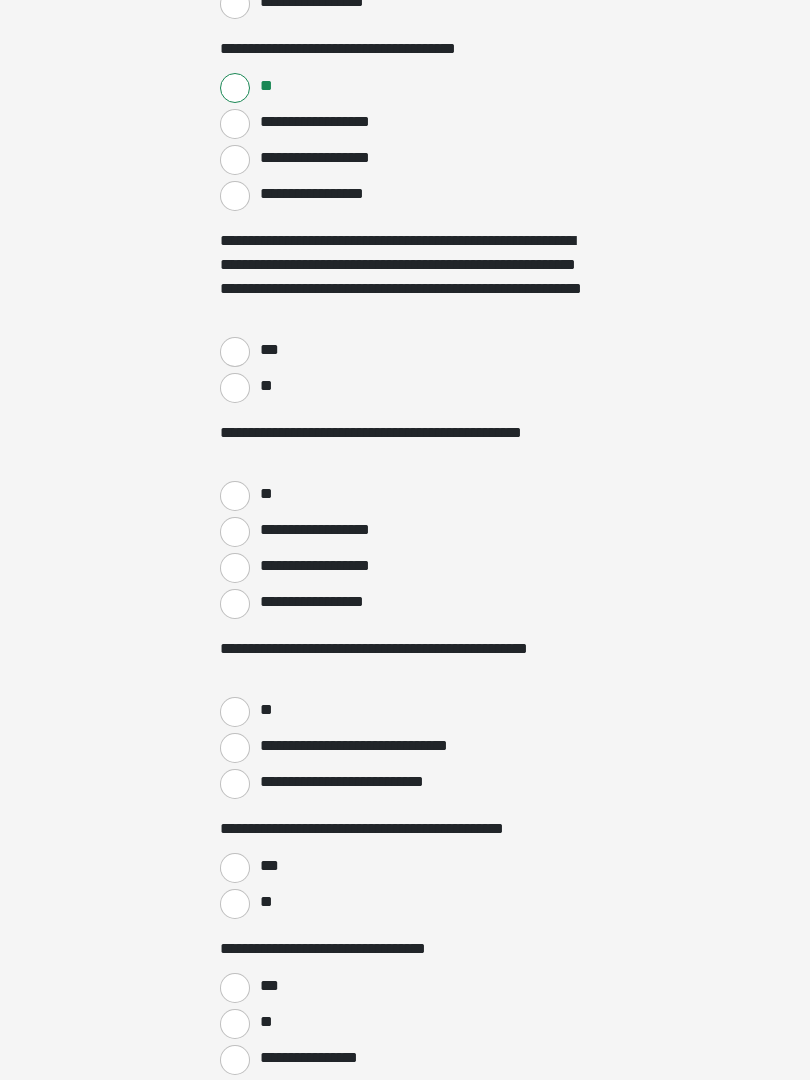 scroll, scrollTop: 654, scrollLeft: 0, axis: vertical 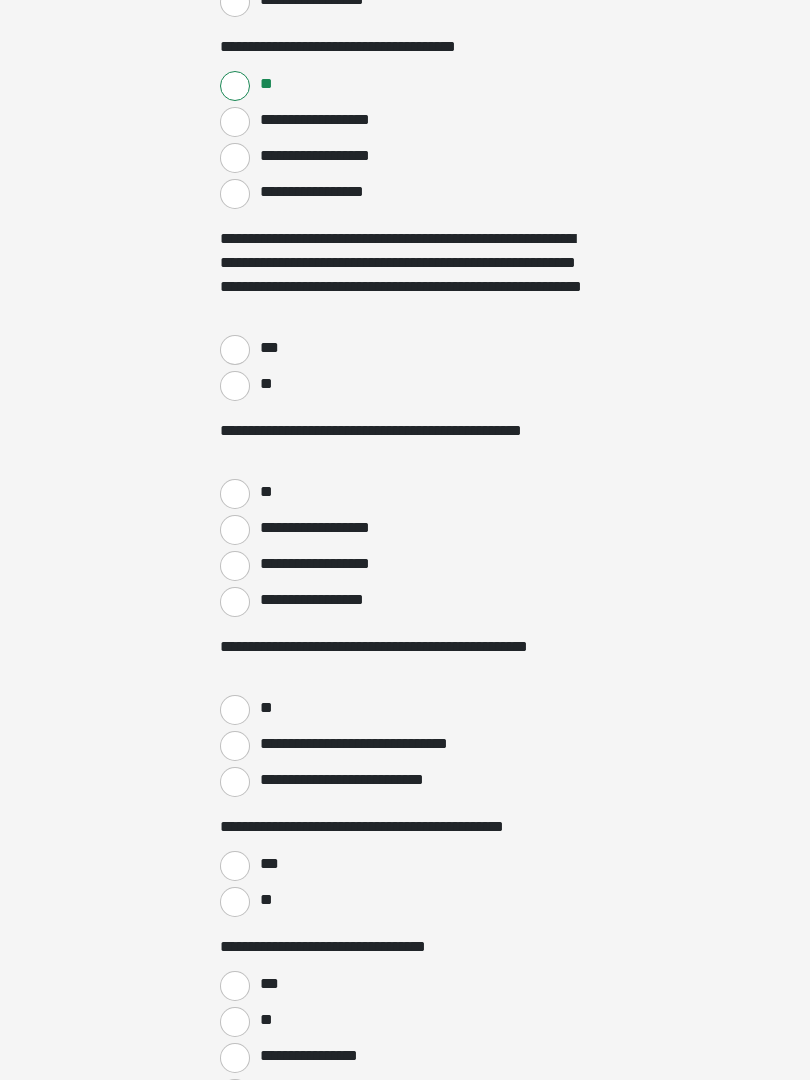 click on "**********" at bounding box center (235, 567) 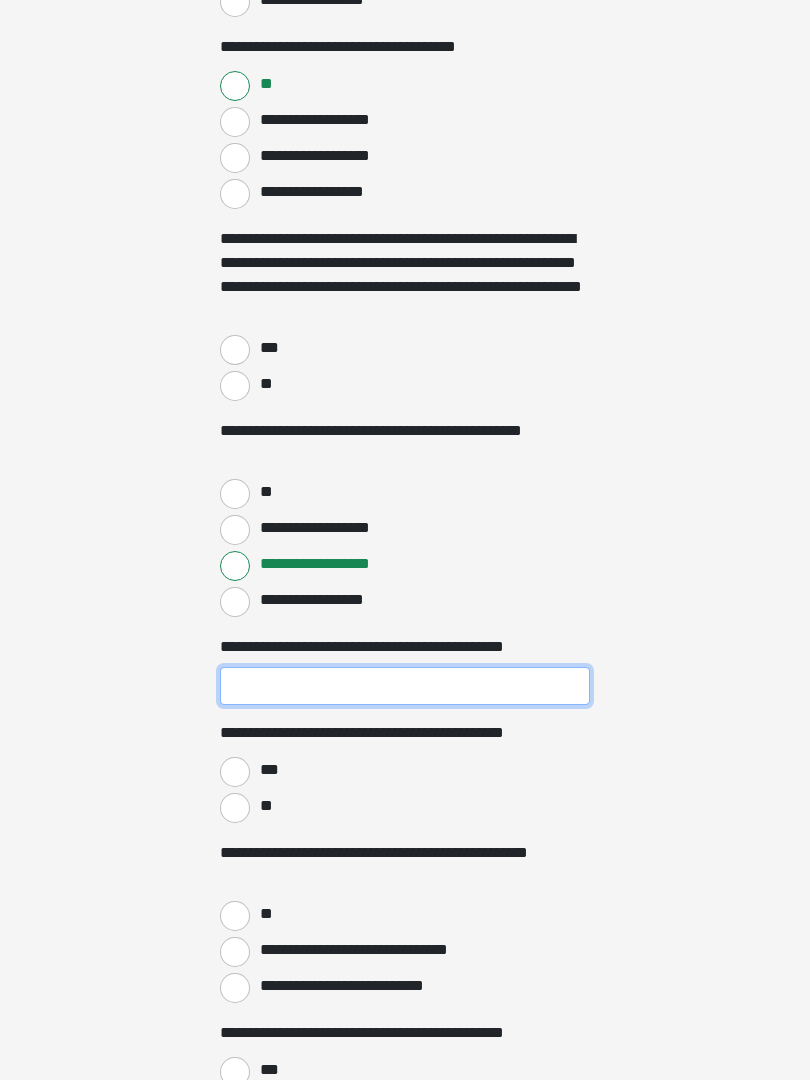click on "**********" at bounding box center (405, 686) 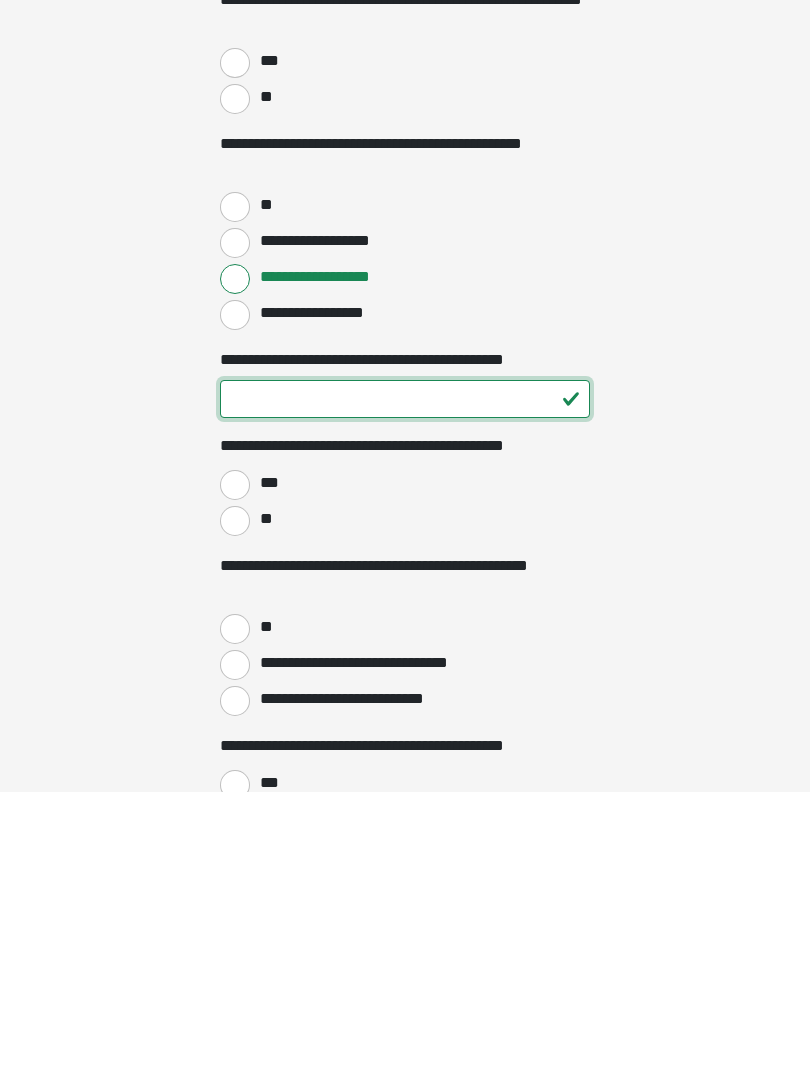 type on "**" 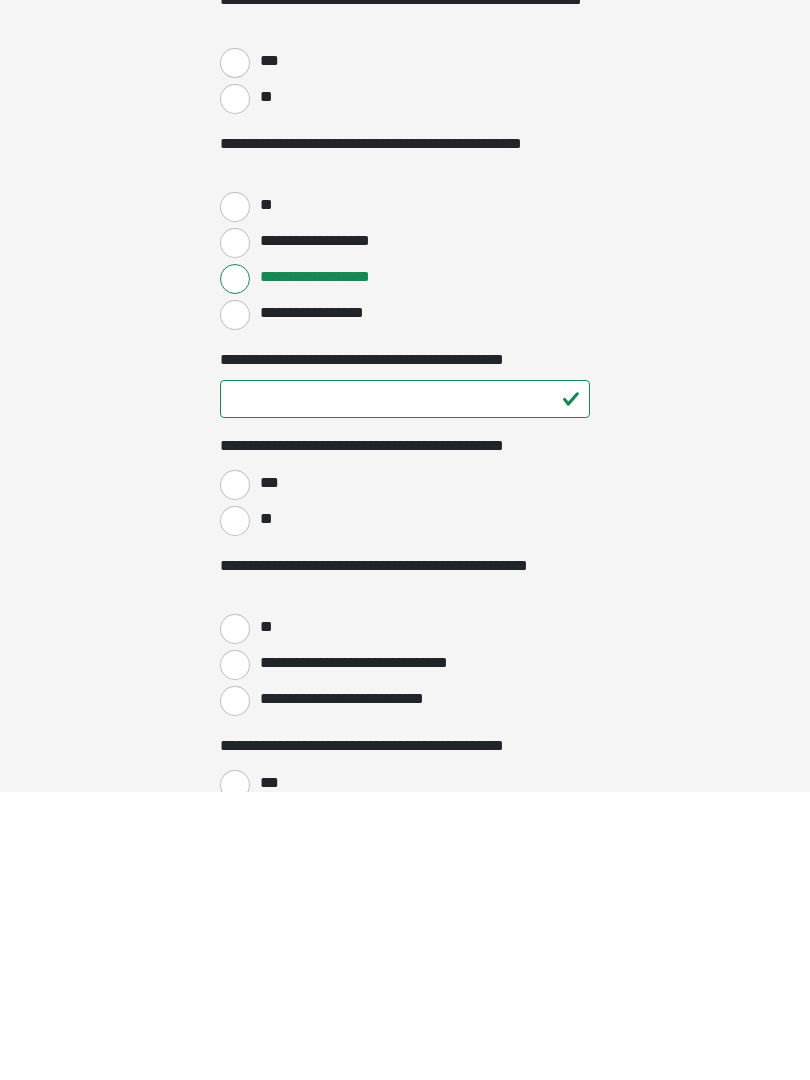 click on "**" at bounding box center (235, 809) 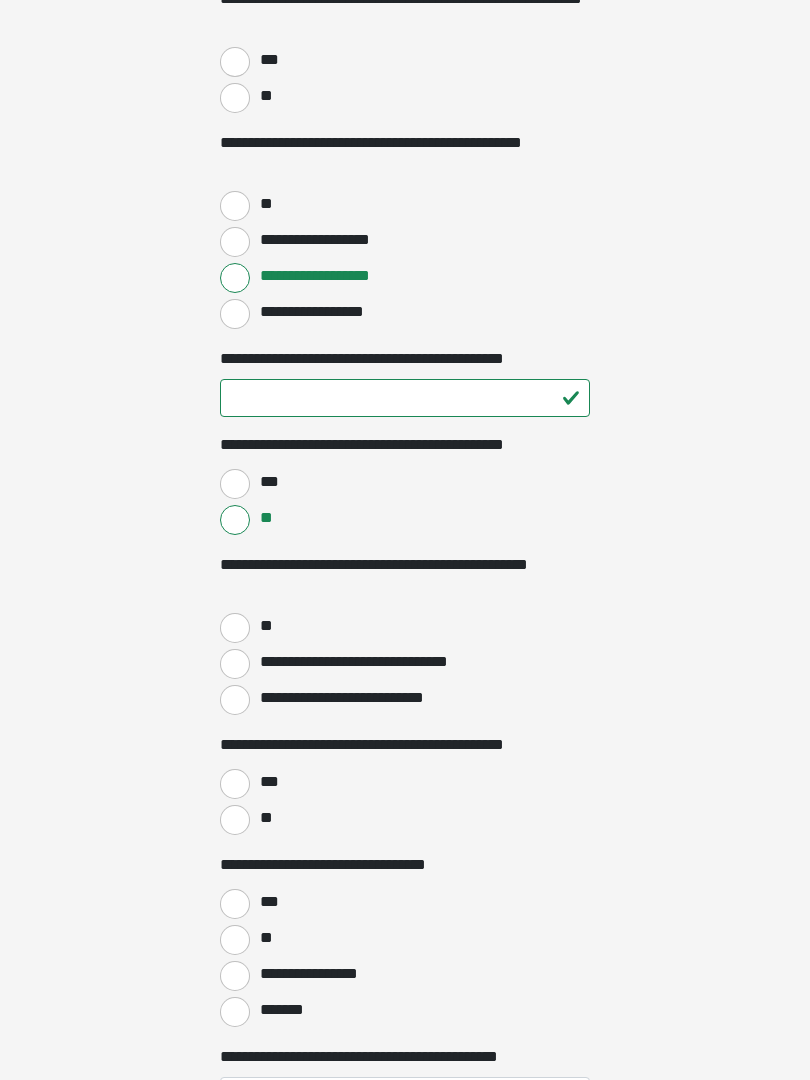 click on "**" at bounding box center [235, 628] 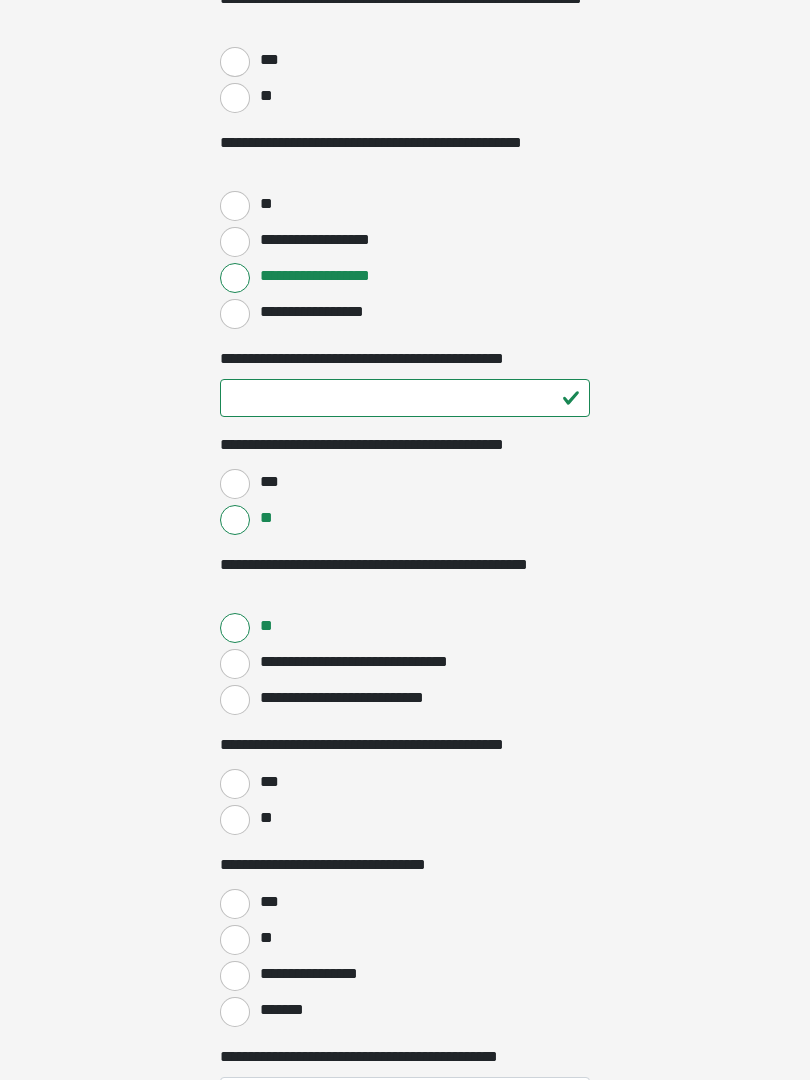 click on "***" at bounding box center [235, 784] 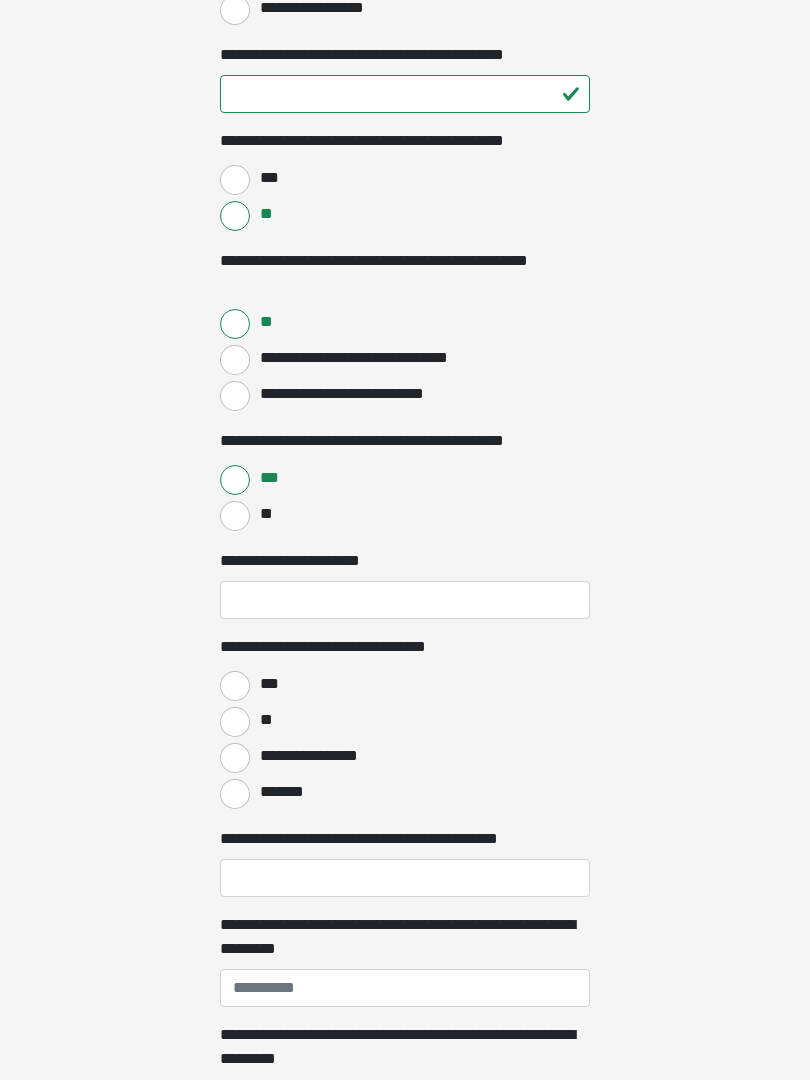 scroll, scrollTop: 1282, scrollLeft: 0, axis: vertical 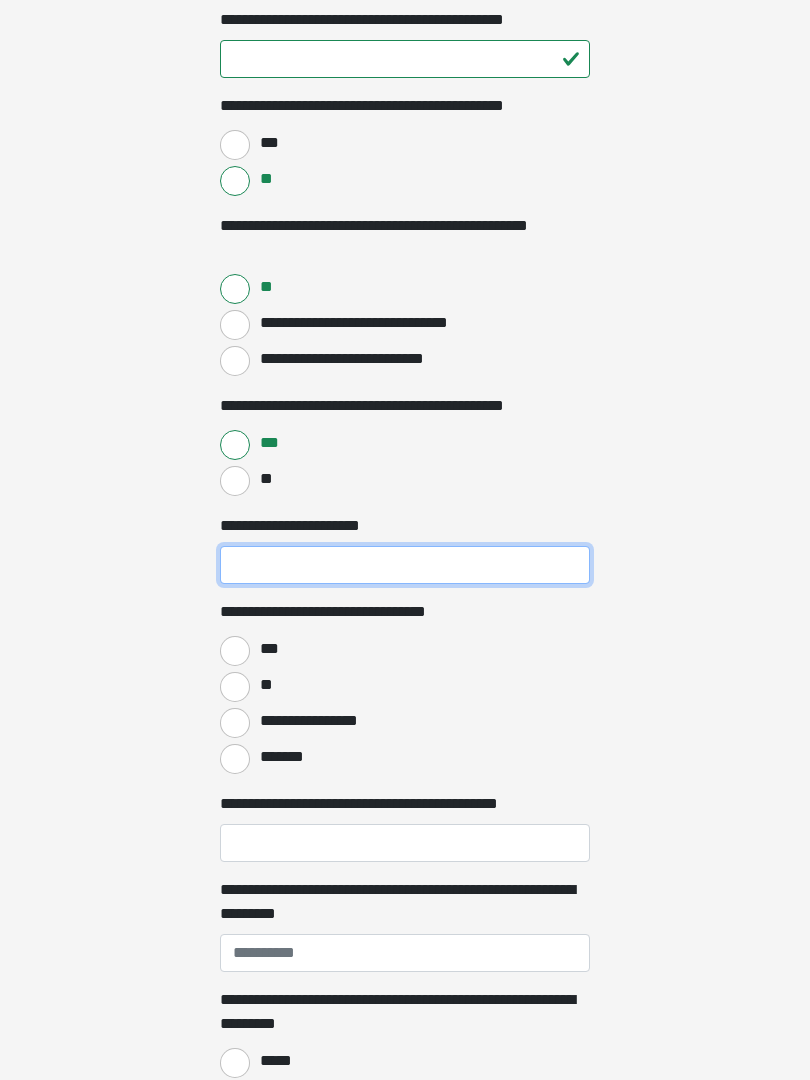 click on "**********" at bounding box center (405, 565) 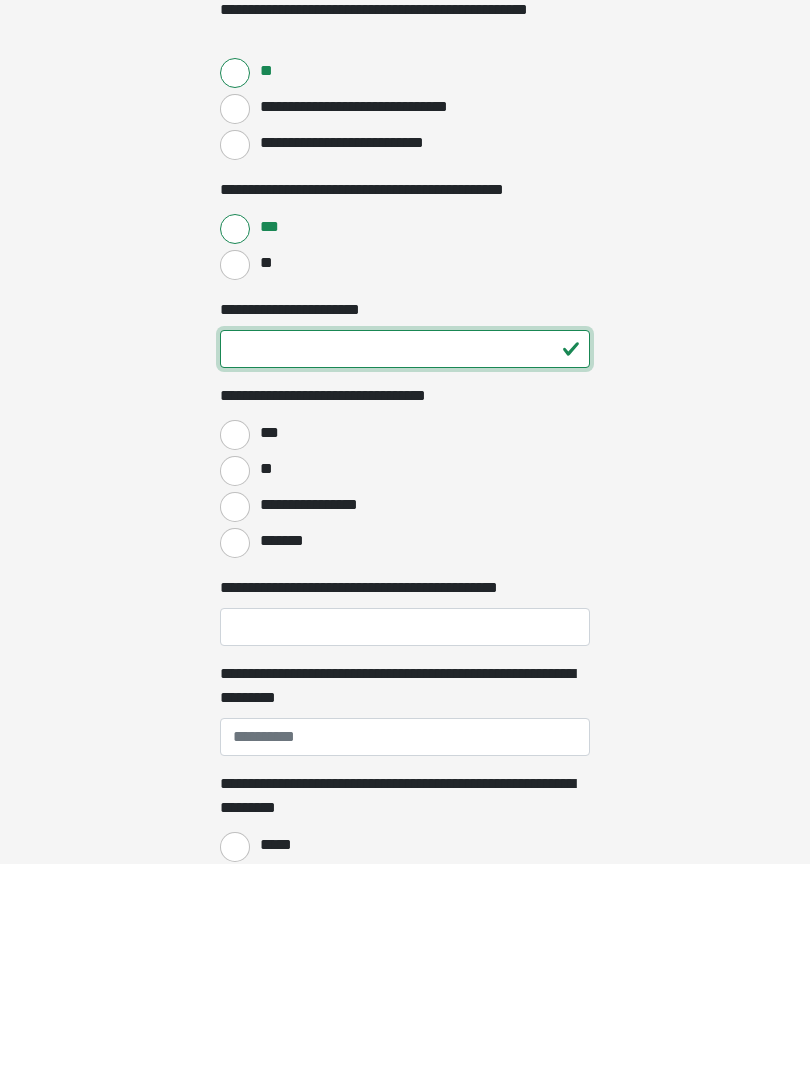 type on "**" 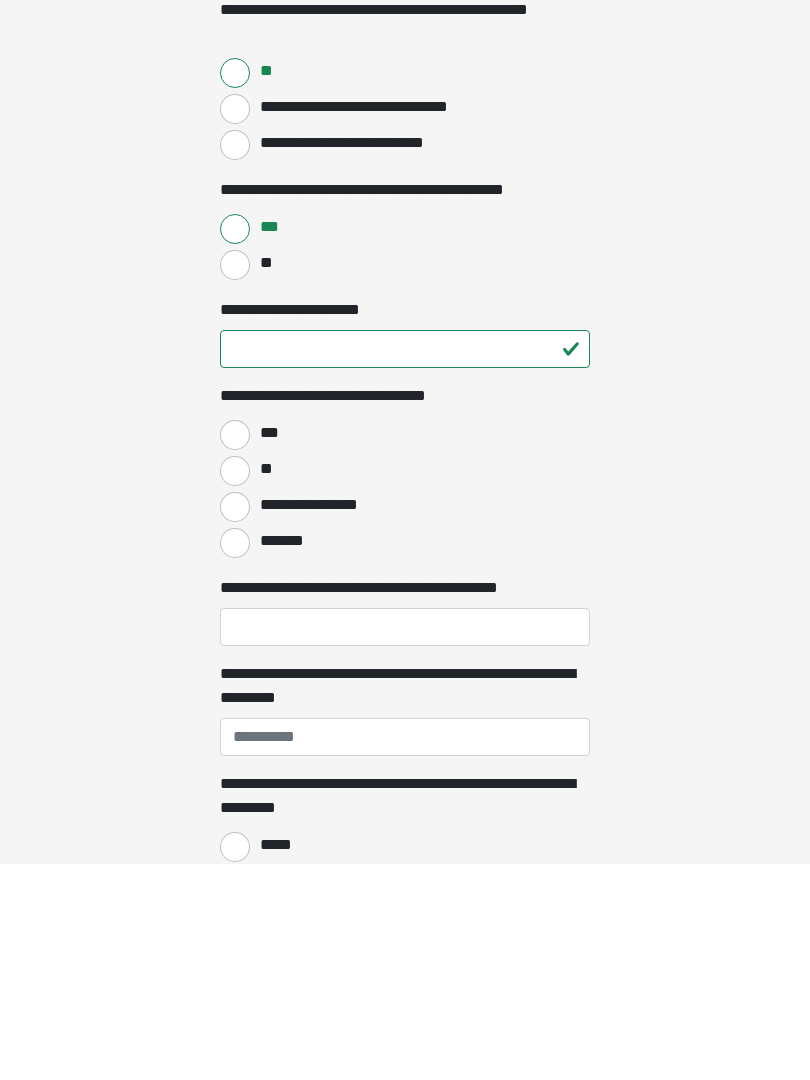 click on "**" at bounding box center (235, 687) 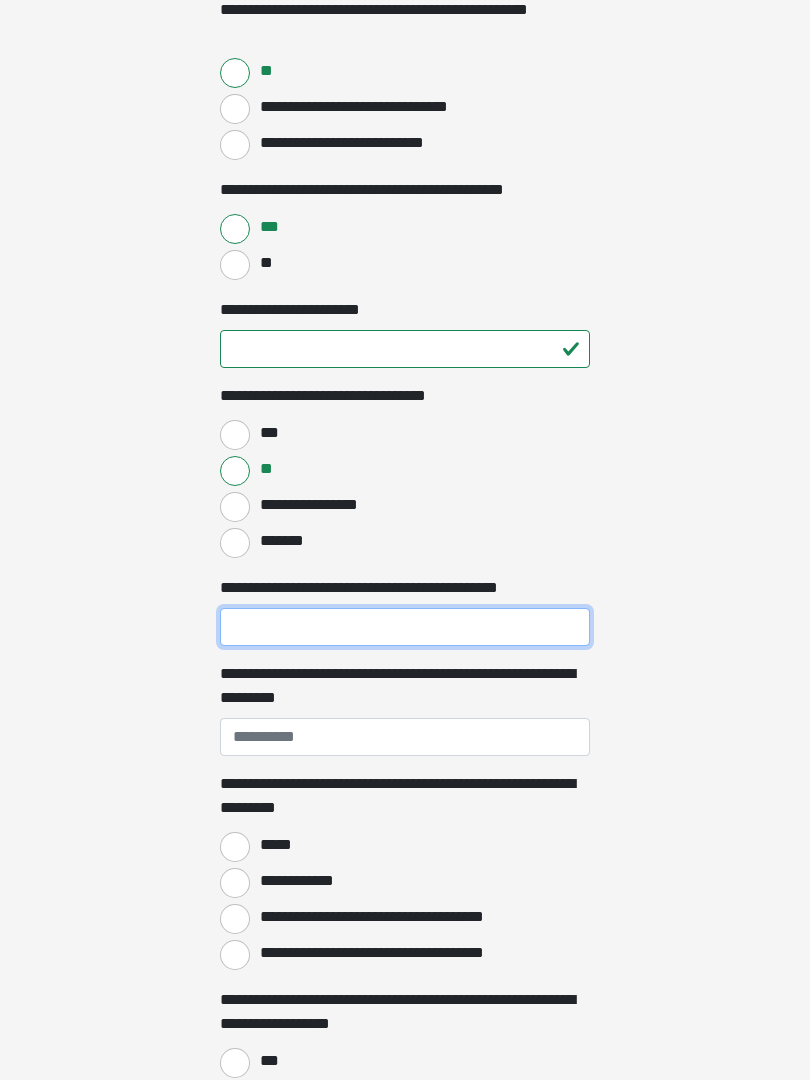 click on "**********" at bounding box center (405, 627) 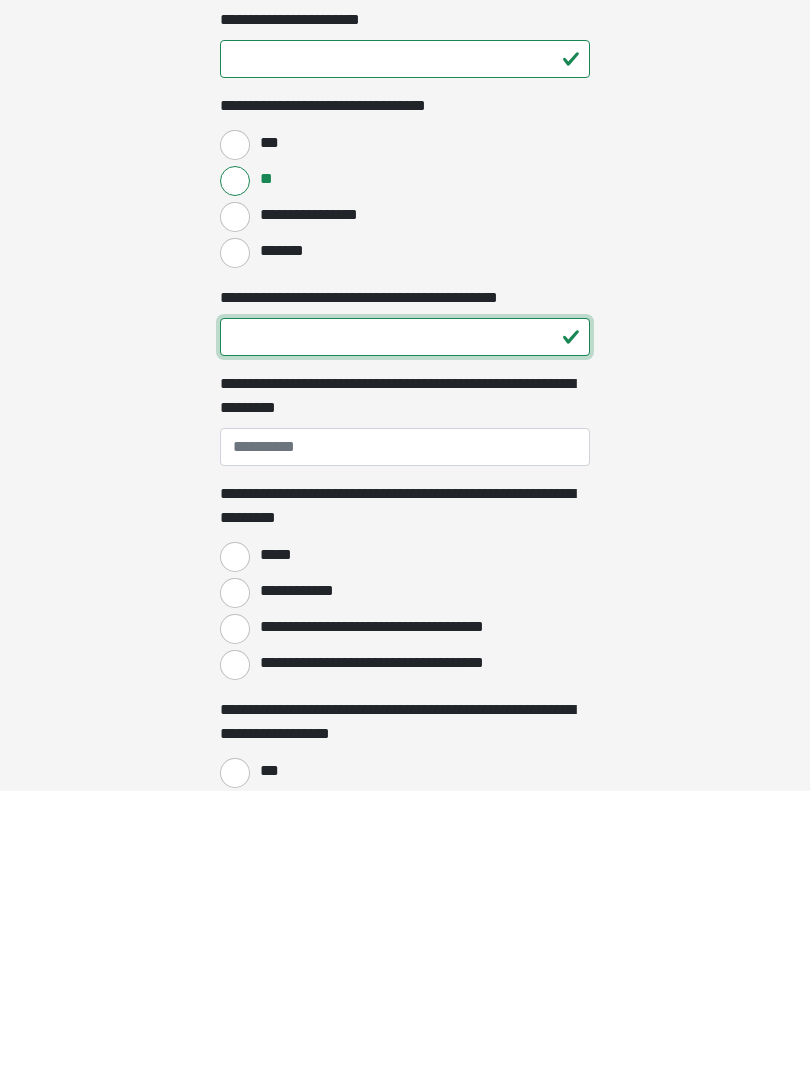 type on "**" 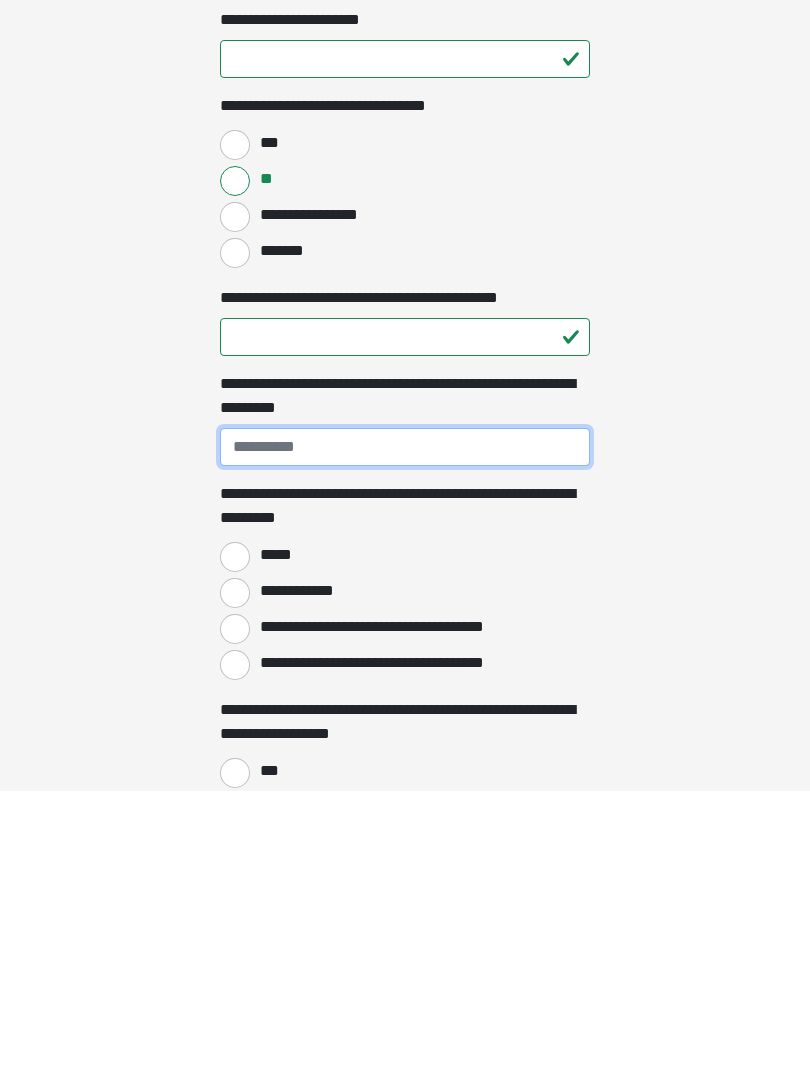 click on "**********" at bounding box center [405, 737] 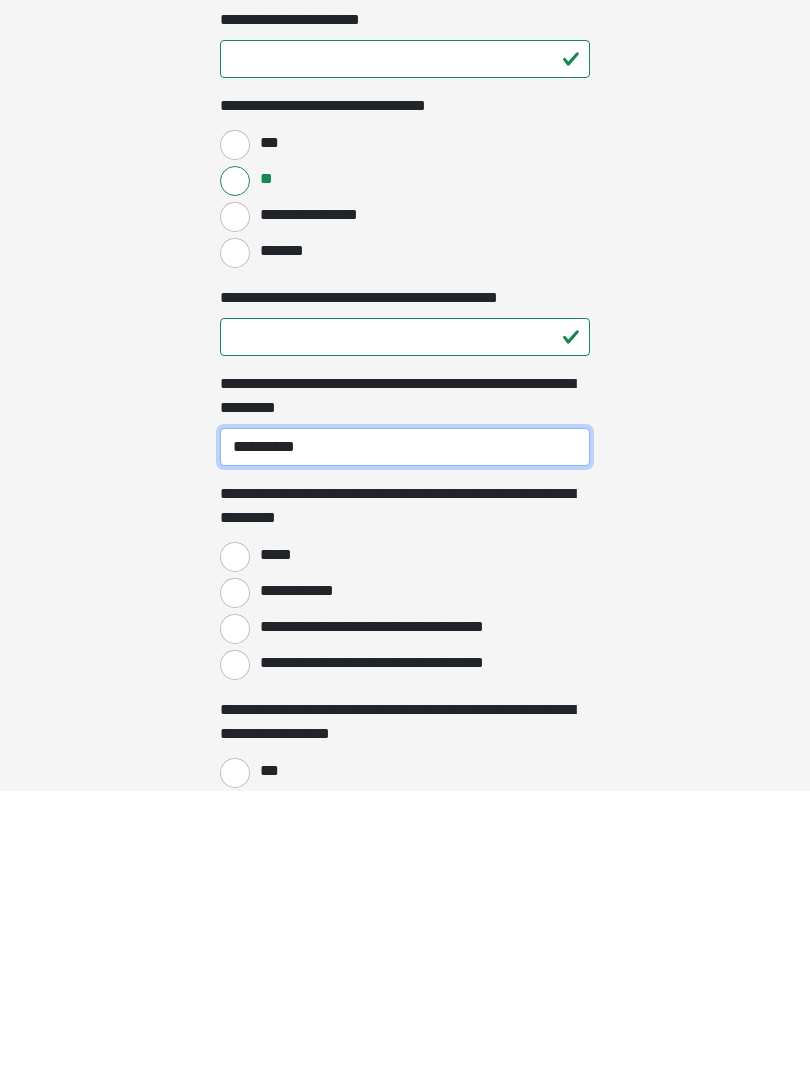 type on "**********" 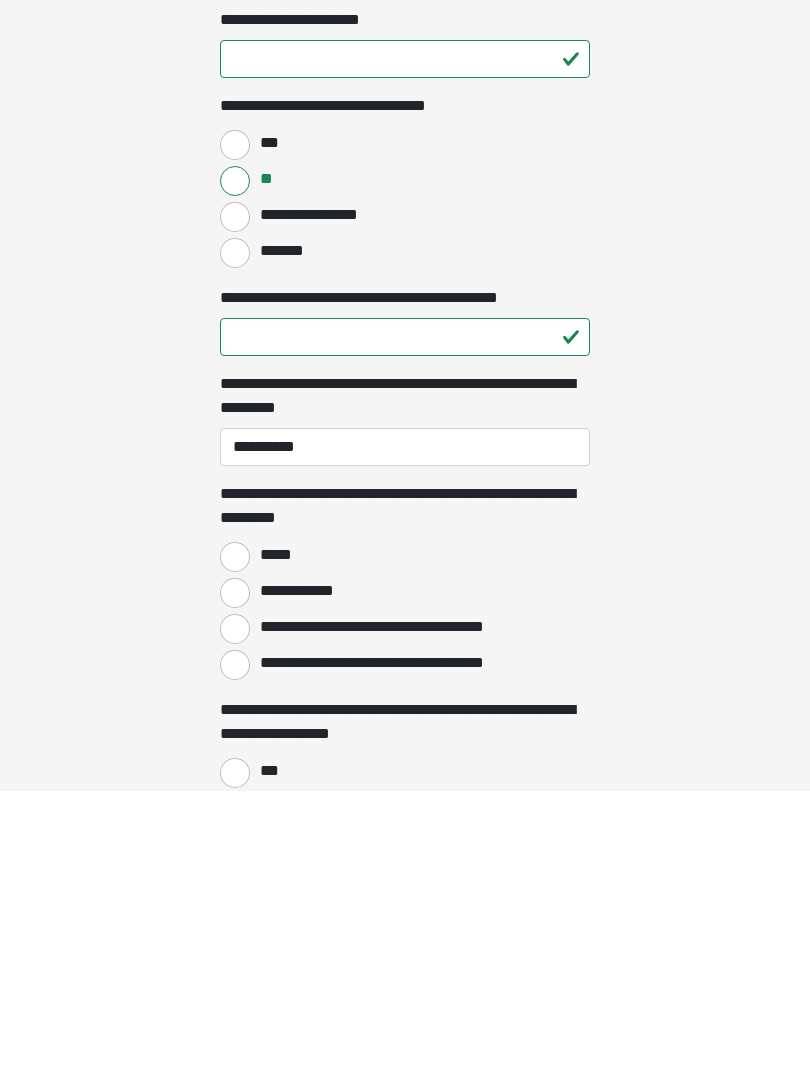 click on "*****" at bounding box center (235, 847) 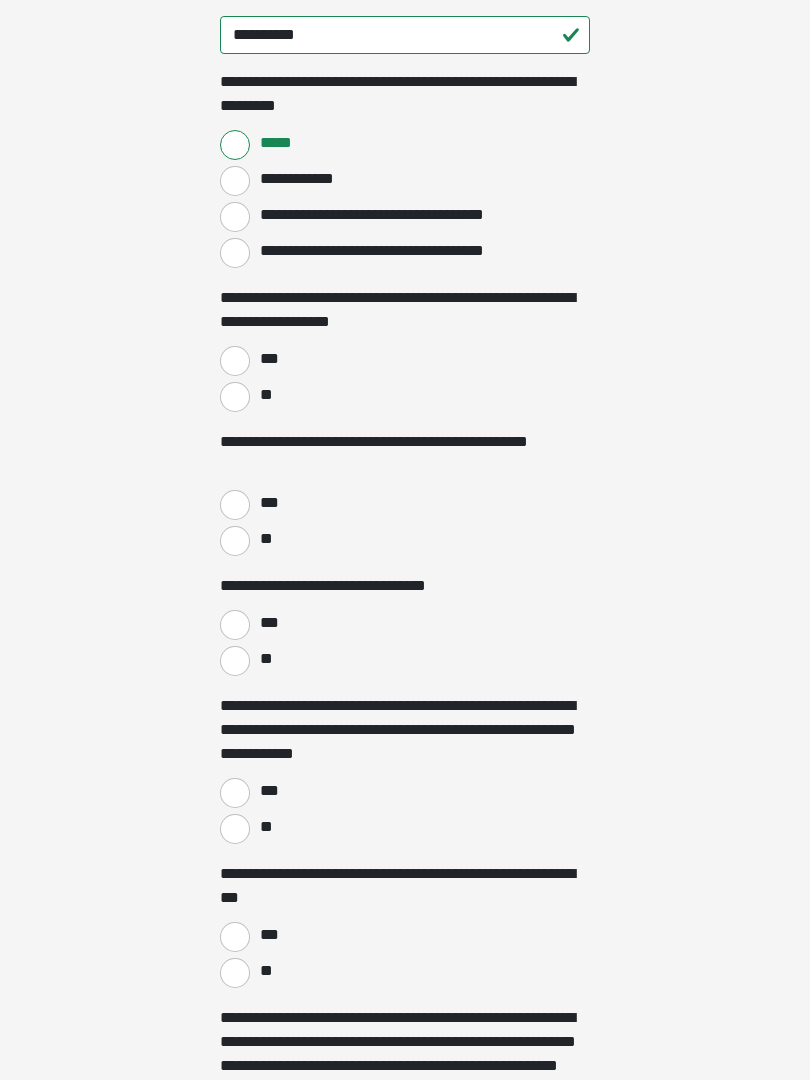 scroll, scrollTop: 2209, scrollLeft: 0, axis: vertical 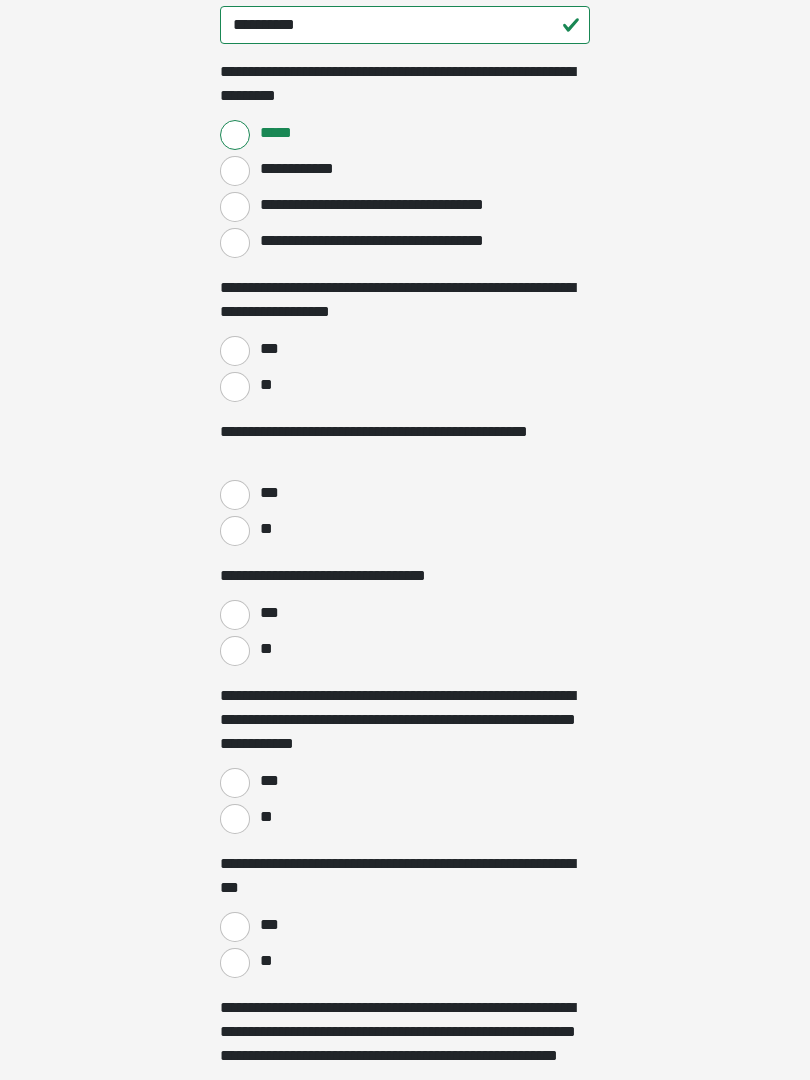 click on "**" at bounding box center [235, 388] 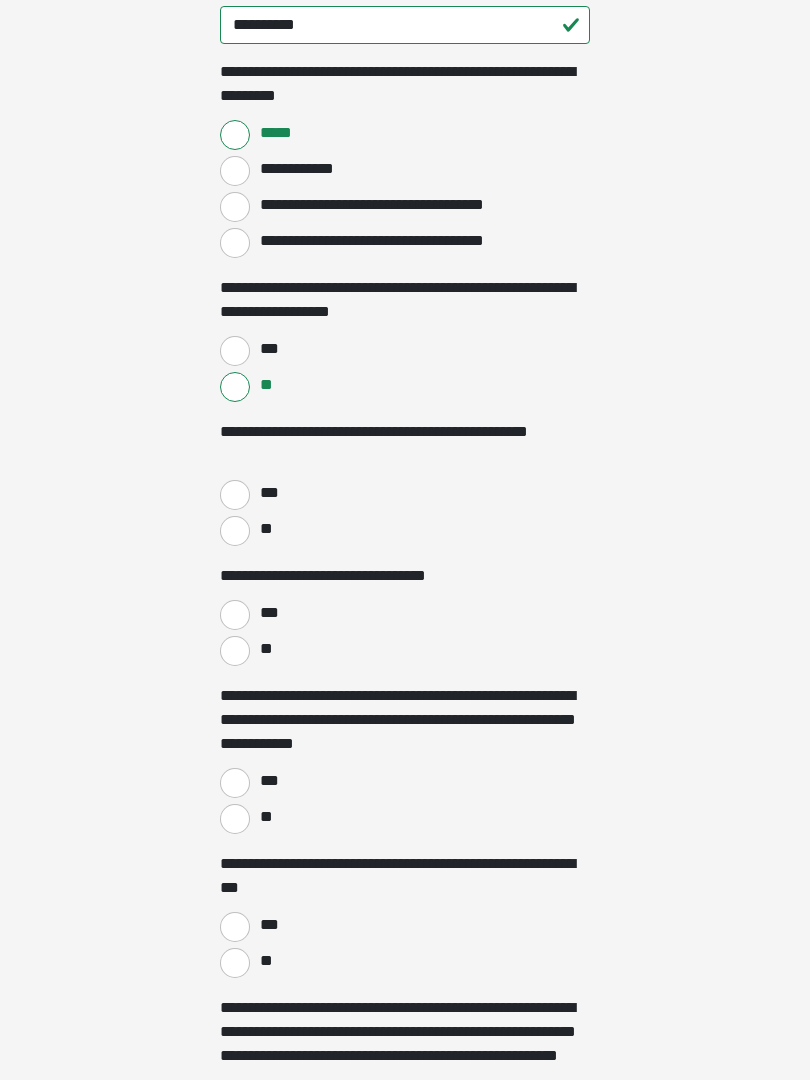 click on "**" at bounding box center (235, 531) 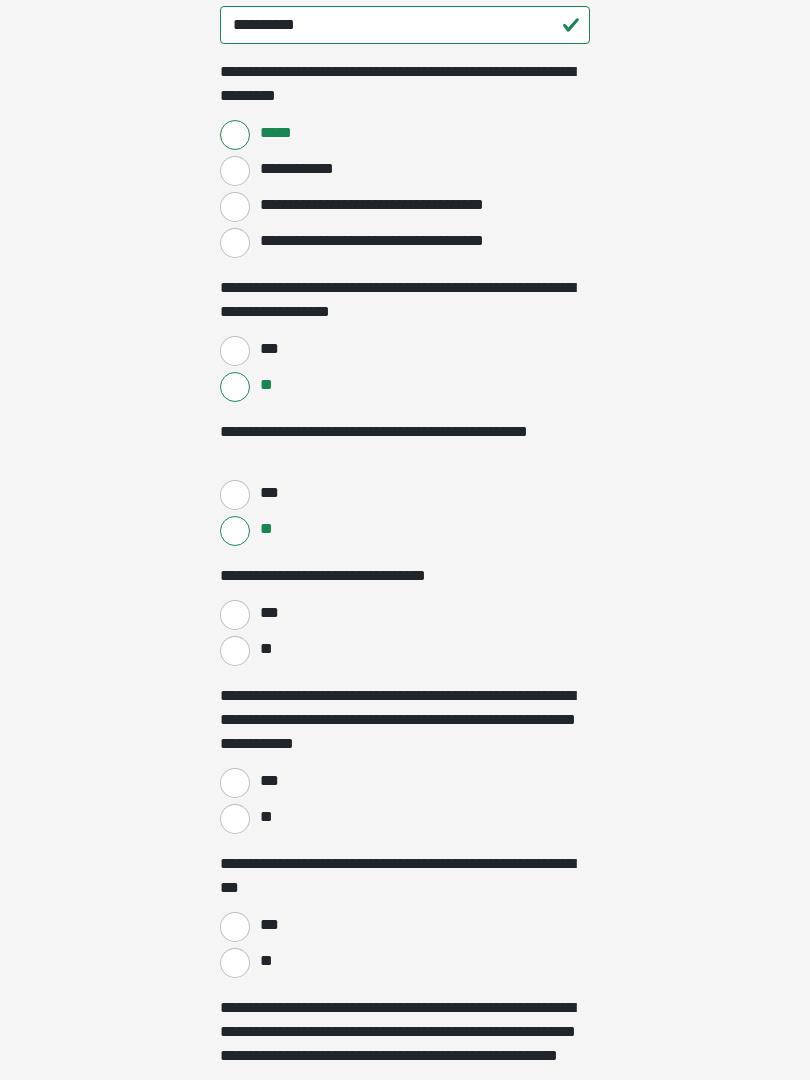 click on "***" at bounding box center (235, 615) 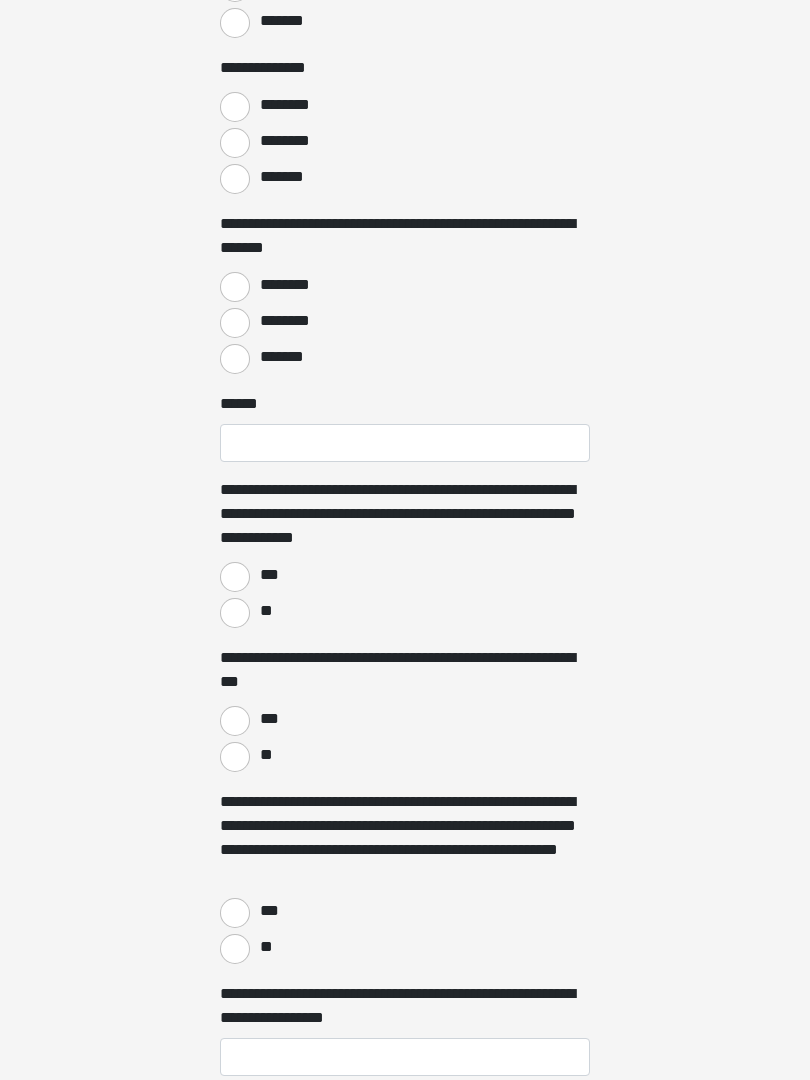 scroll, scrollTop: 3520, scrollLeft: 0, axis: vertical 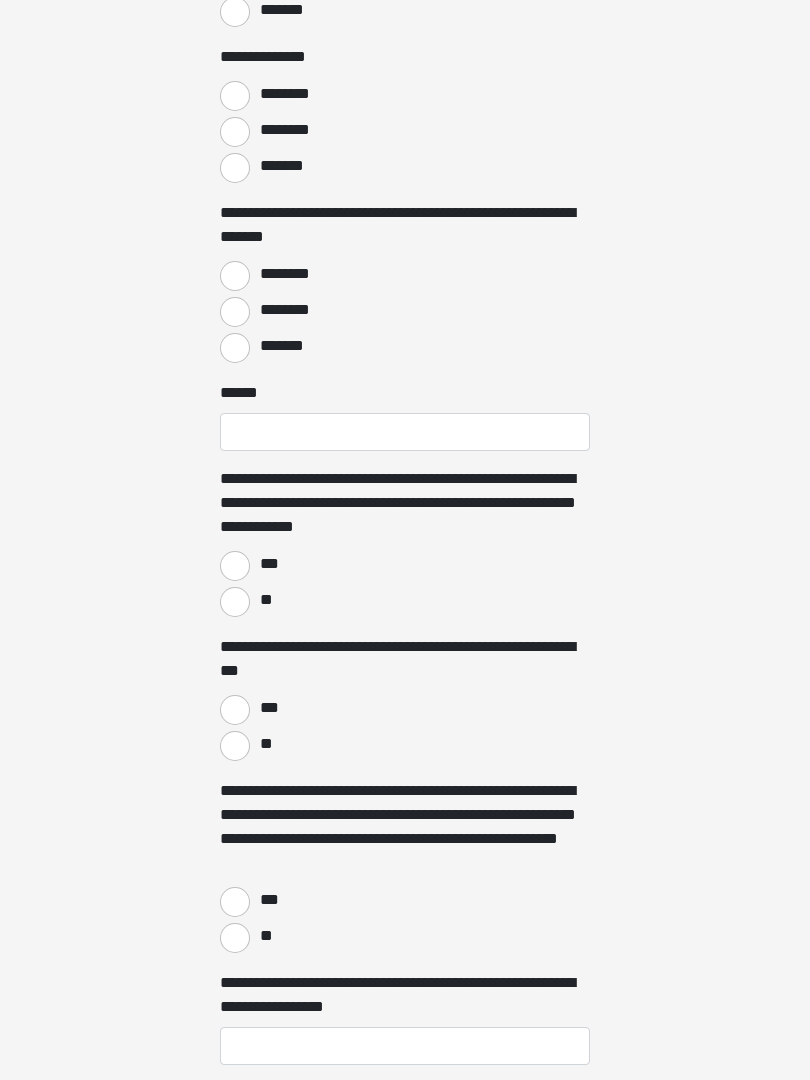 click on "***" at bounding box center (235, 567) 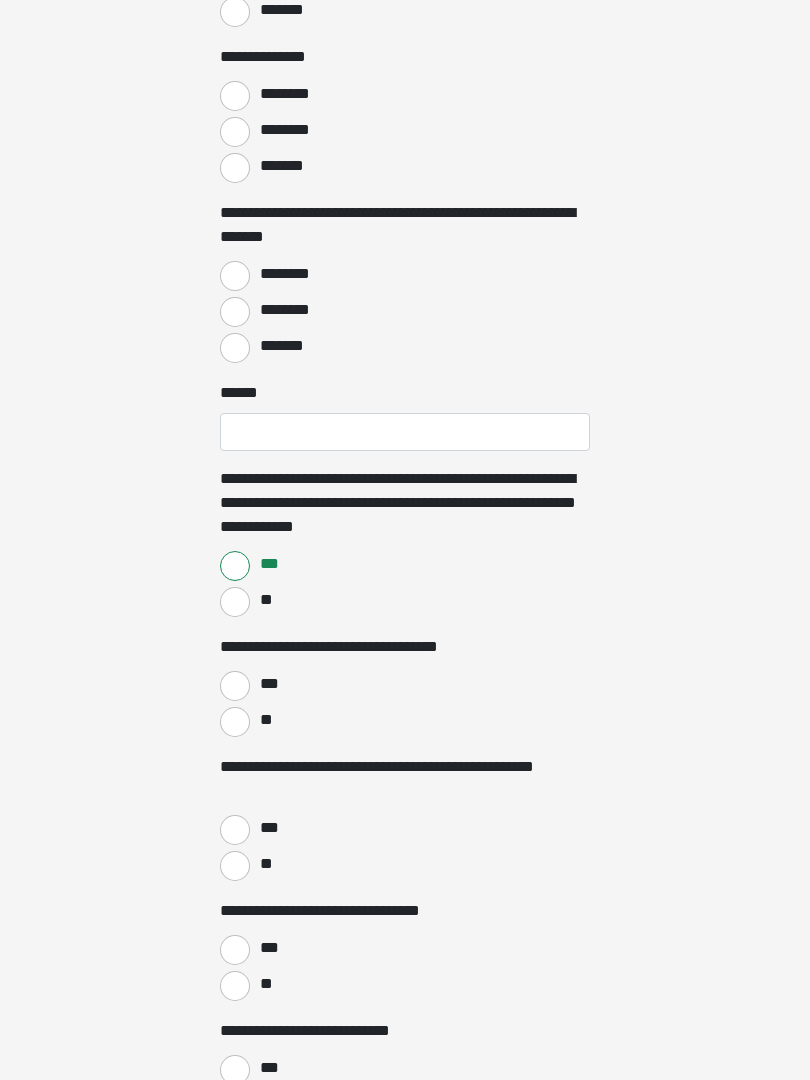 click on "***" at bounding box center (235, 686) 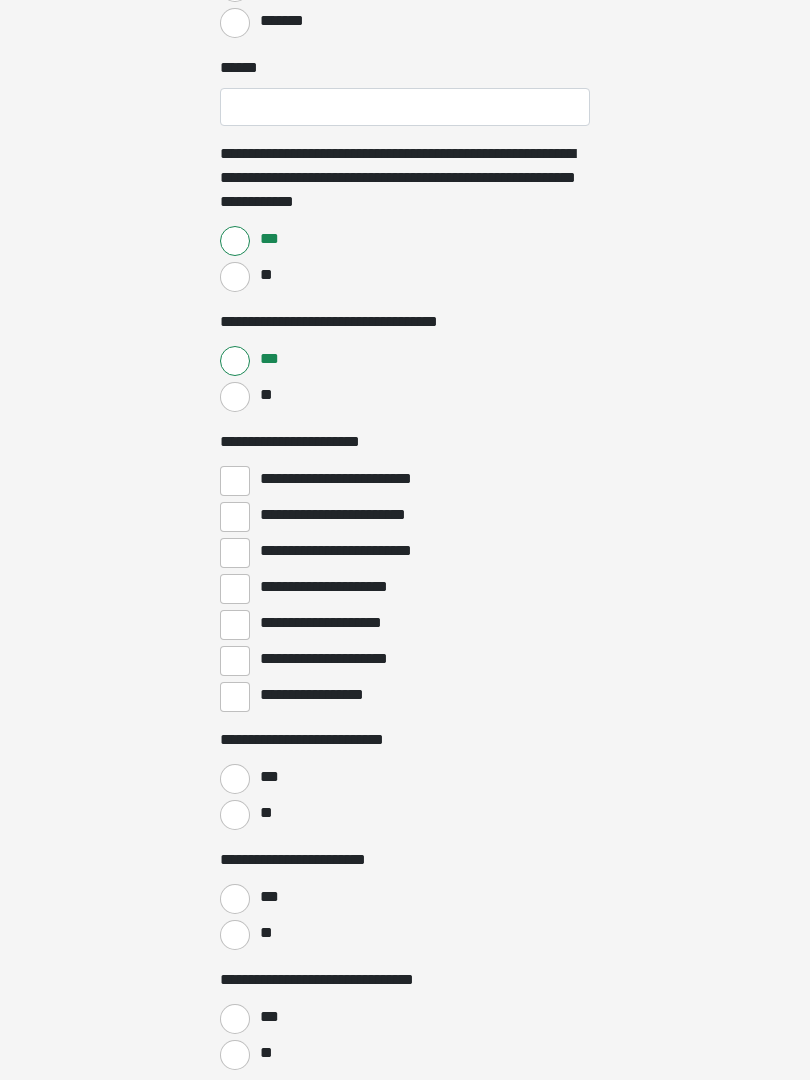 scroll, scrollTop: 3861, scrollLeft: 0, axis: vertical 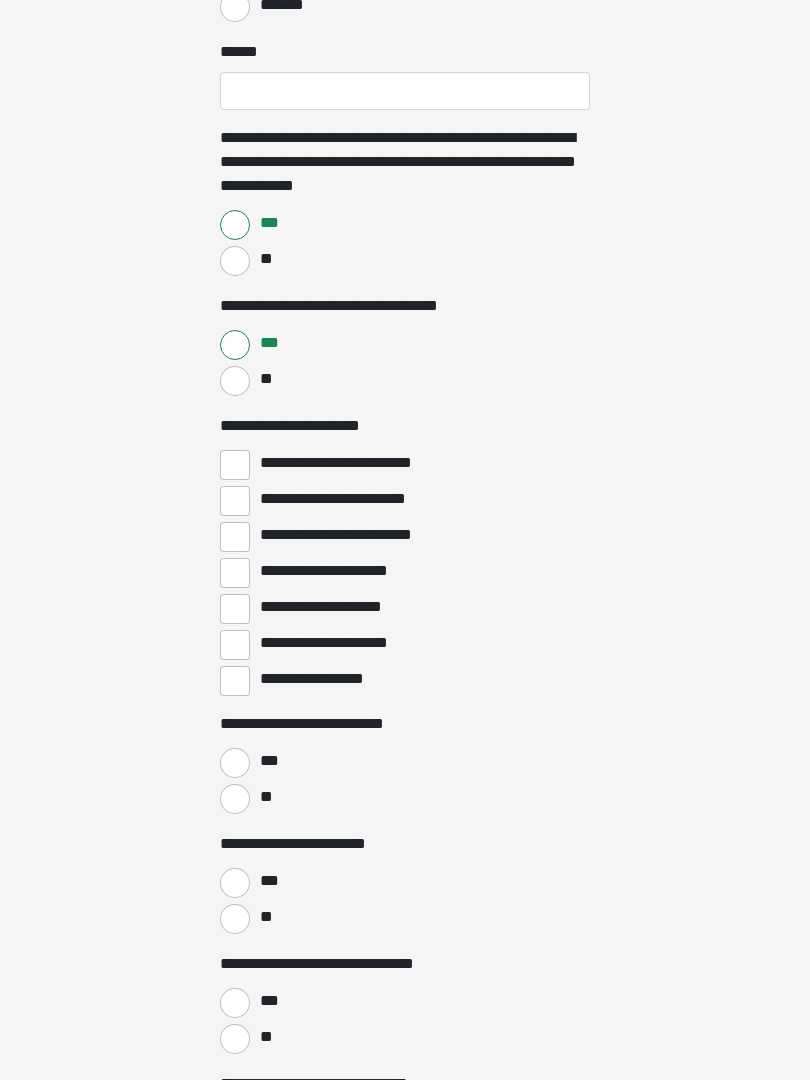 click on "**********" at bounding box center [235, 646] 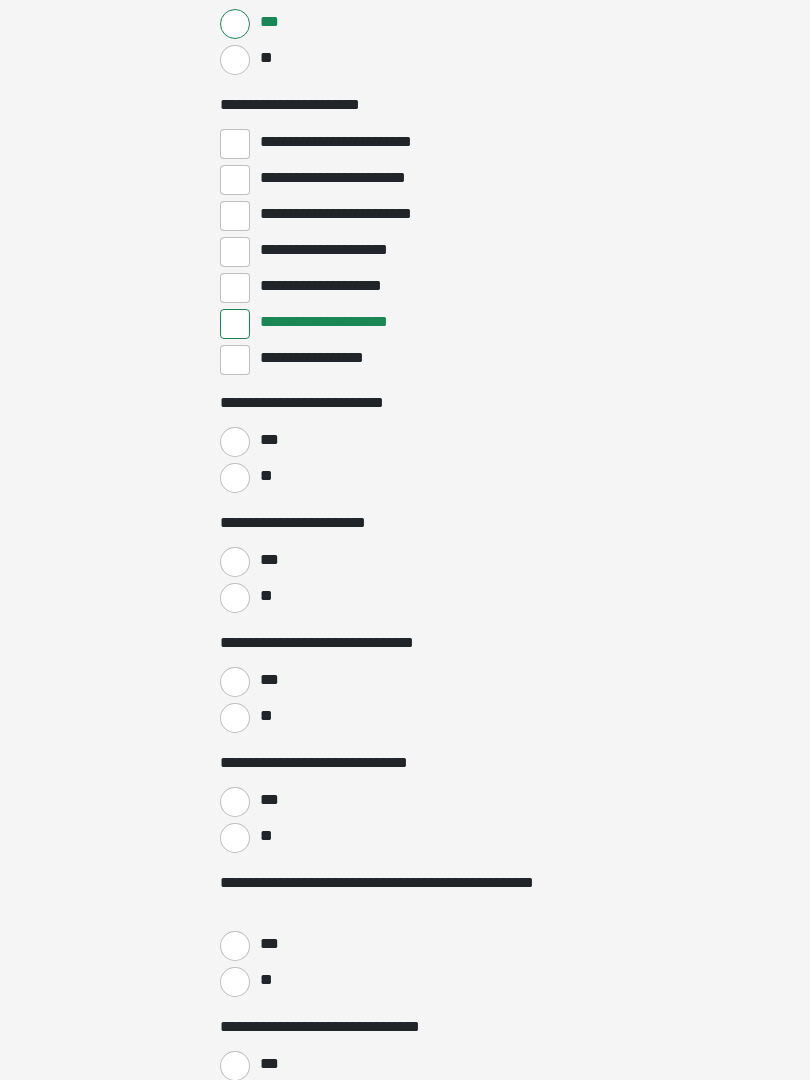 scroll, scrollTop: 4183, scrollLeft: 0, axis: vertical 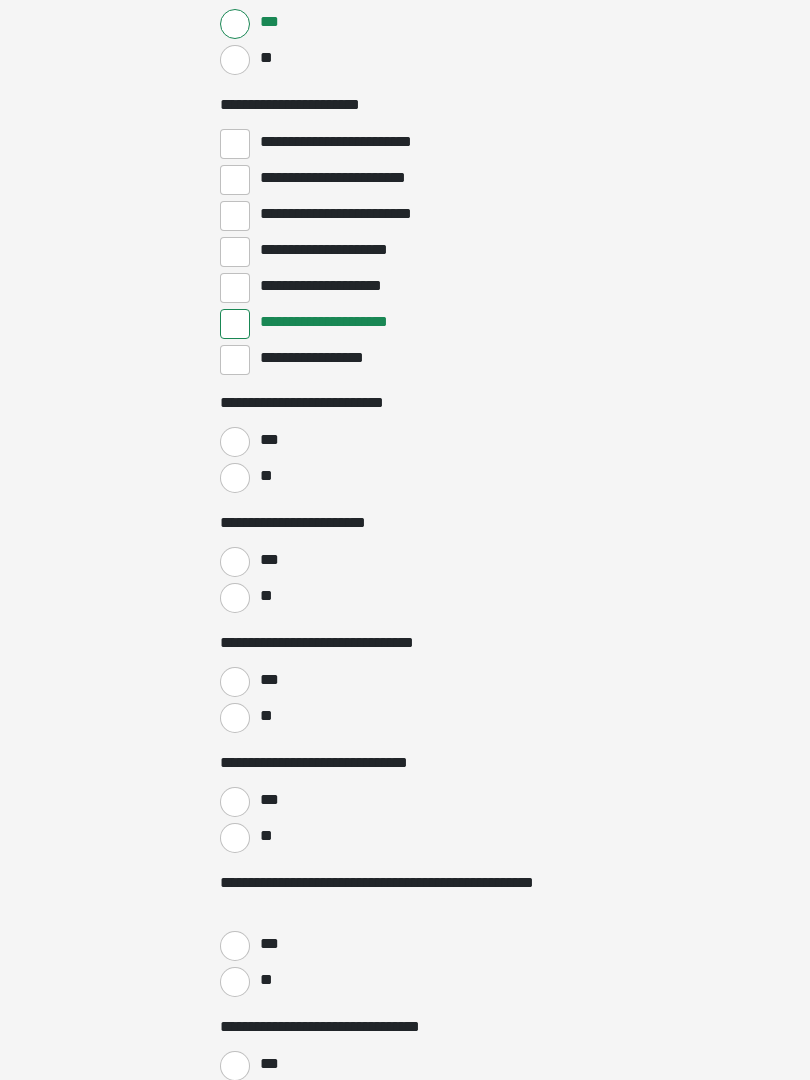 click on "**" at bounding box center [235, 478] 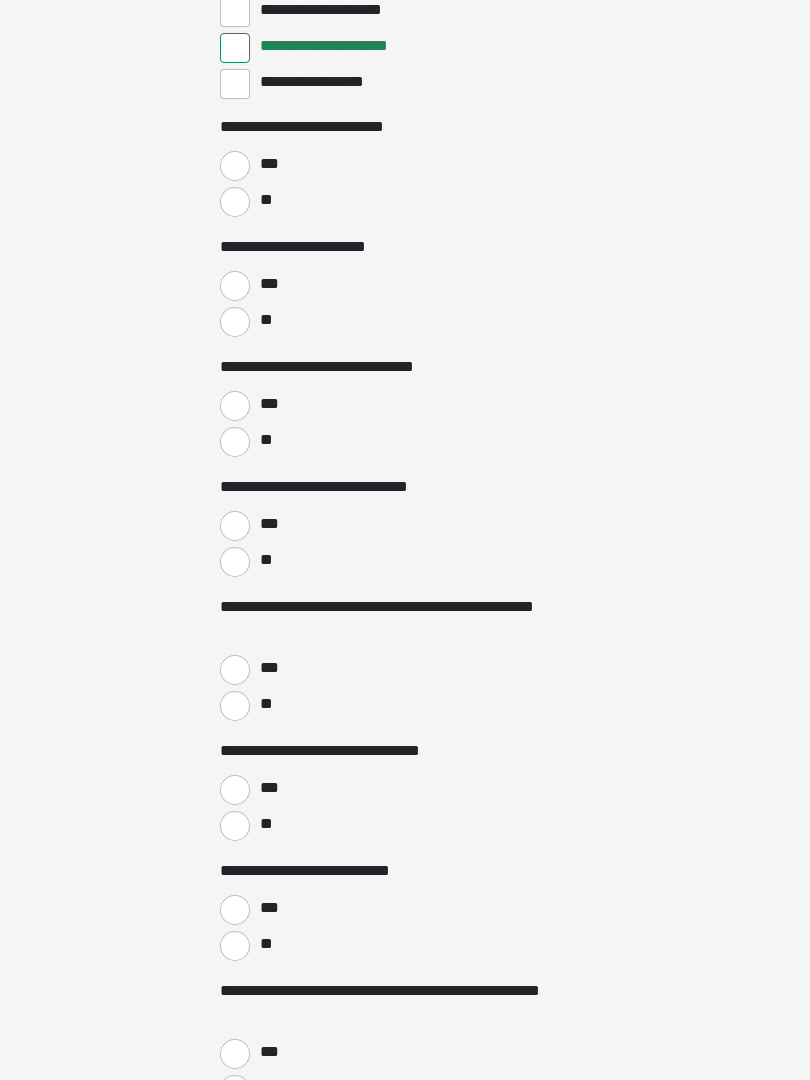 click on "**" at bounding box center (235, 707) 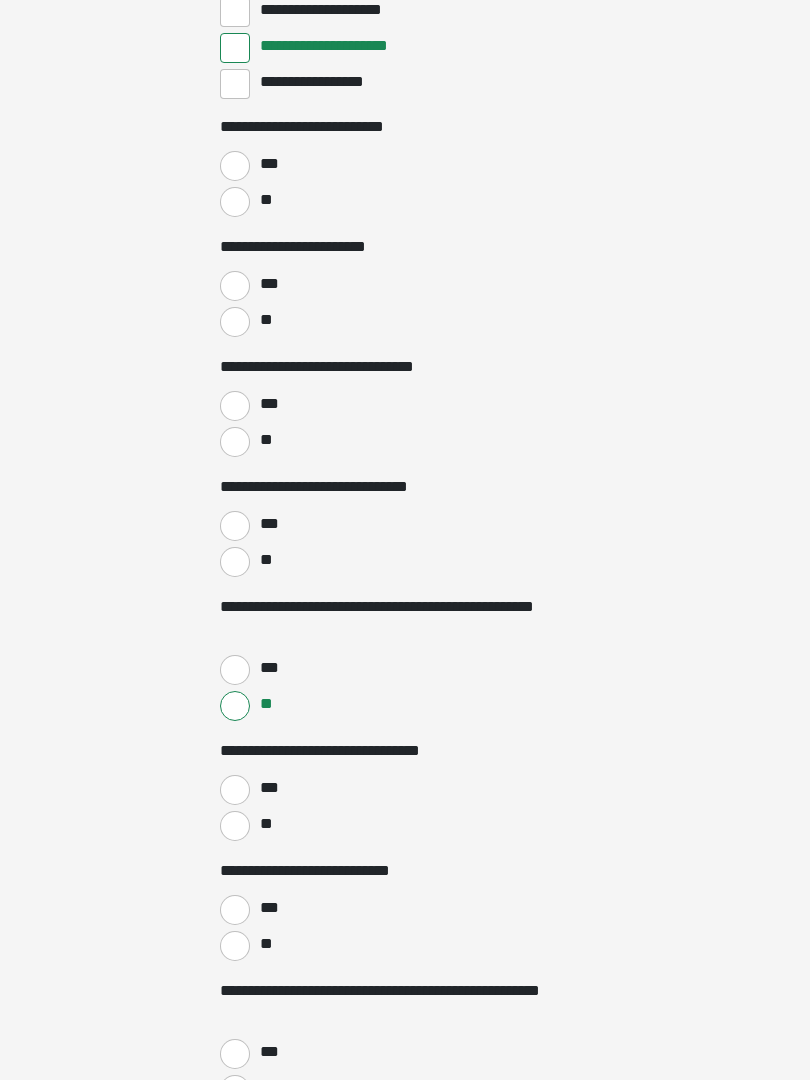 click on "**" at bounding box center (235, 826) 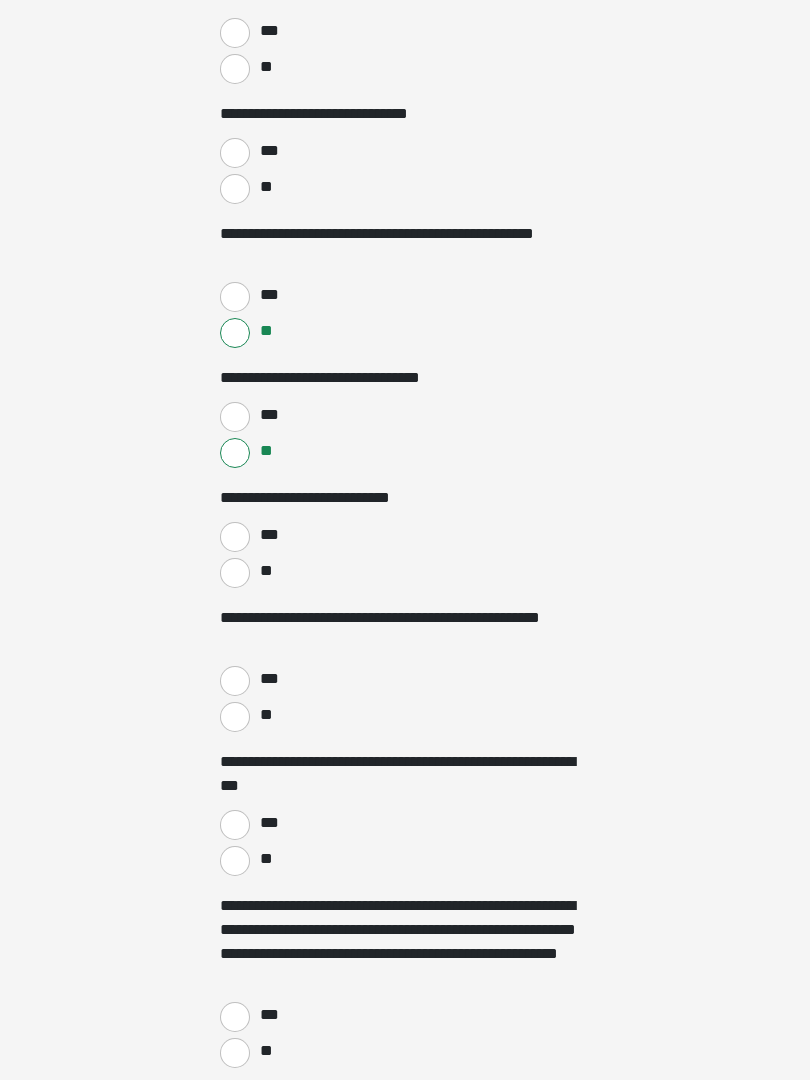 scroll, scrollTop: 4840, scrollLeft: 0, axis: vertical 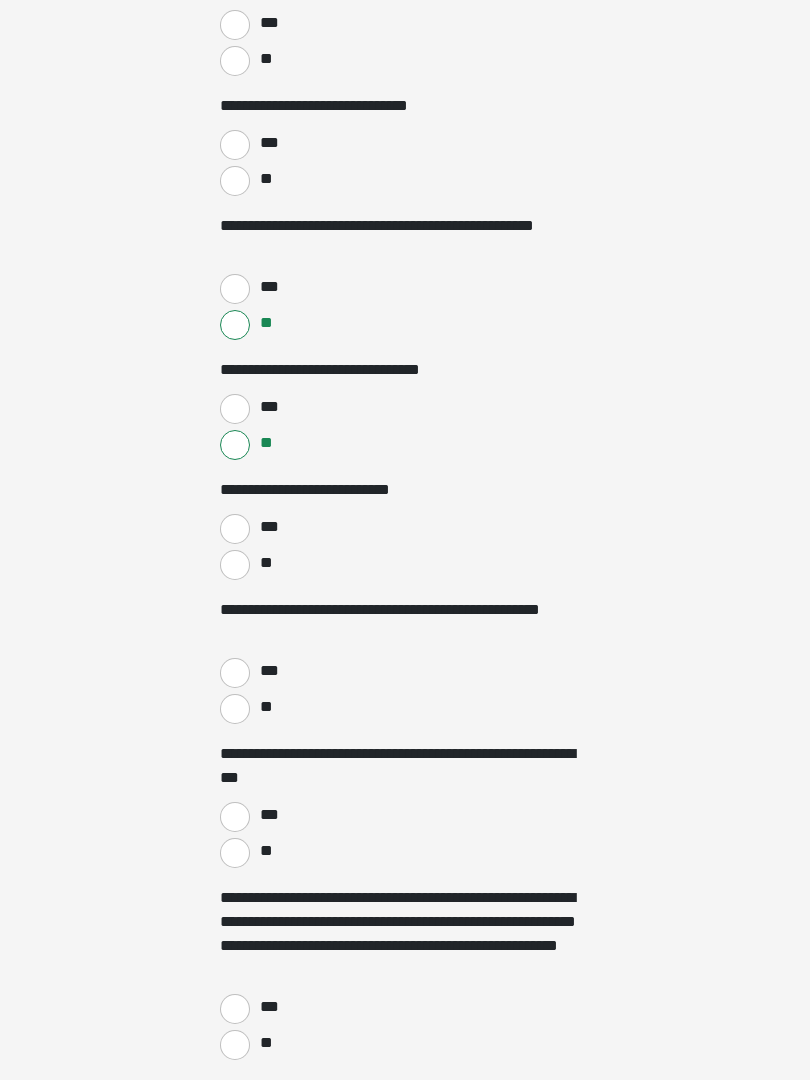 click on "***" at bounding box center [235, 529] 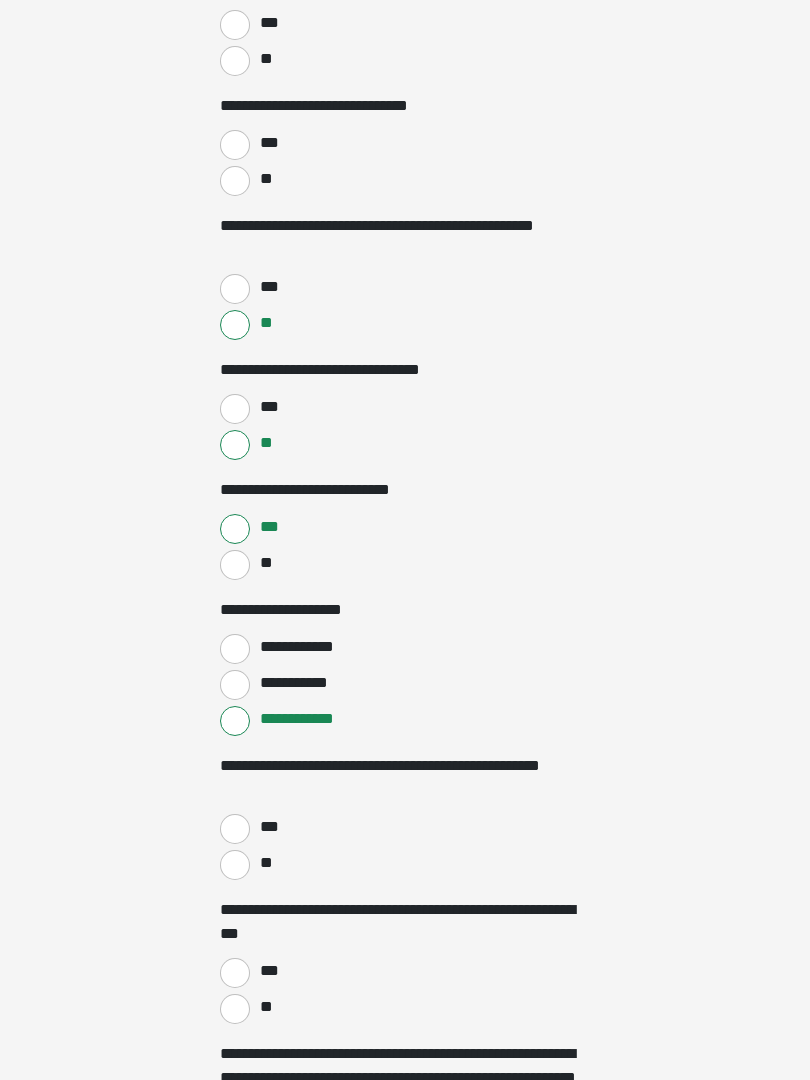 click on "**" at bounding box center (235, 865) 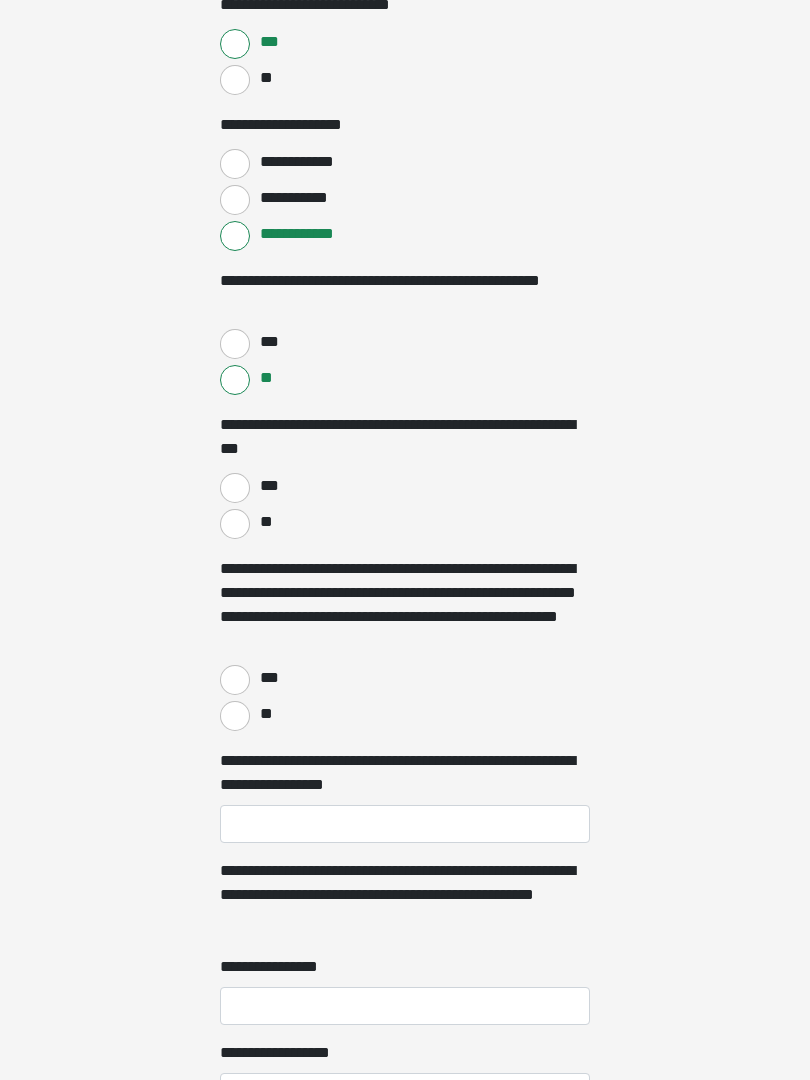 scroll, scrollTop: 5327, scrollLeft: 0, axis: vertical 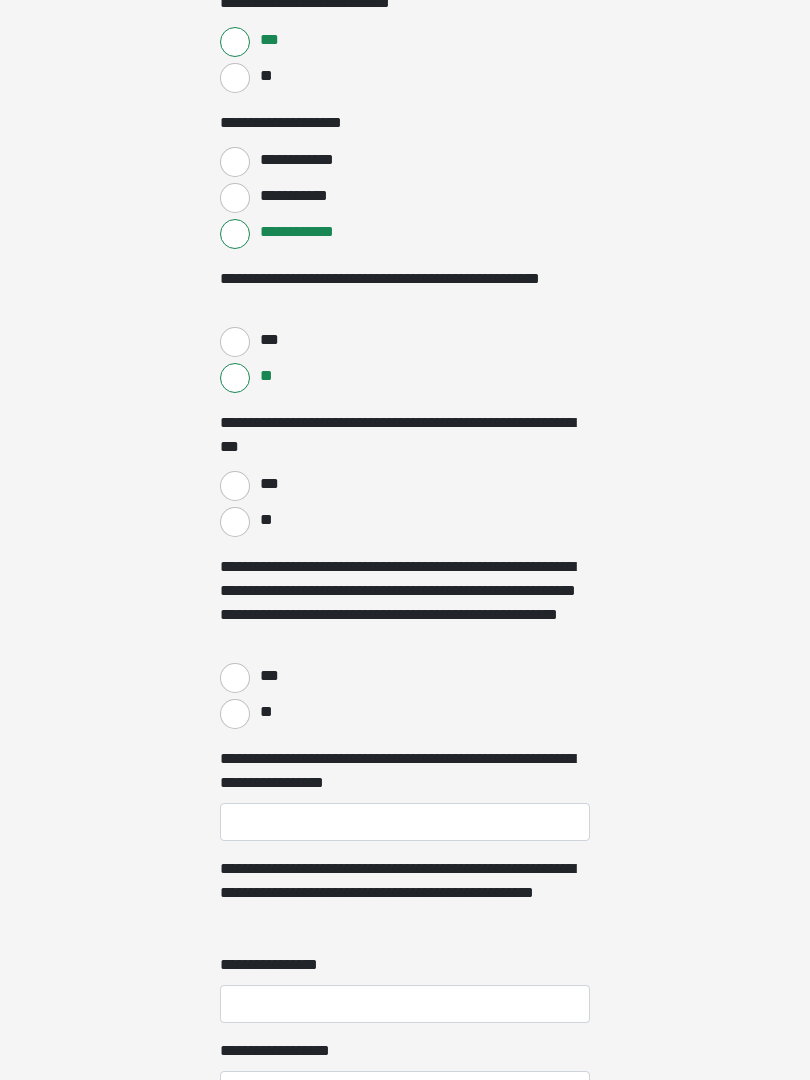 click on "**" at bounding box center (235, 522) 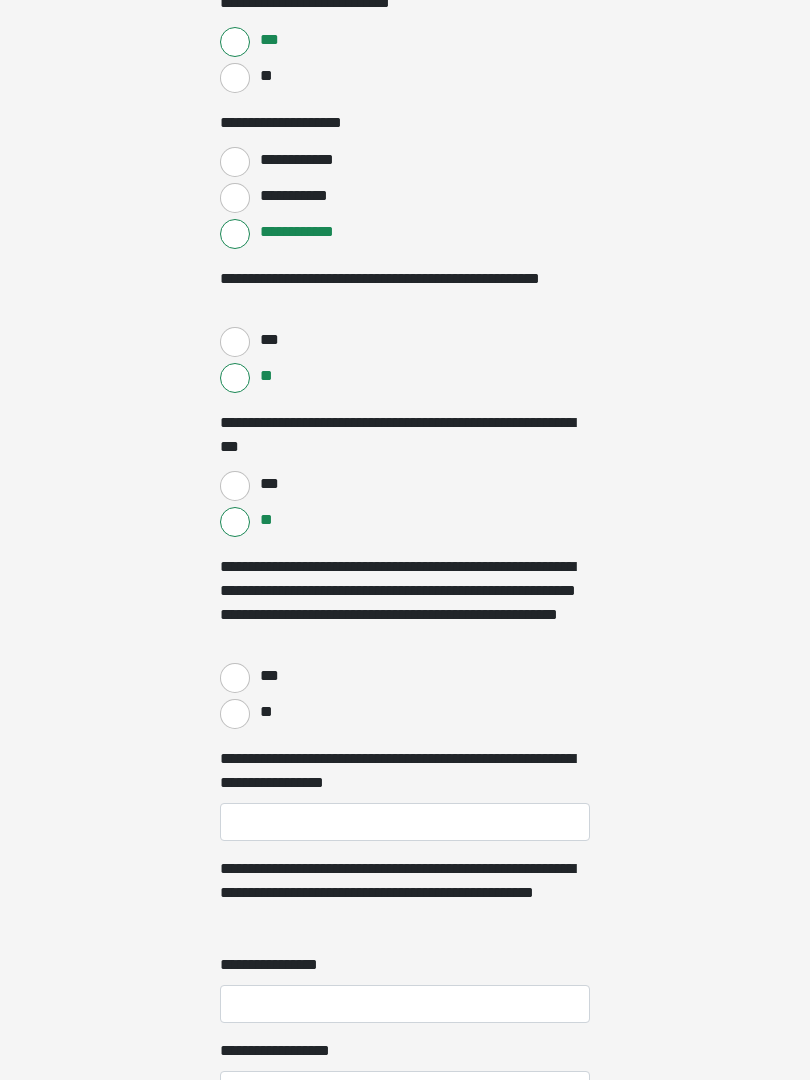 click on "**" at bounding box center (235, 714) 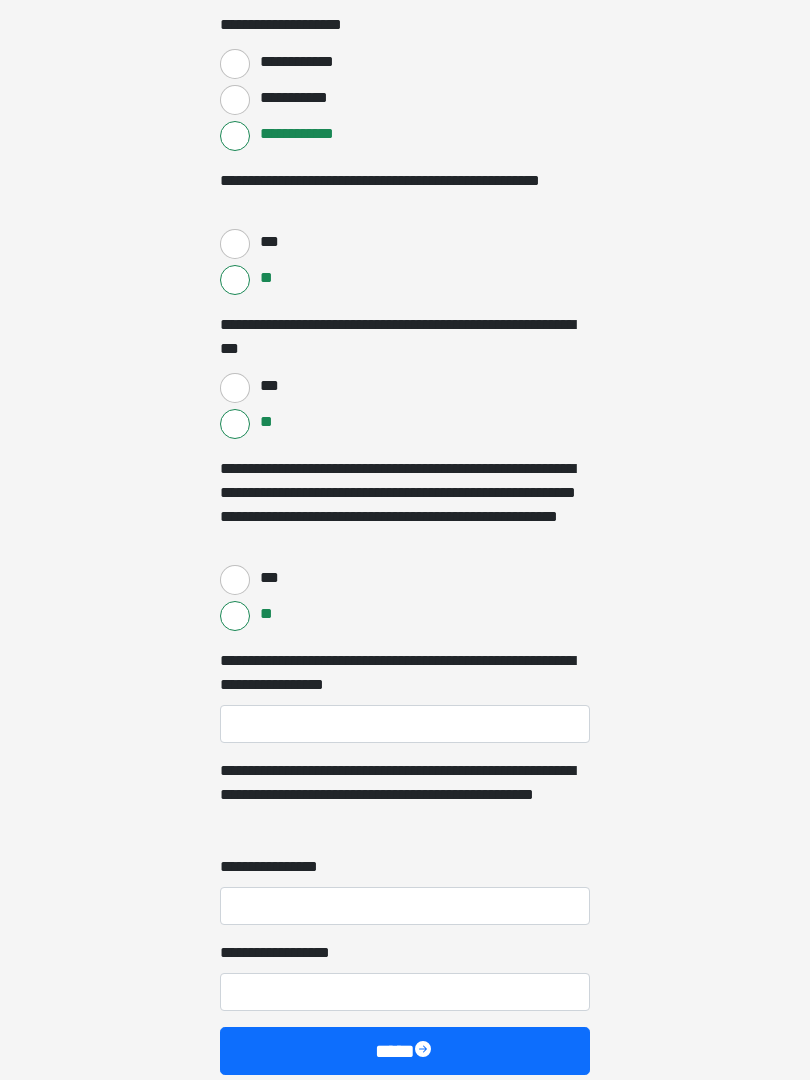 scroll, scrollTop: 5523, scrollLeft: 0, axis: vertical 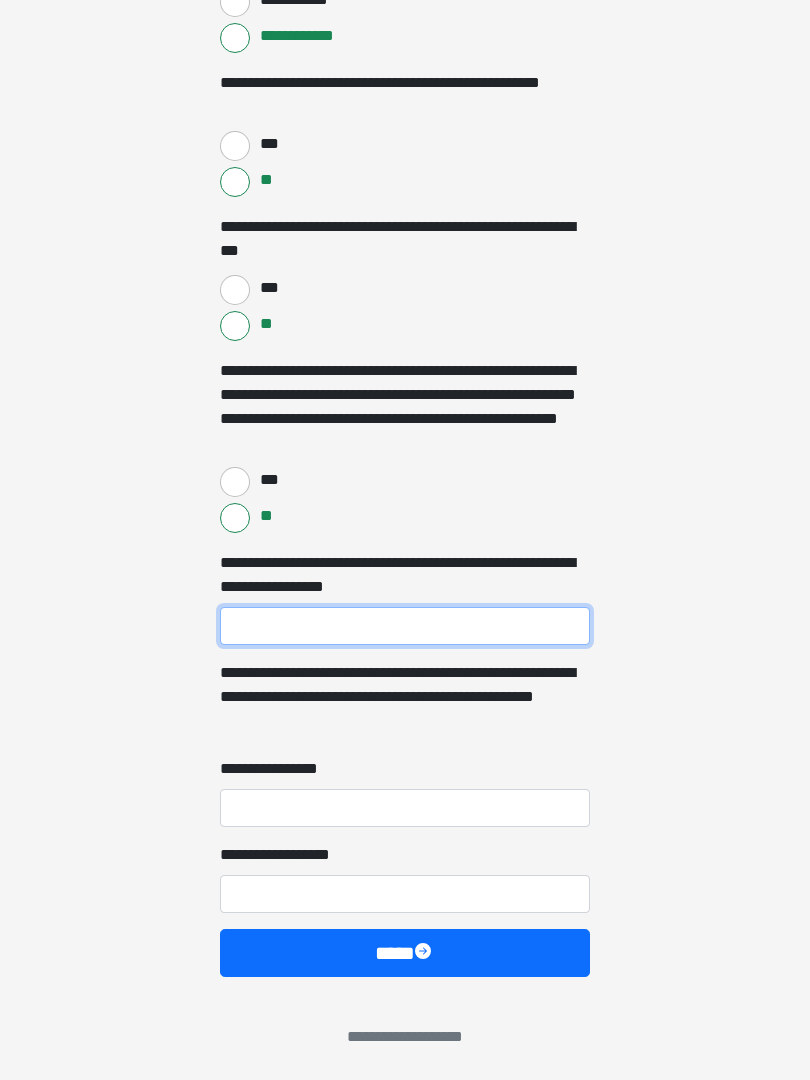 click on "**********" at bounding box center (405, 626) 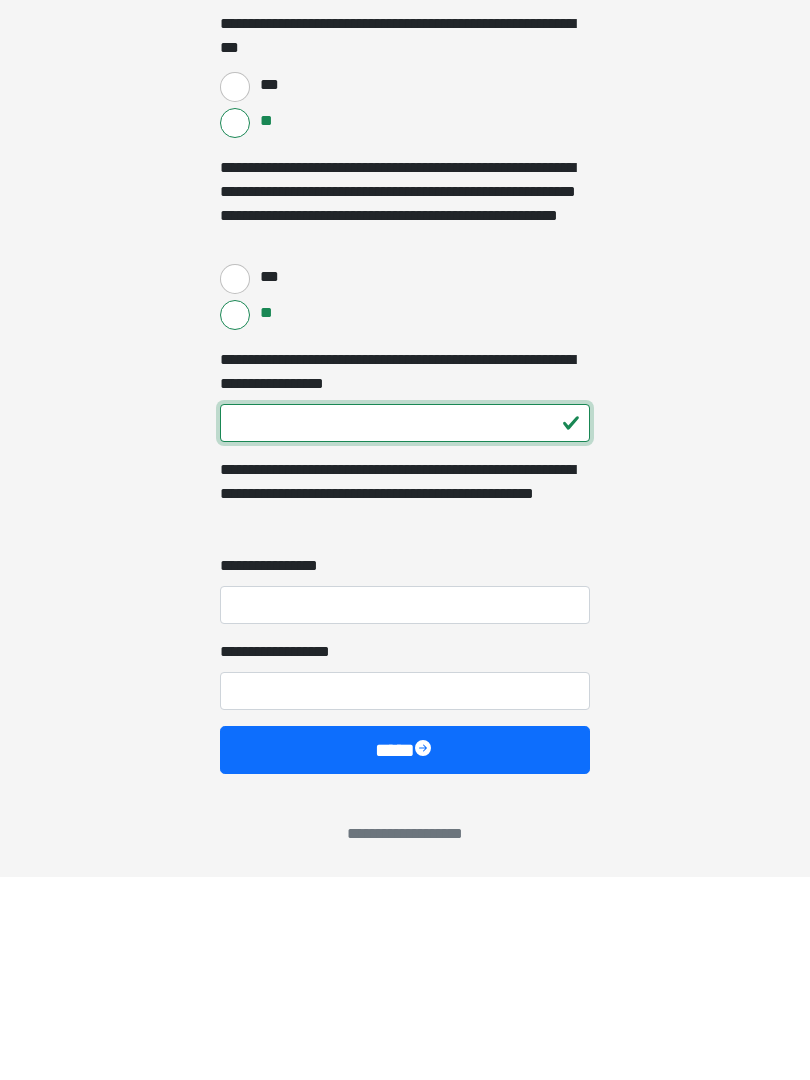 type on "***" 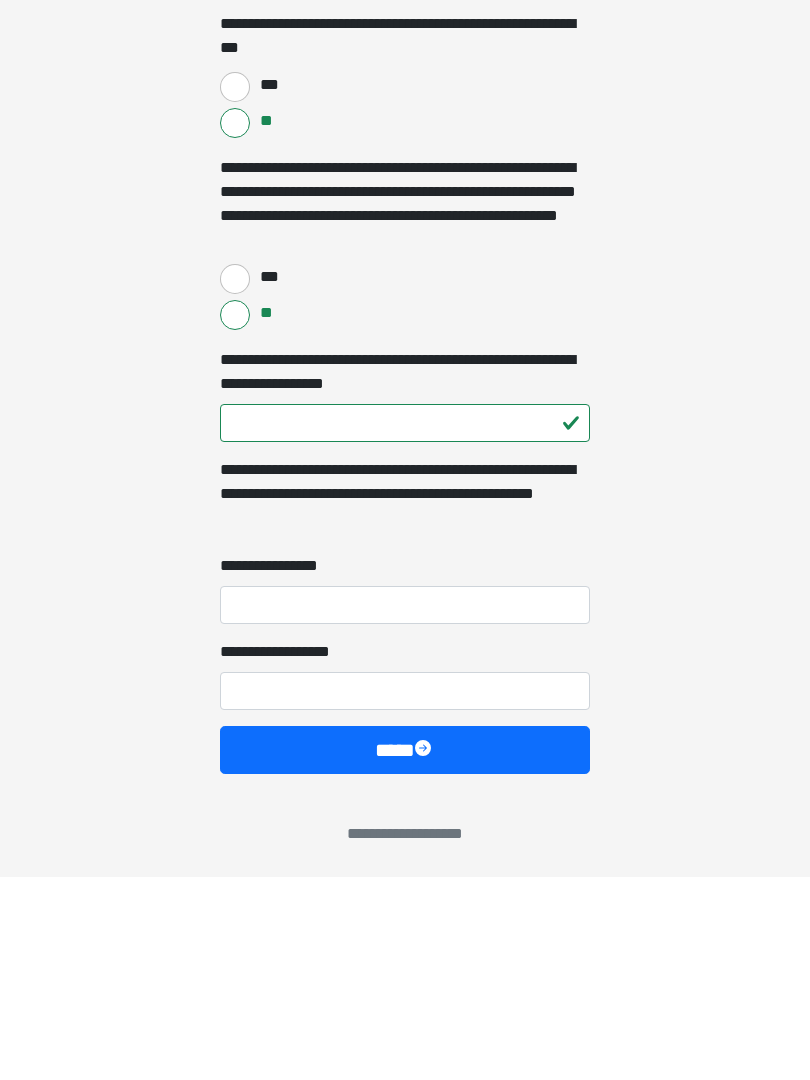 click on "**********" at bounding box center [405, 808] 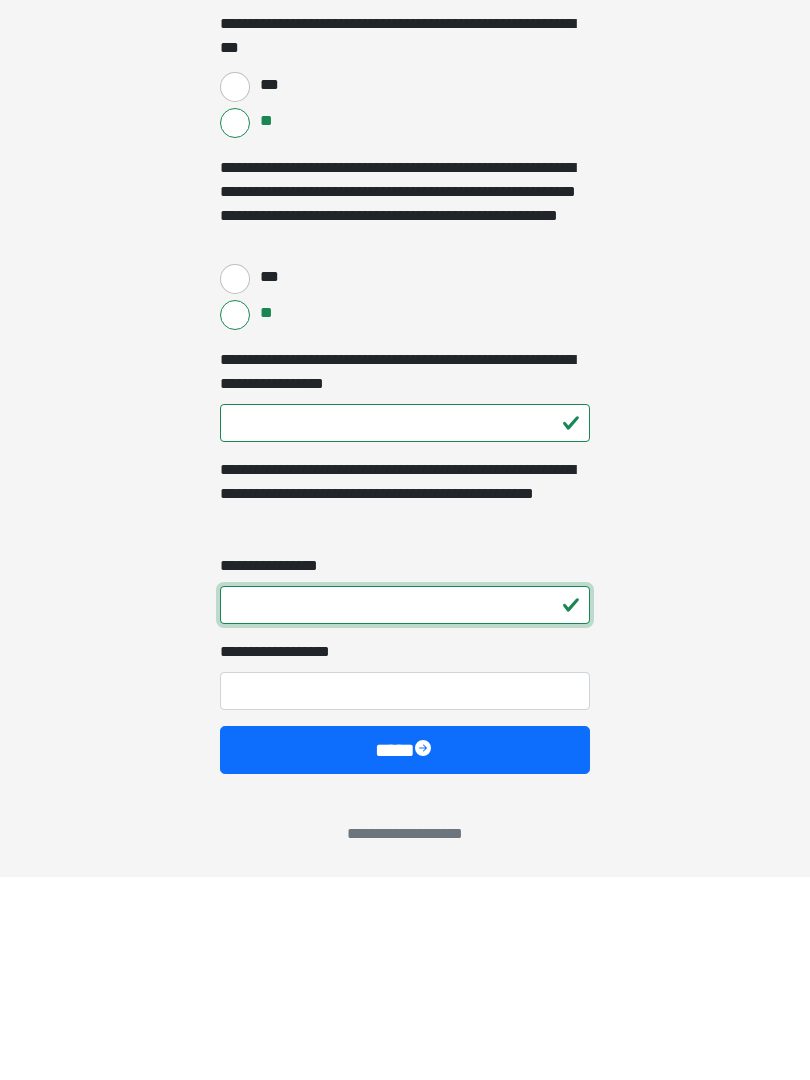 type on "*" 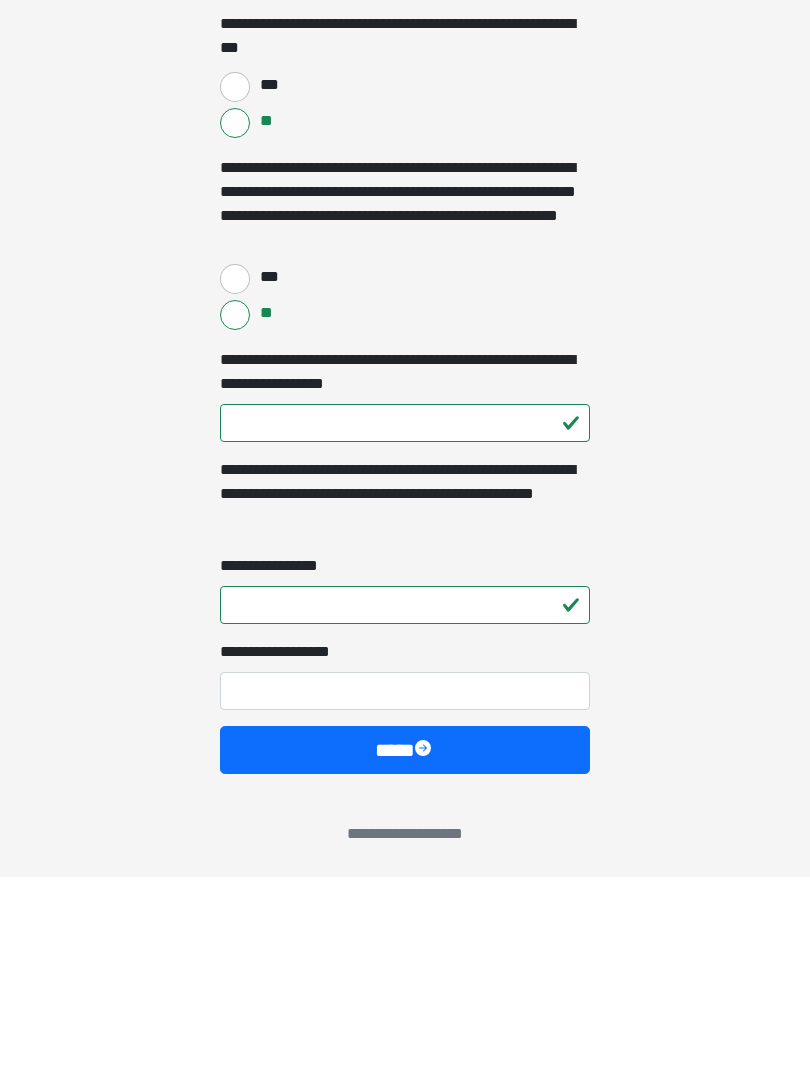 click on "**********" at bounding box center [405, 894] 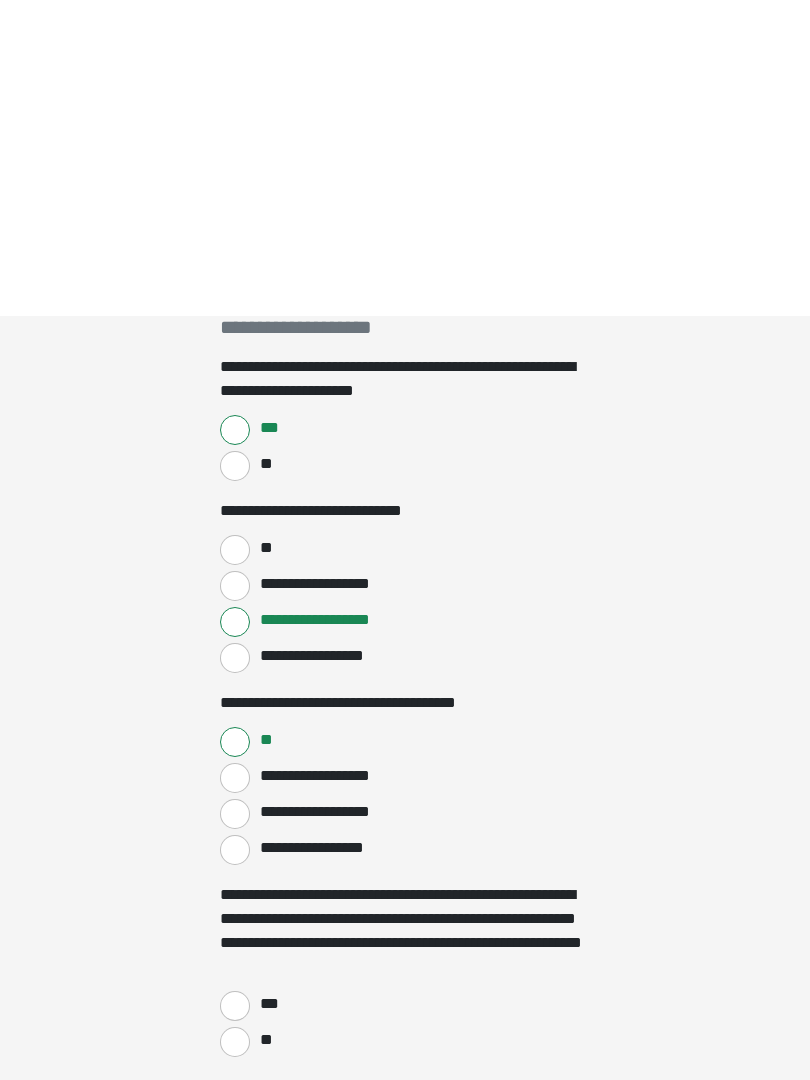 scroll, scrollTop: 317, scrollLeft: 0, axis: vertical 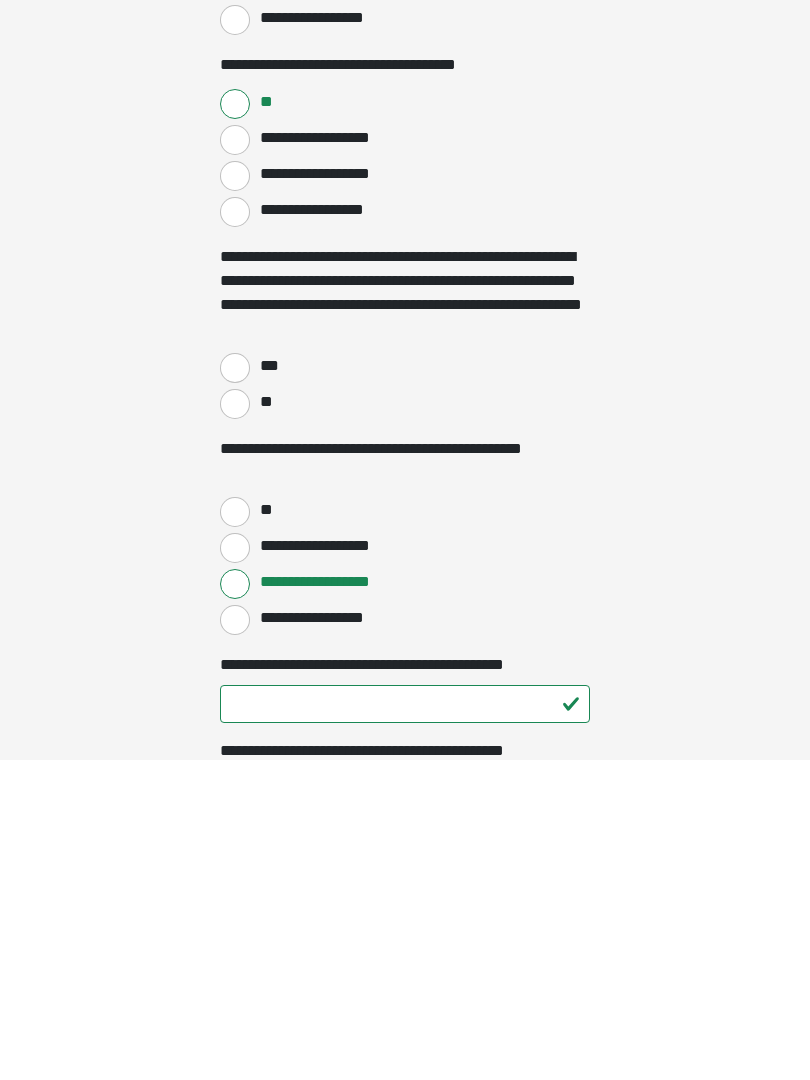 type on "*" 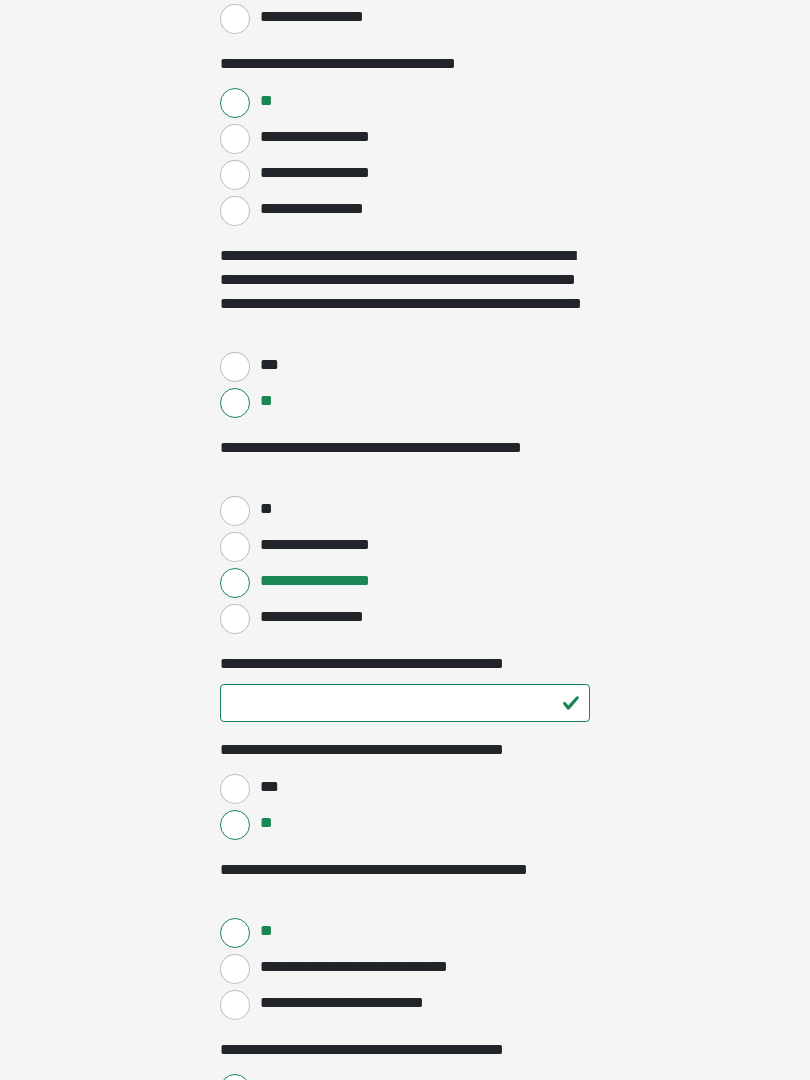 click on "***" at bounding box center (235, 367) 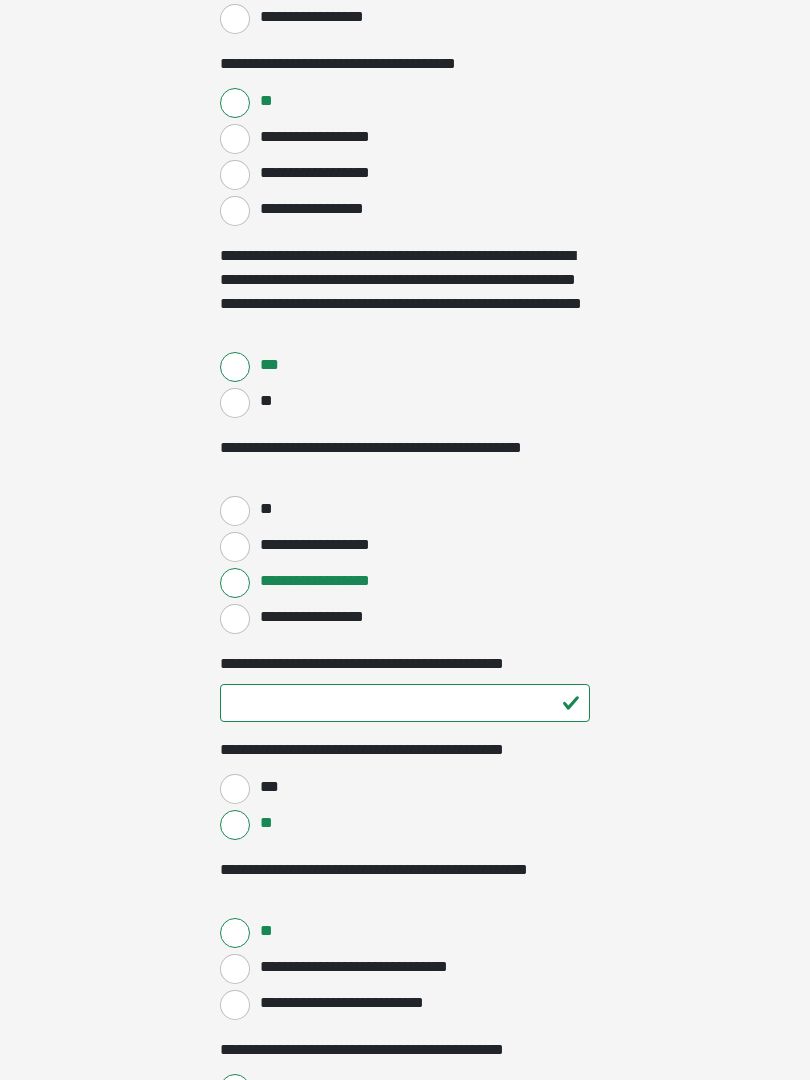 click on "**" at bounding box center [235, 403] 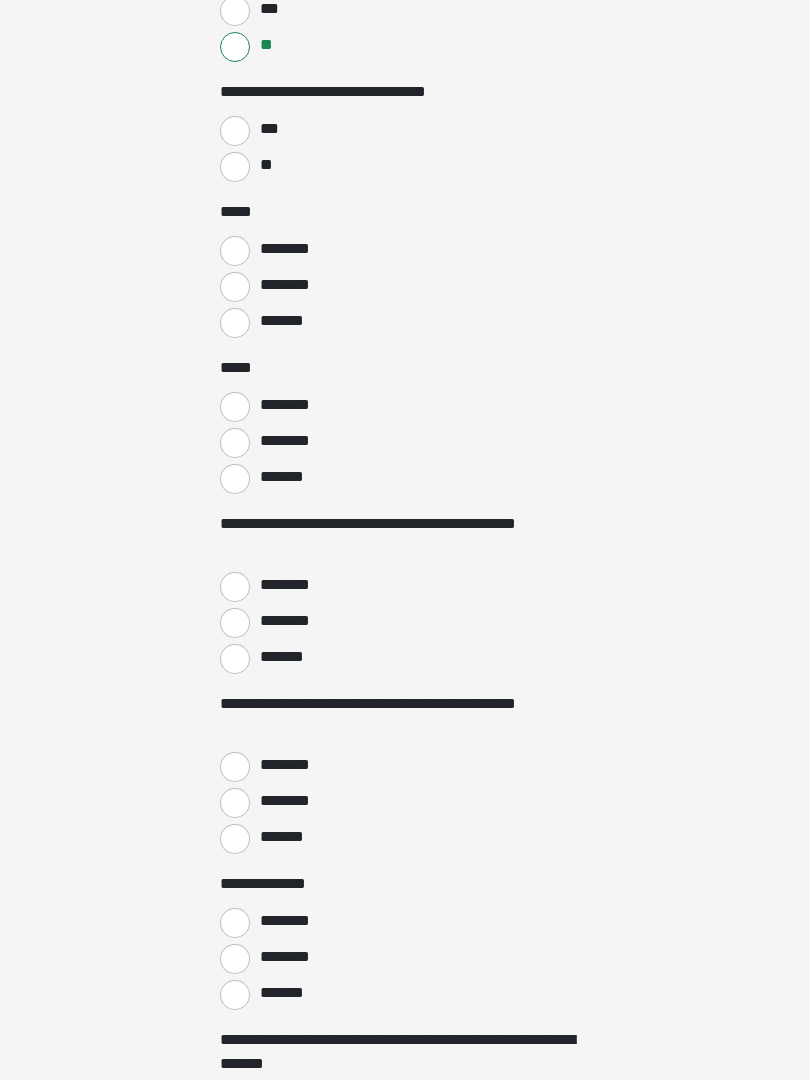 scroll, scrollTop: 2682, scrollLeft: 0, axis: vertical 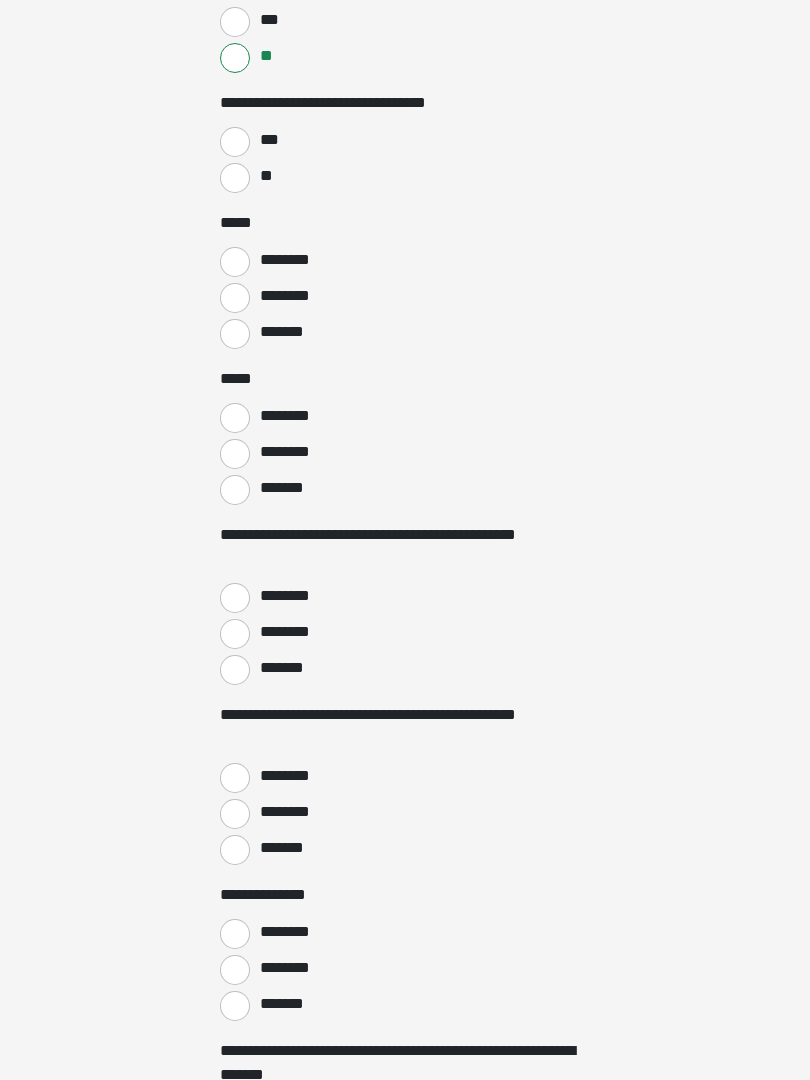 click on "********" at bounding box center [235, 263] 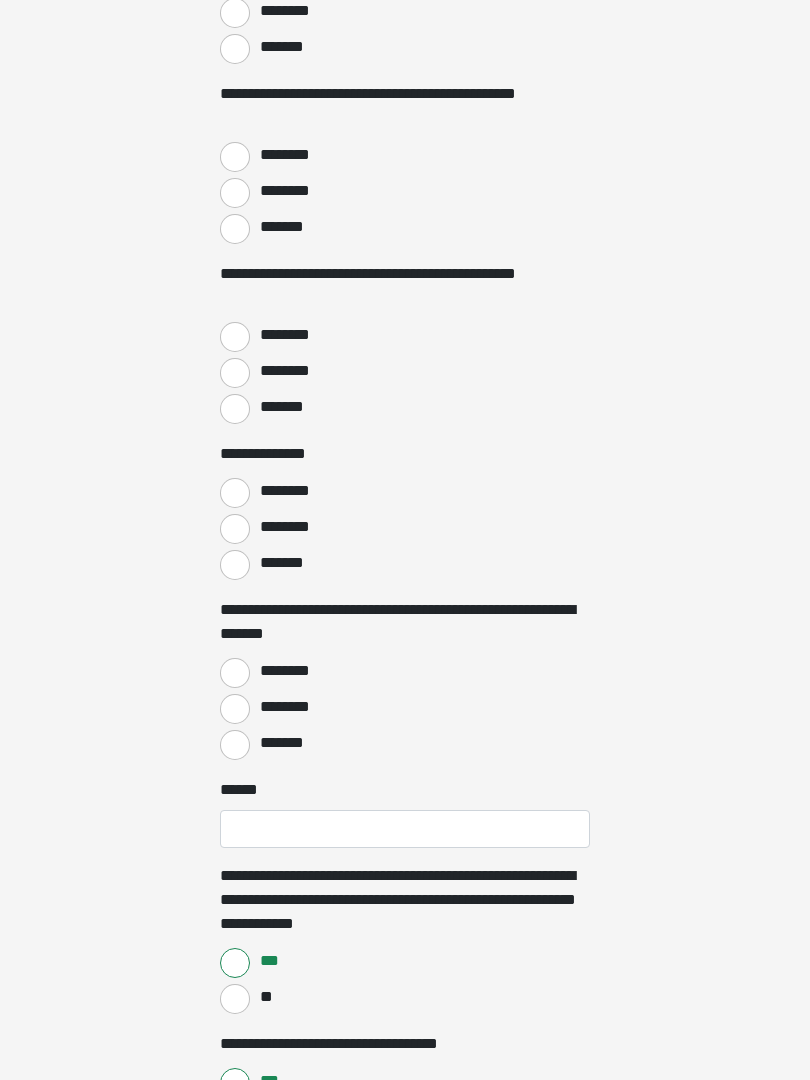 scroll, scrollTop: 3124, scrollLeft: 0, axis: vertical 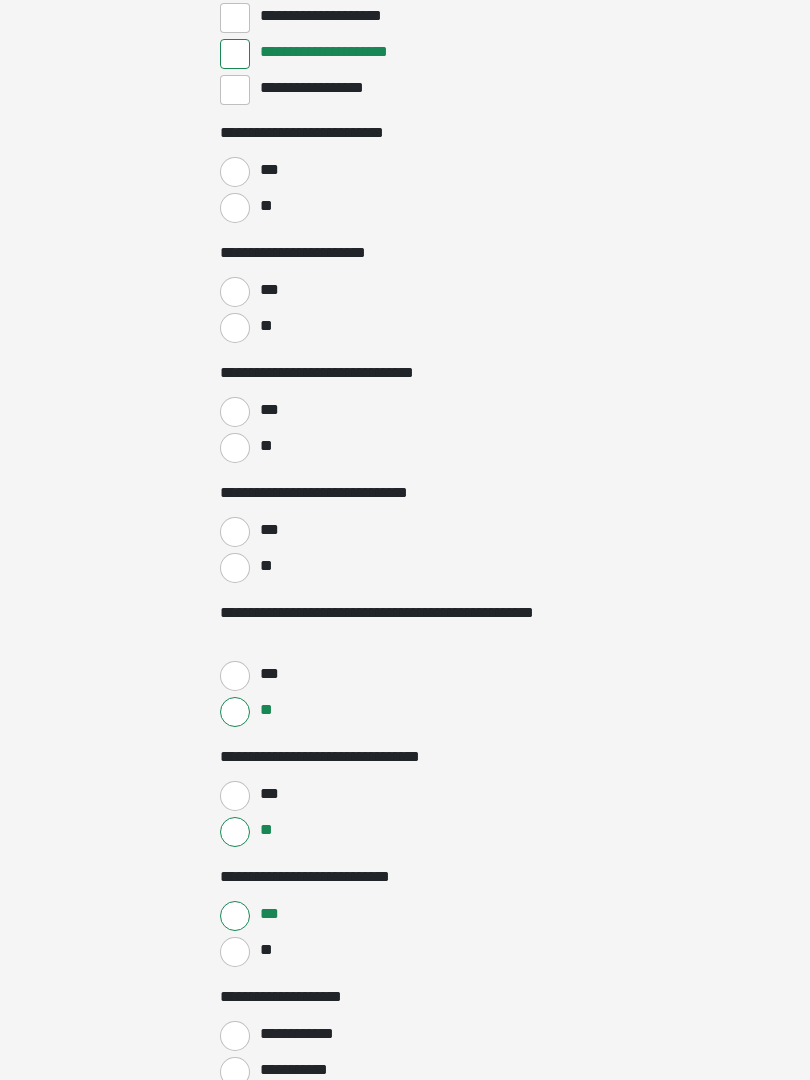click on "***" at bounding box center (235, 533) 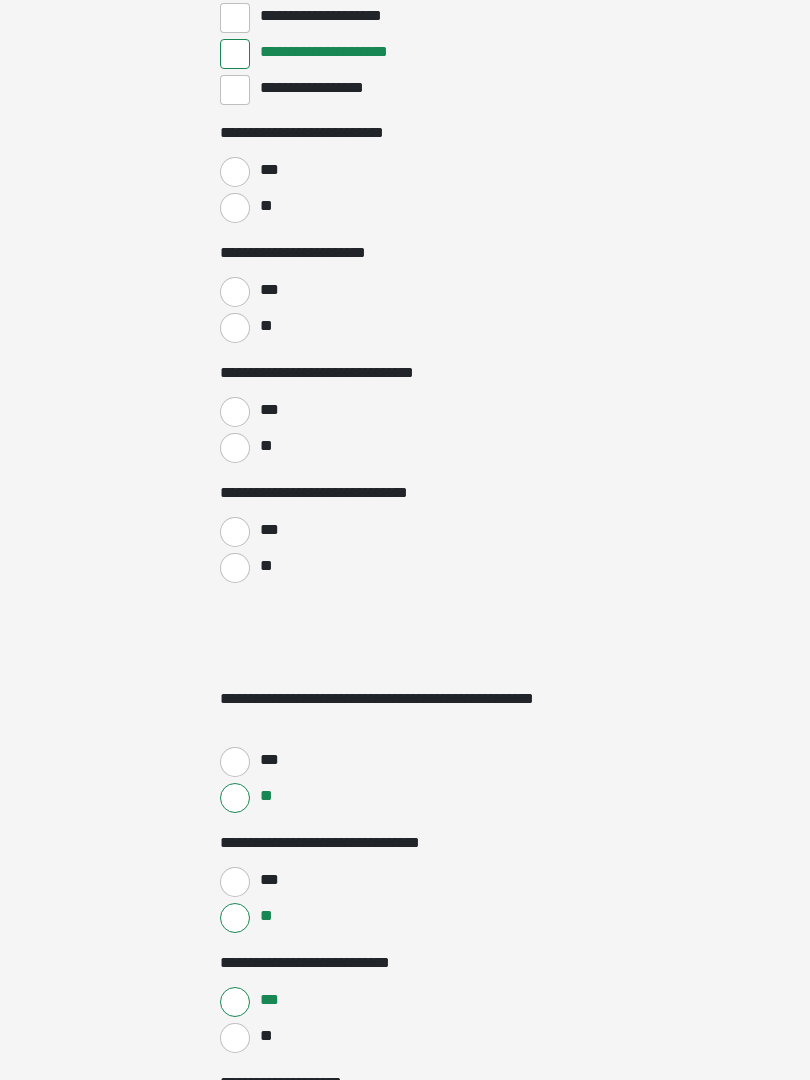 scroll, scrollTop: 4453, scrollLeft: 0, axis: vertical 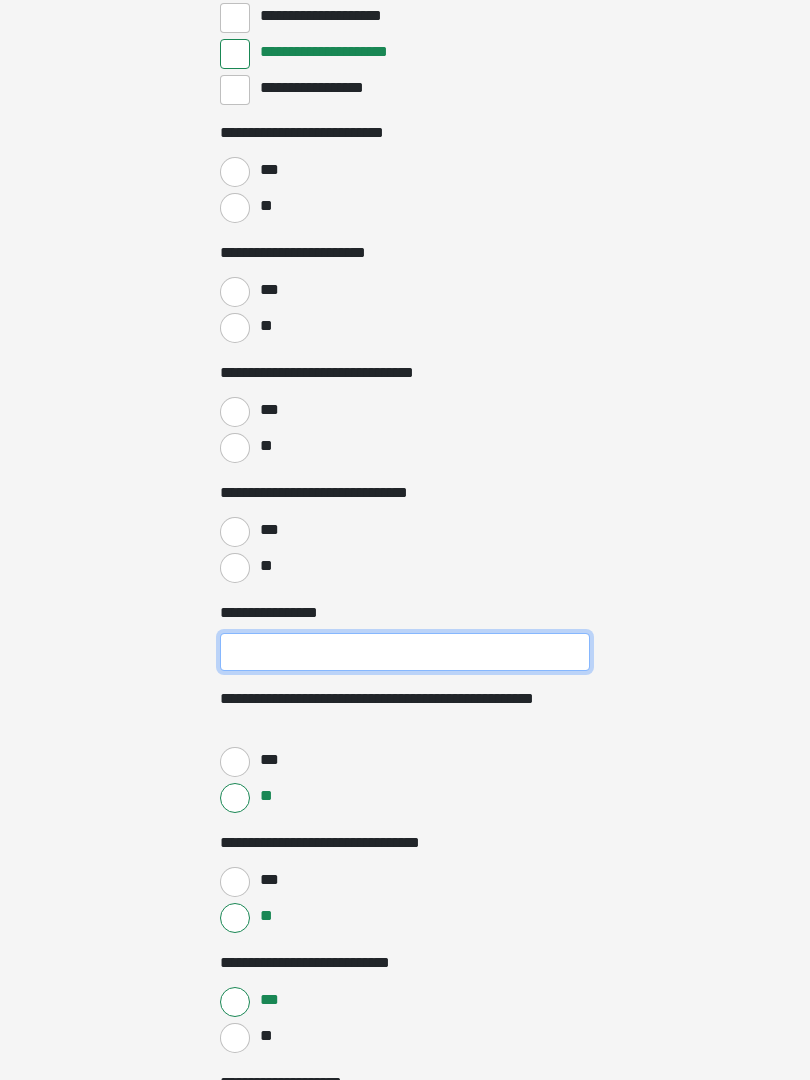 click on "**********" at bounding box center [405, 652] 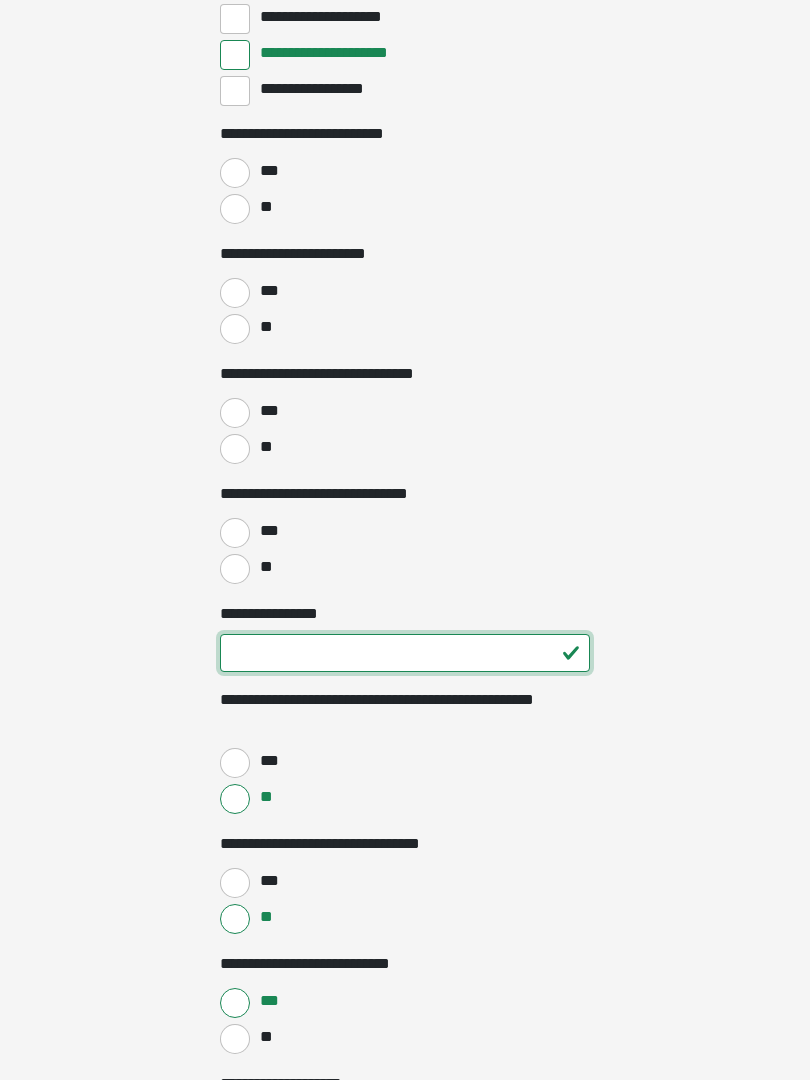 type on "**" 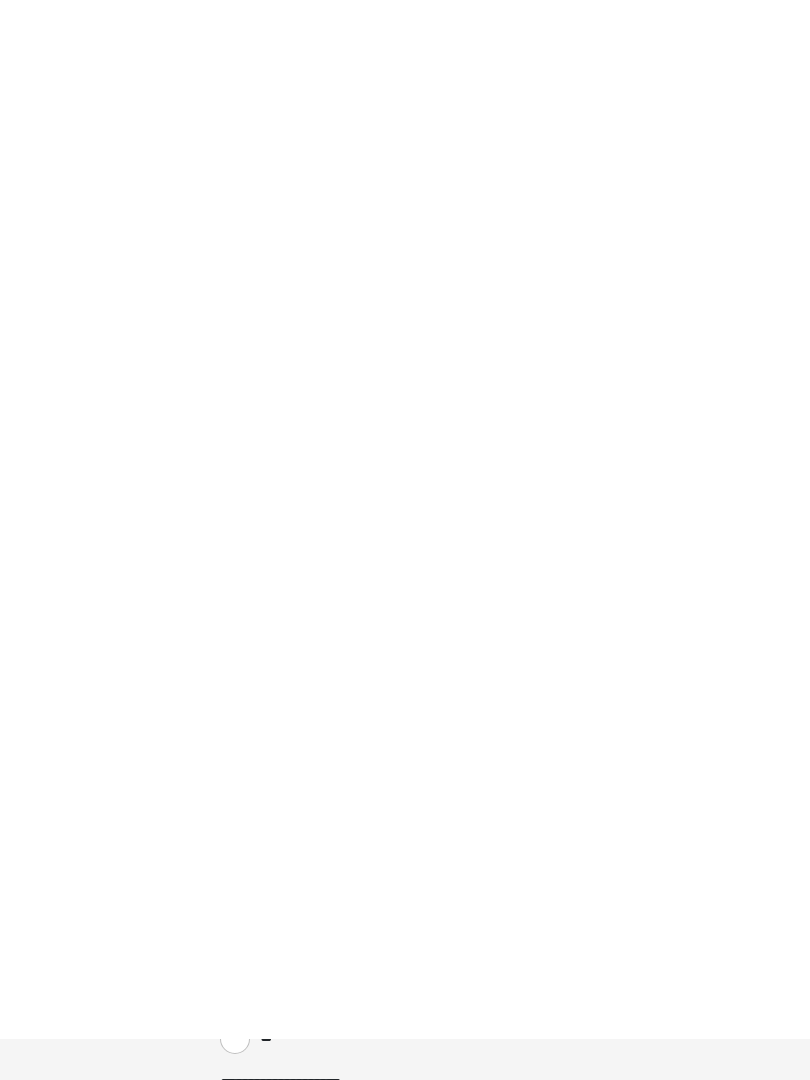 scroll, scrollTop: 5609, scrollLeft: 0, axis: vertical 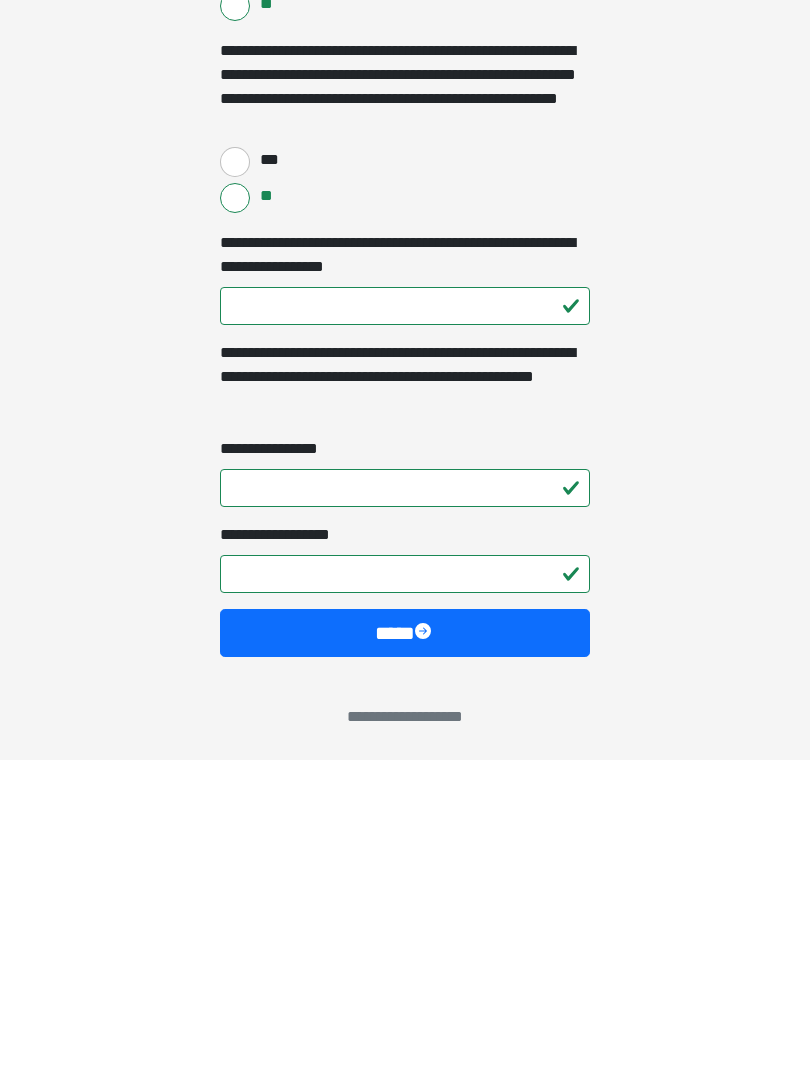 click on "****" at bounding box center (405, 953) 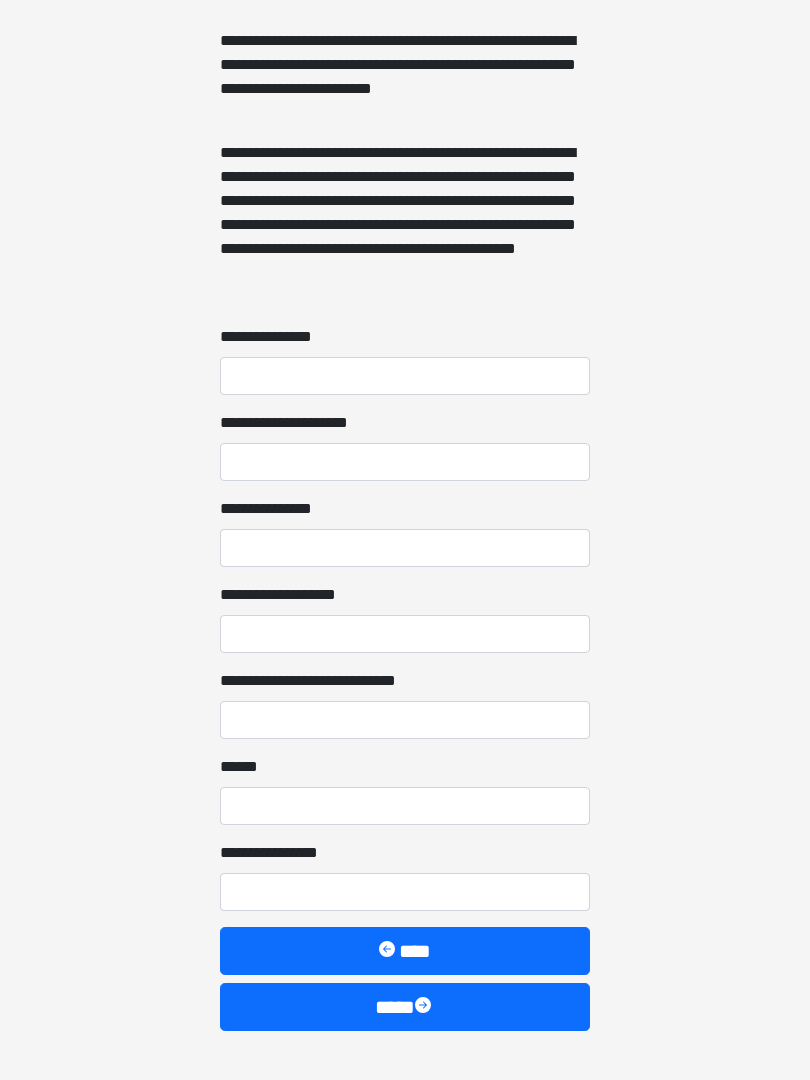 scroll, scrollTop: 1467, scrollLeft: 0, axis: vertical 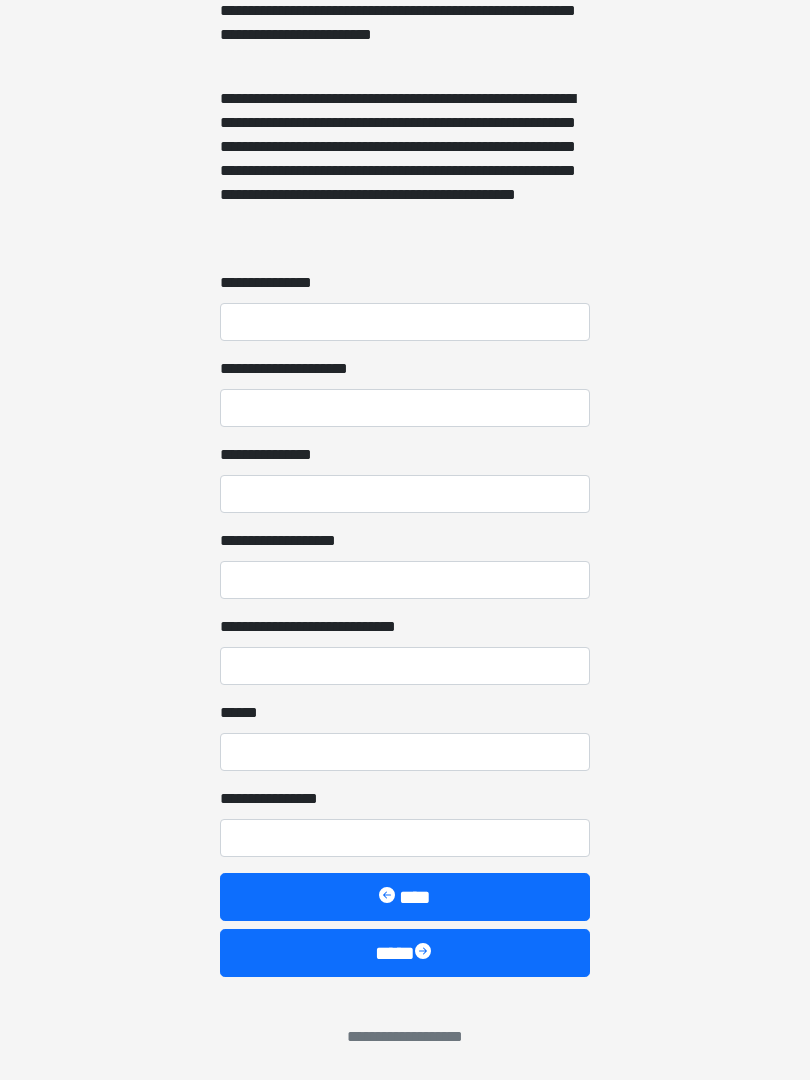 click on "**********" at bounding box center [405, 322] 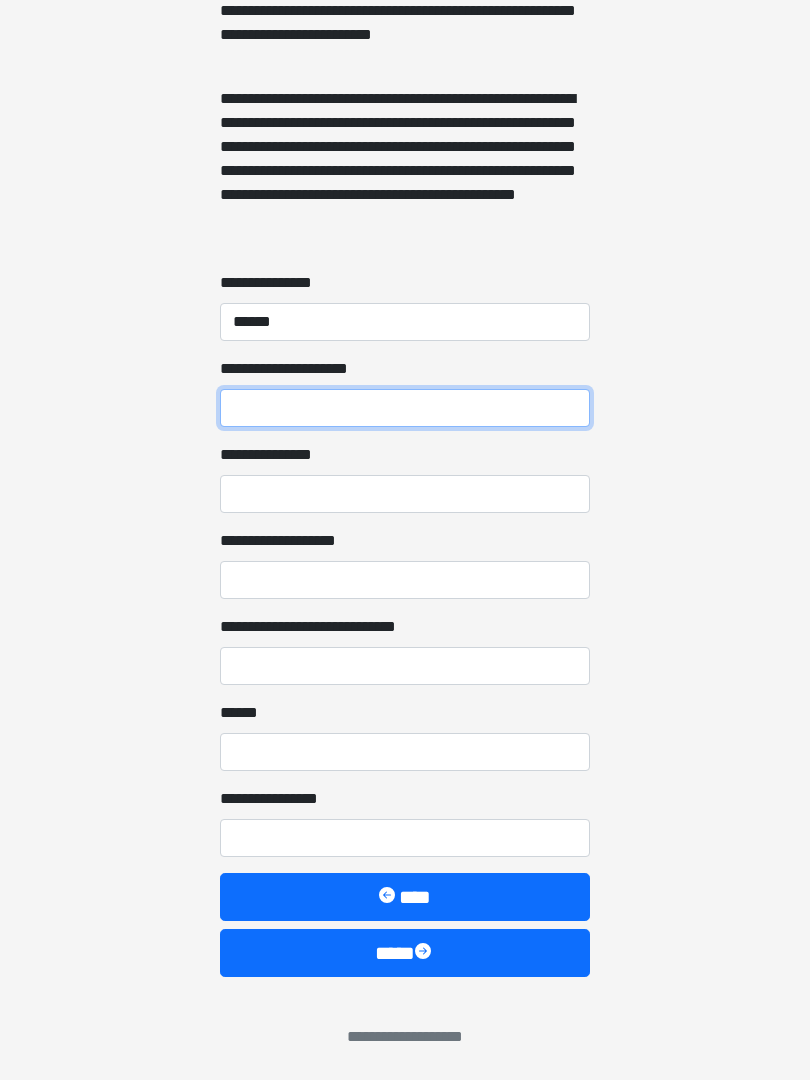 click on "**********" at bounding box center (405, 408) 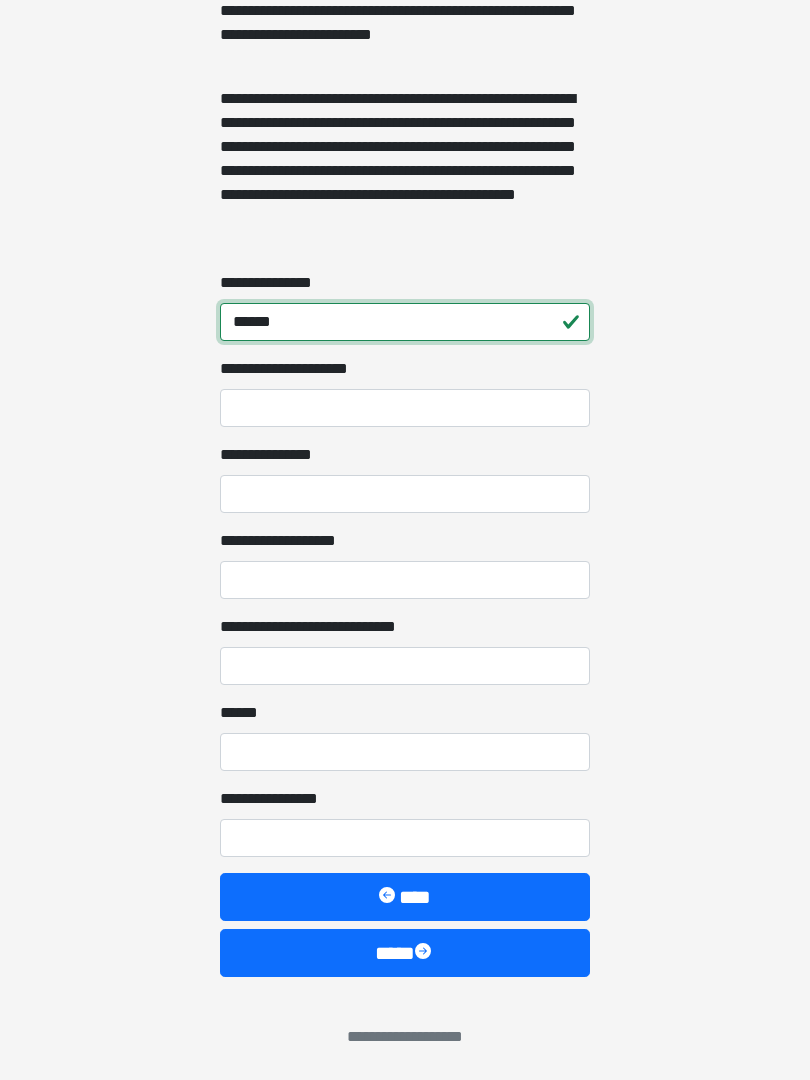 click on "******" at bounding box center [405, 322] 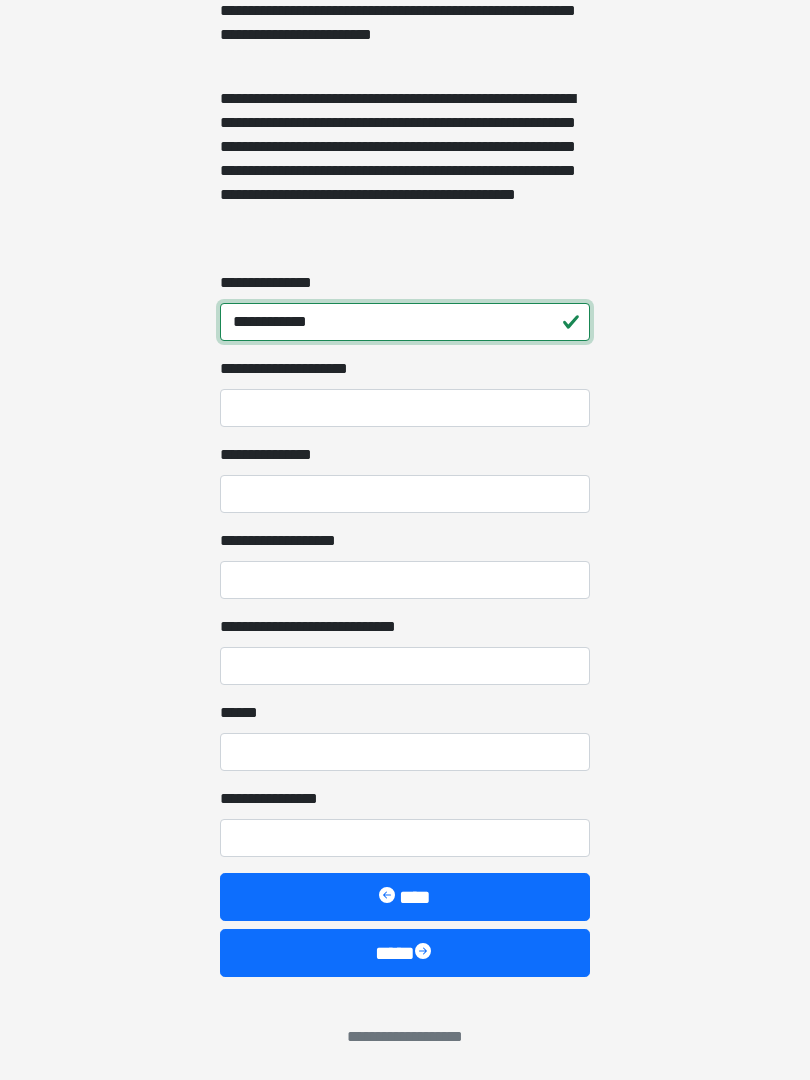 type on "**********" 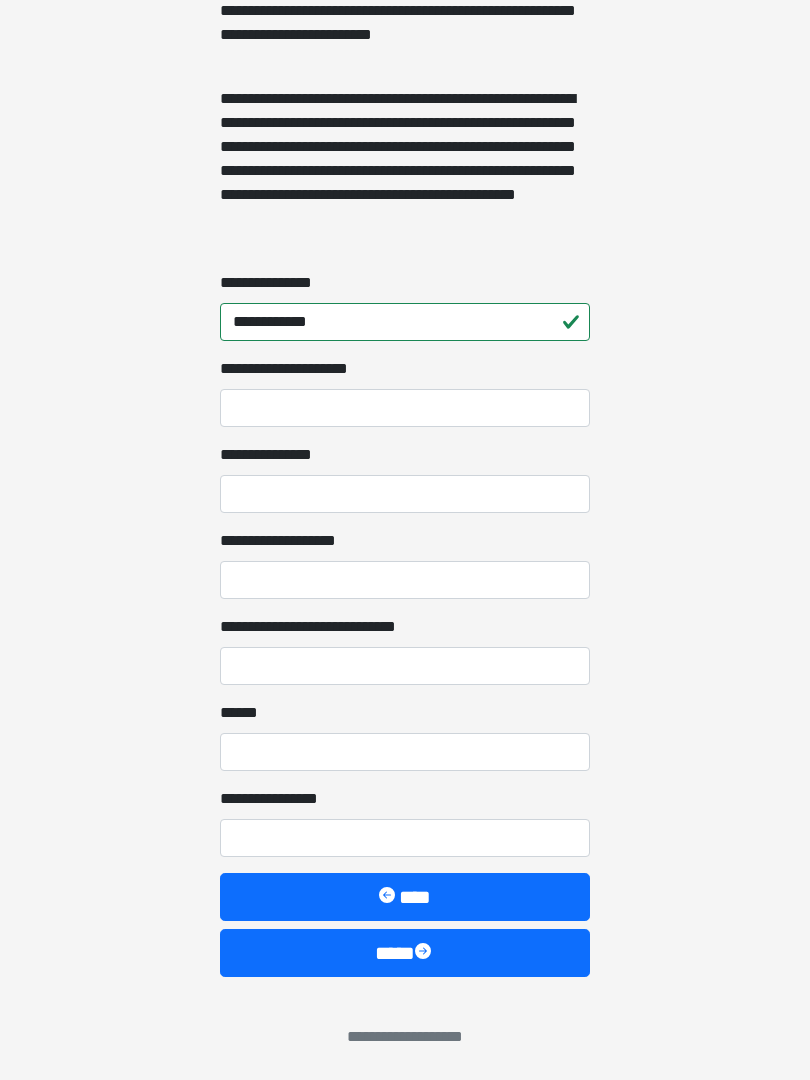 click on "**********" at bounding box center (405, 494) 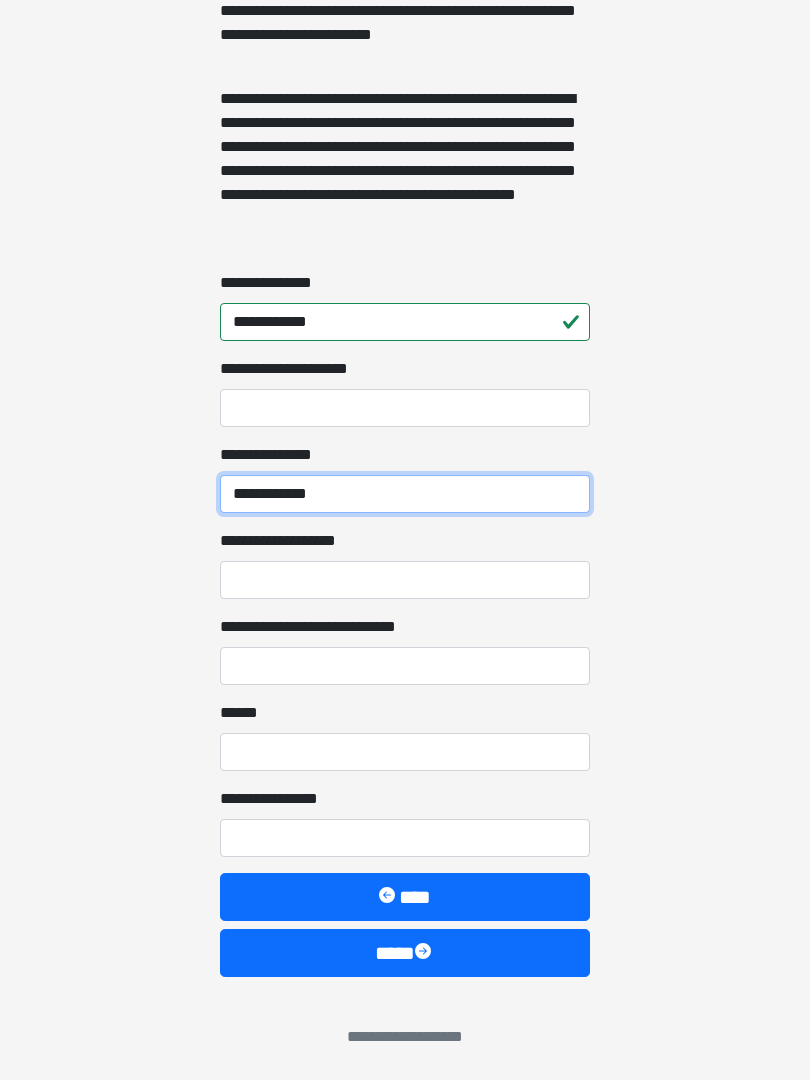 type on "**********" 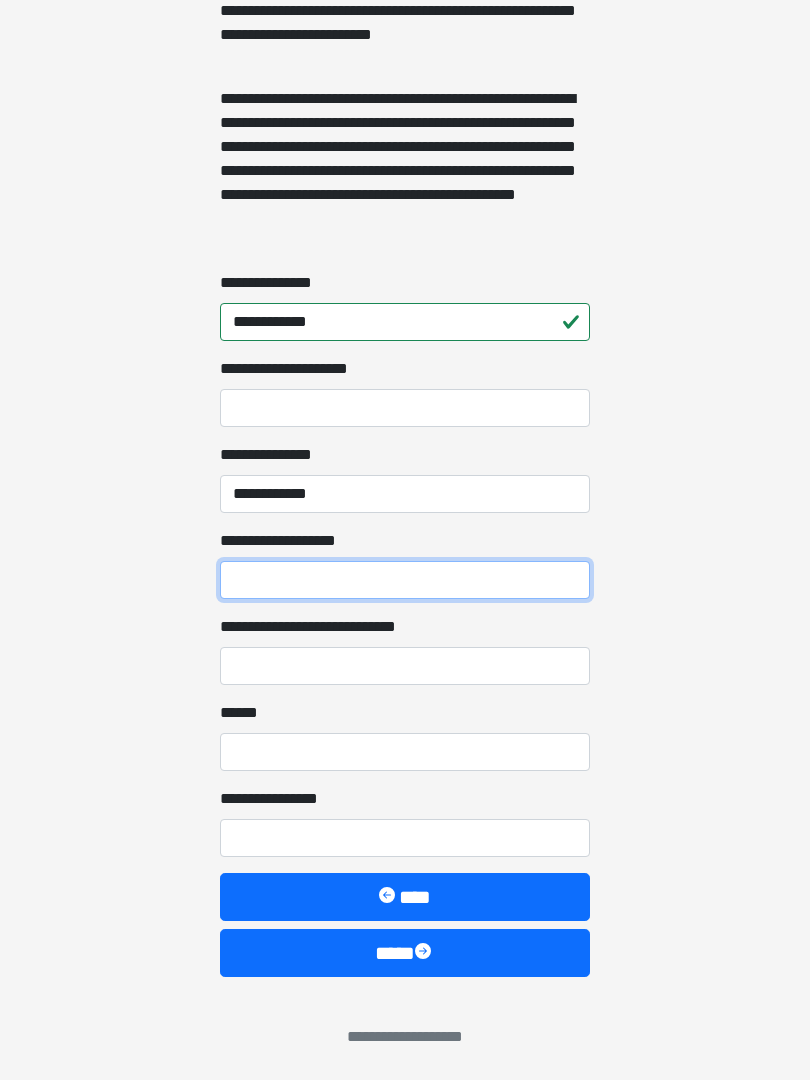 click on "**********" at bounding box center (405, 580) 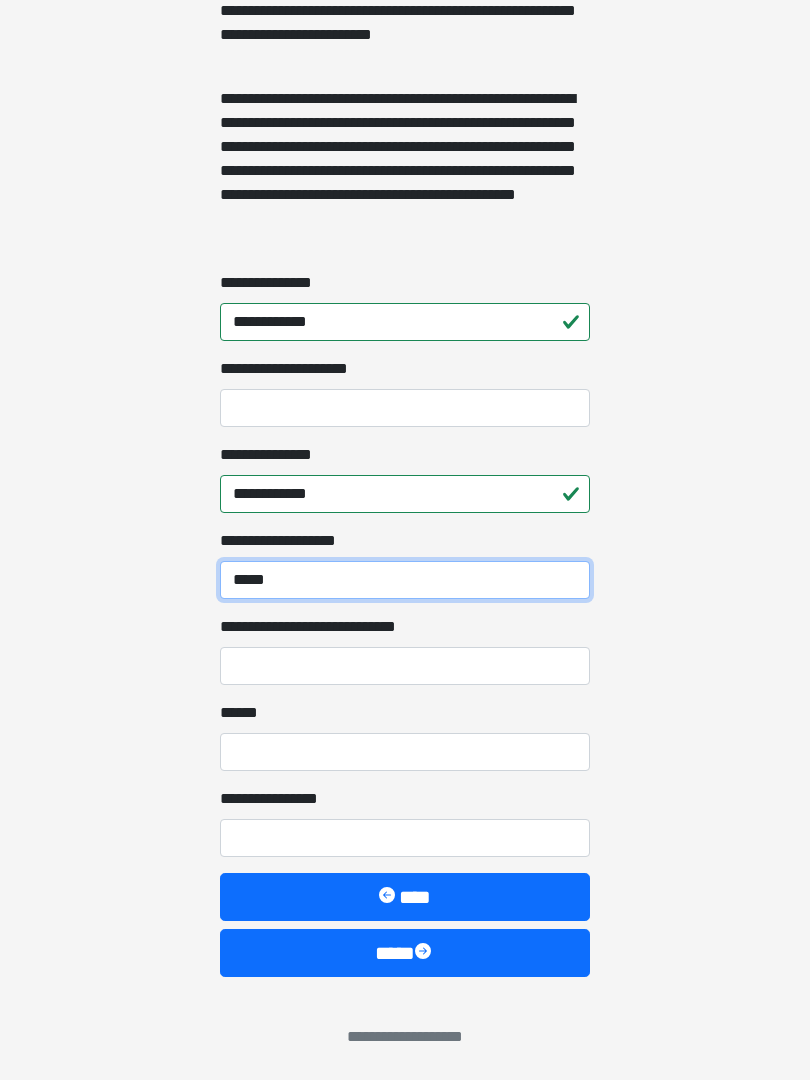 type on "*****" 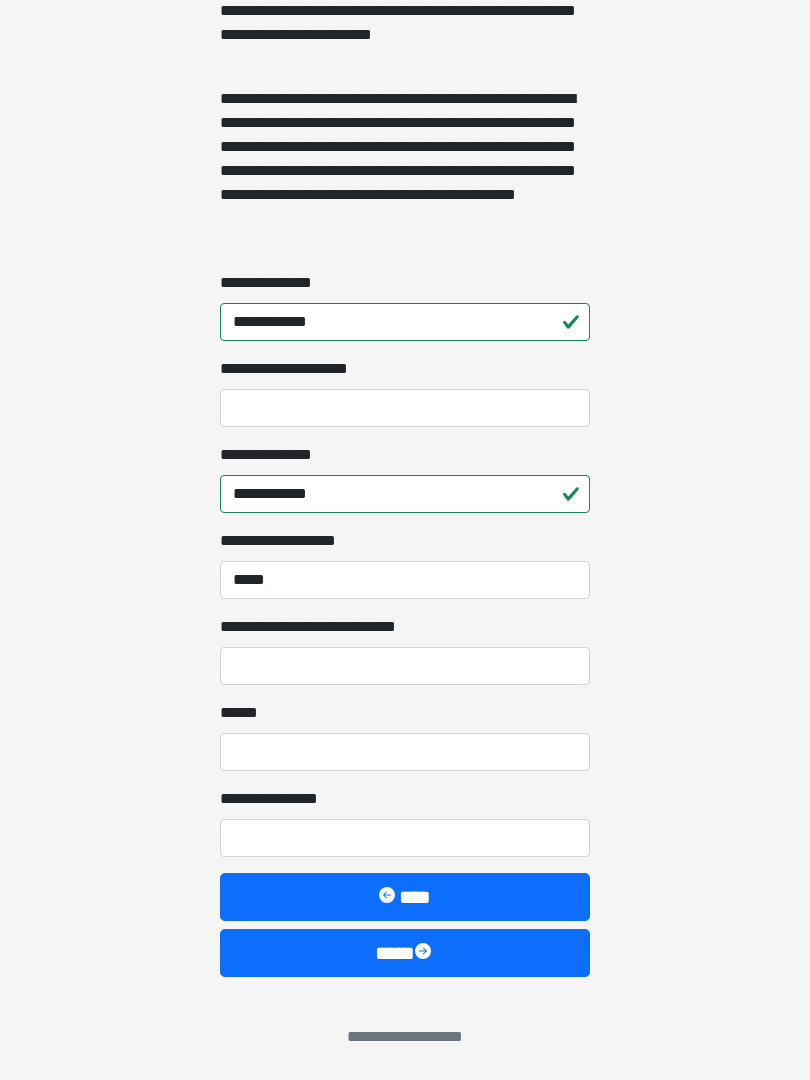 click on "**********" at bounding box center [405, 666] 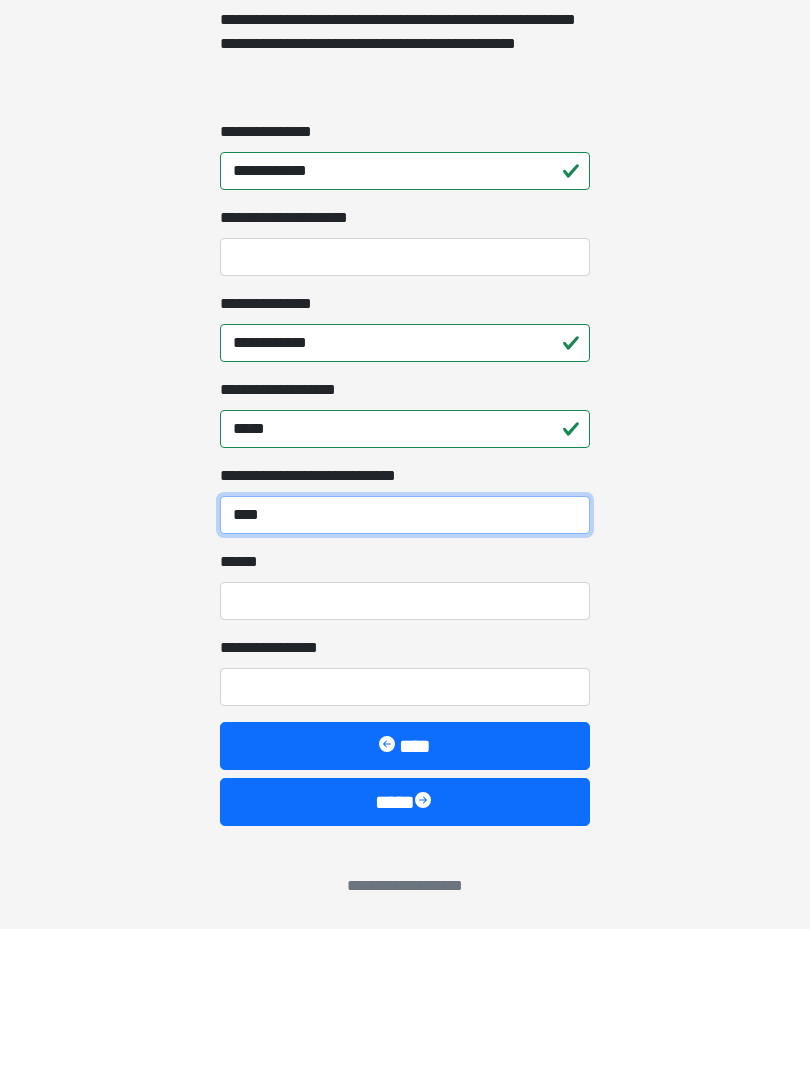 type on "****" 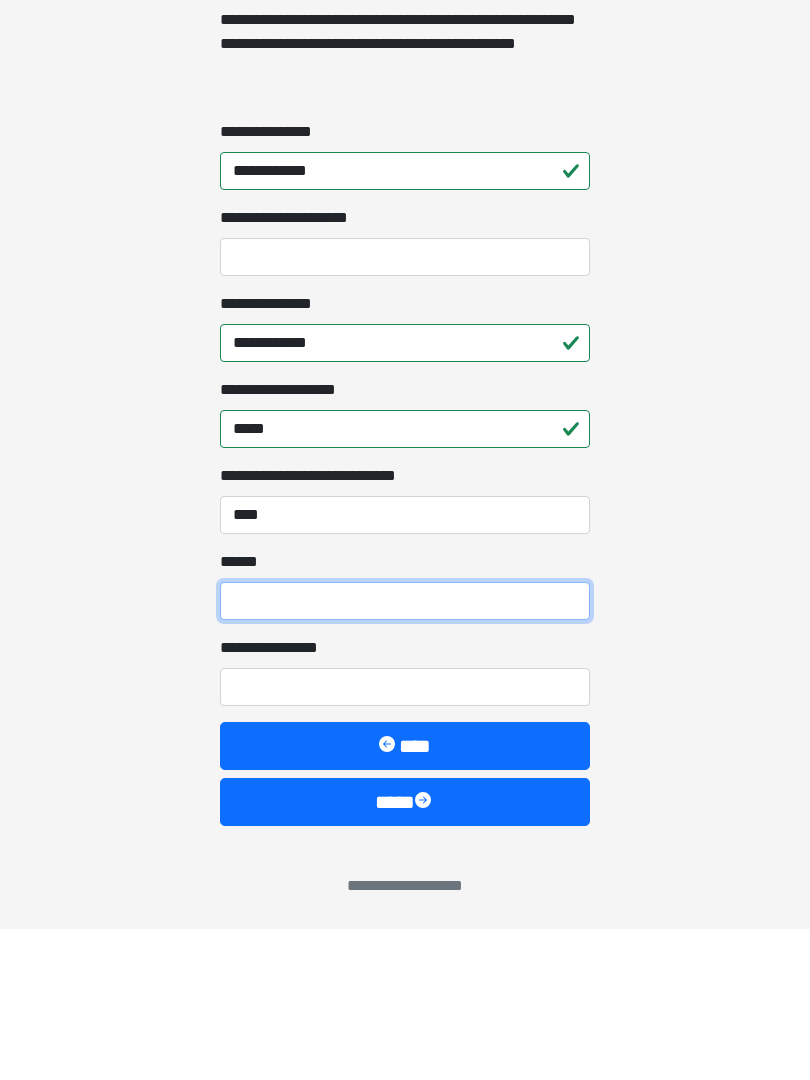 click on "**** *" at bounding box center [405, 752] 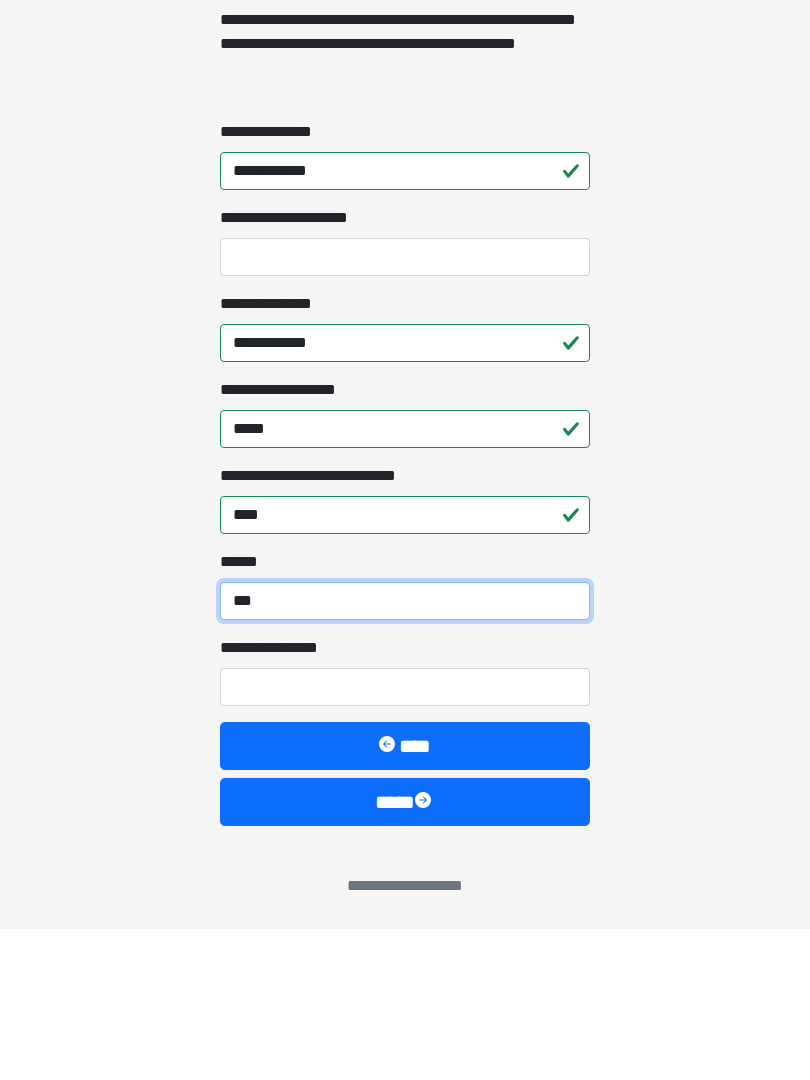 type on "***" 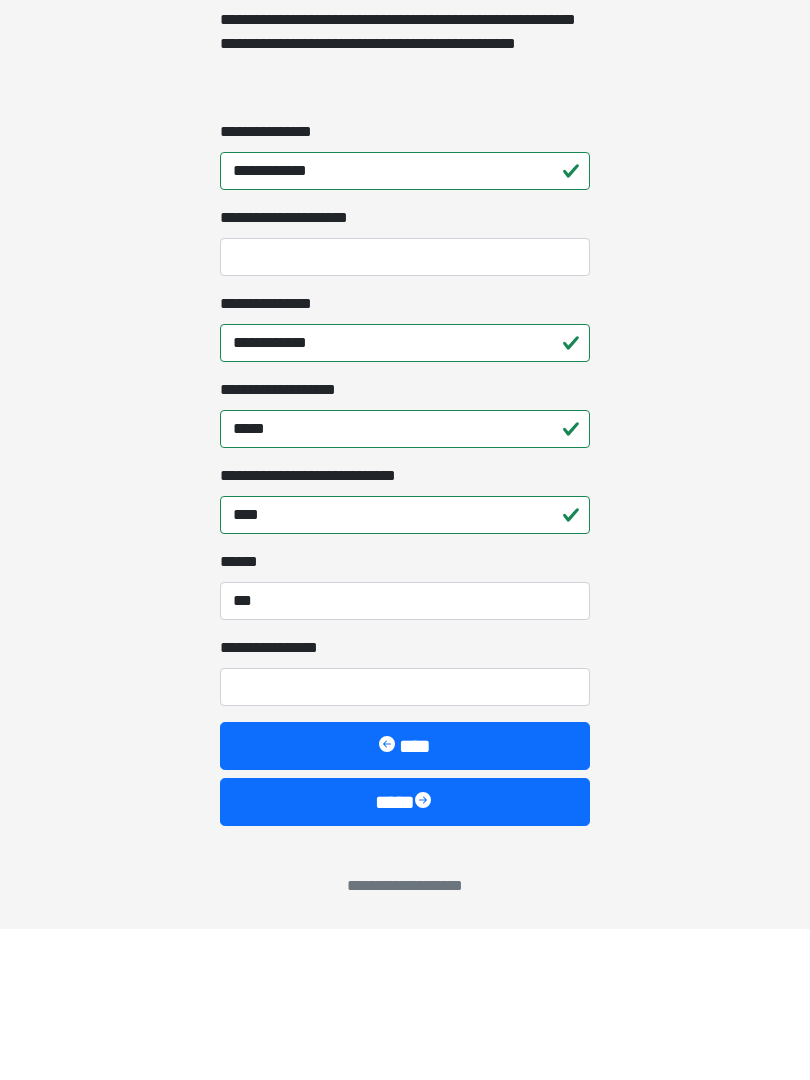 click on "**********" at bounding box center (405, 838) 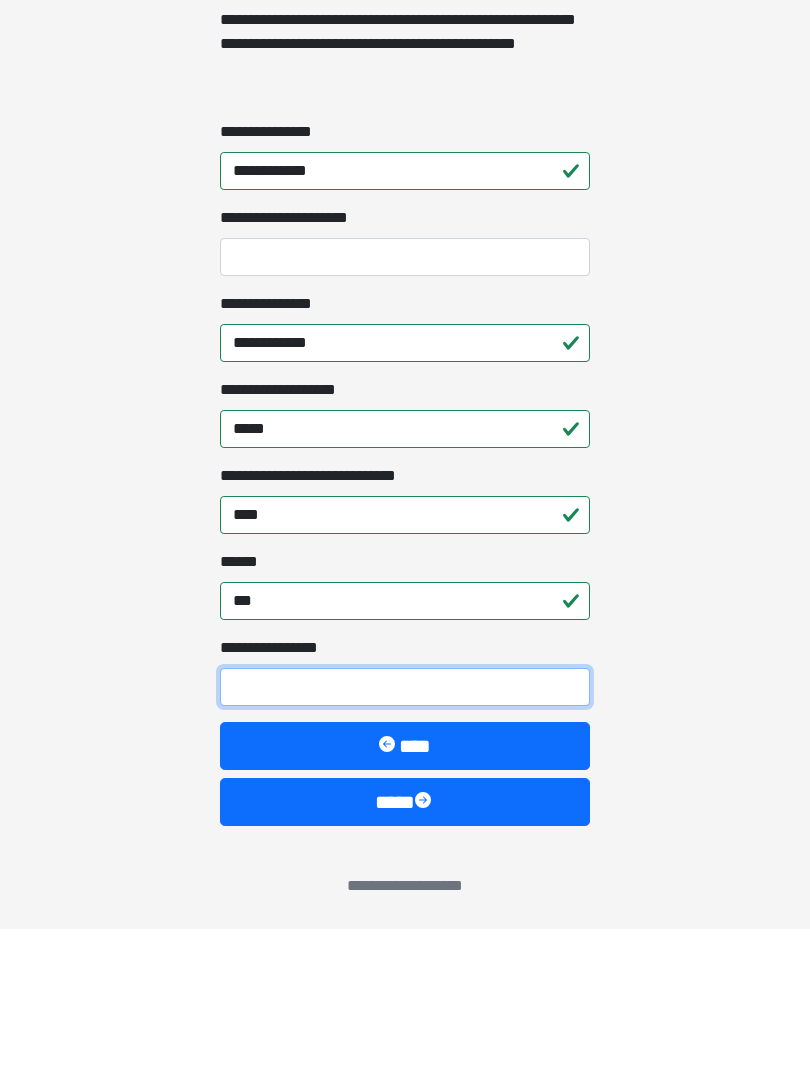 type on "*" 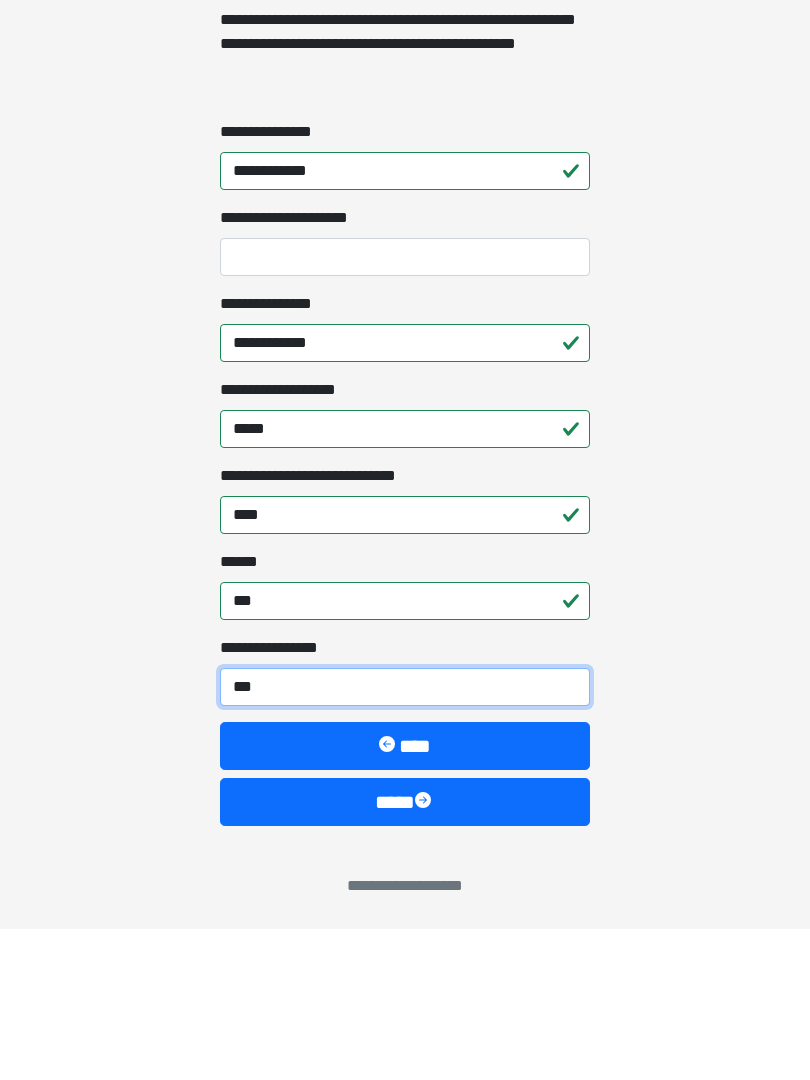 type on "****" 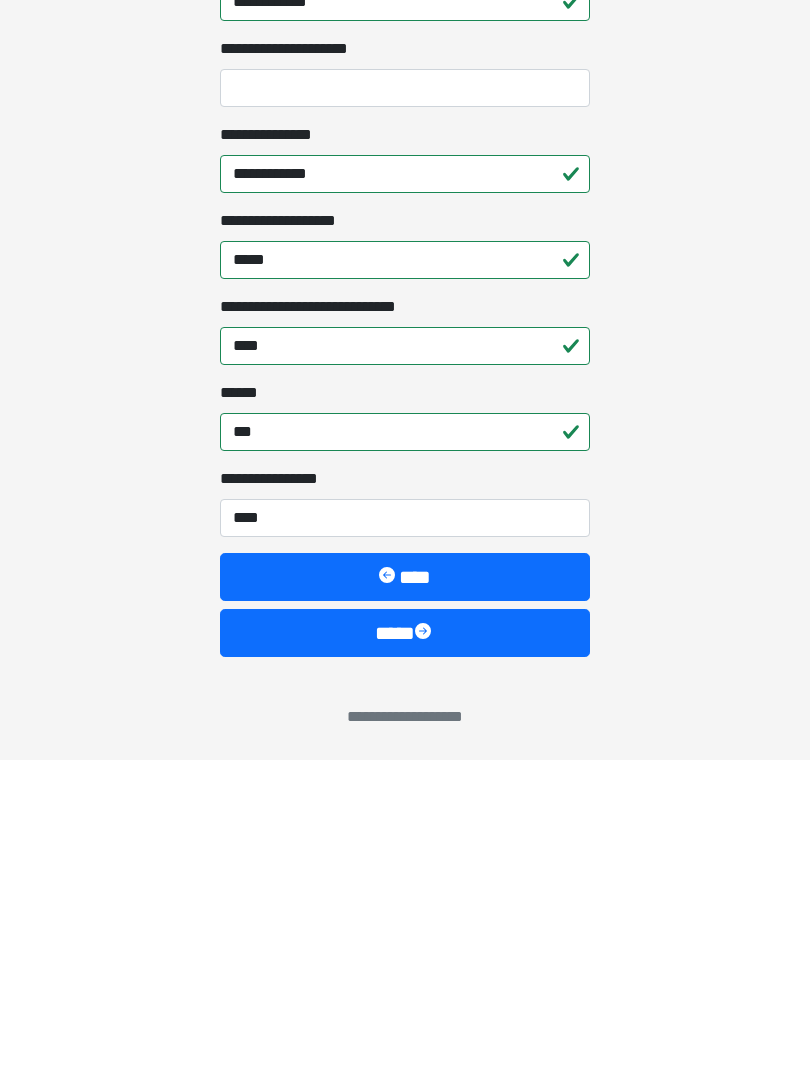 click on "****" at bounding box center (405, 953) 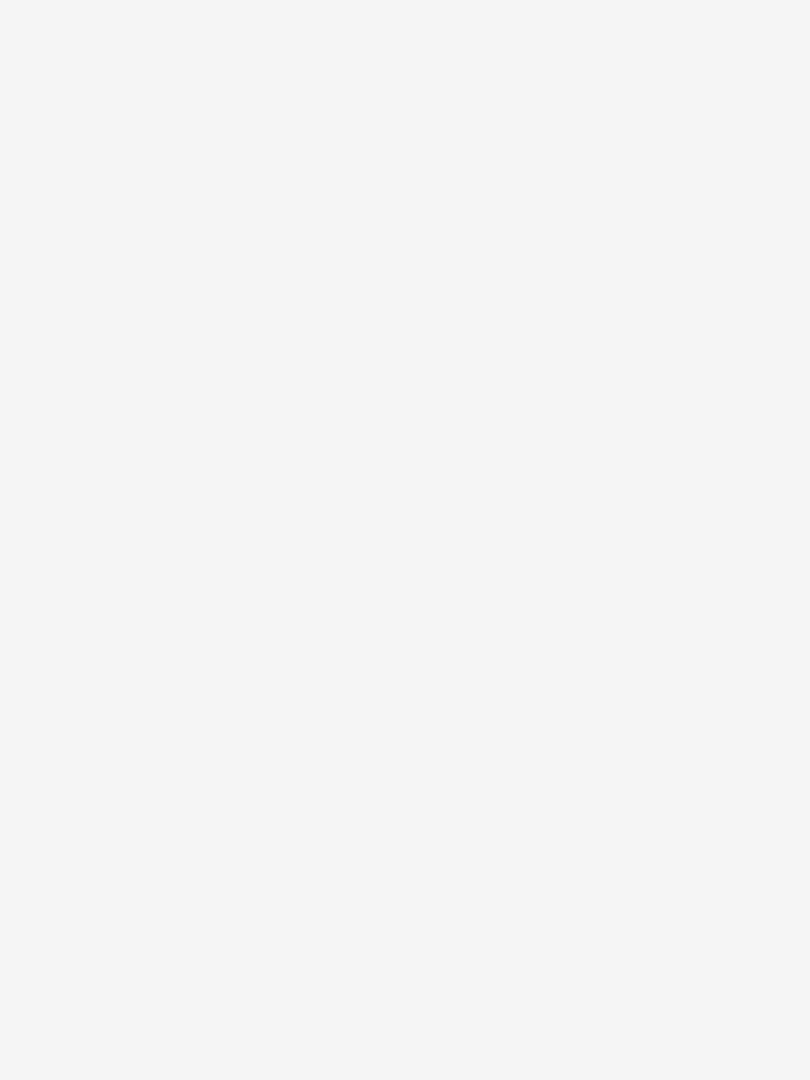 scroll, scrollTop: 0, scrollLeft: 0, axis: both 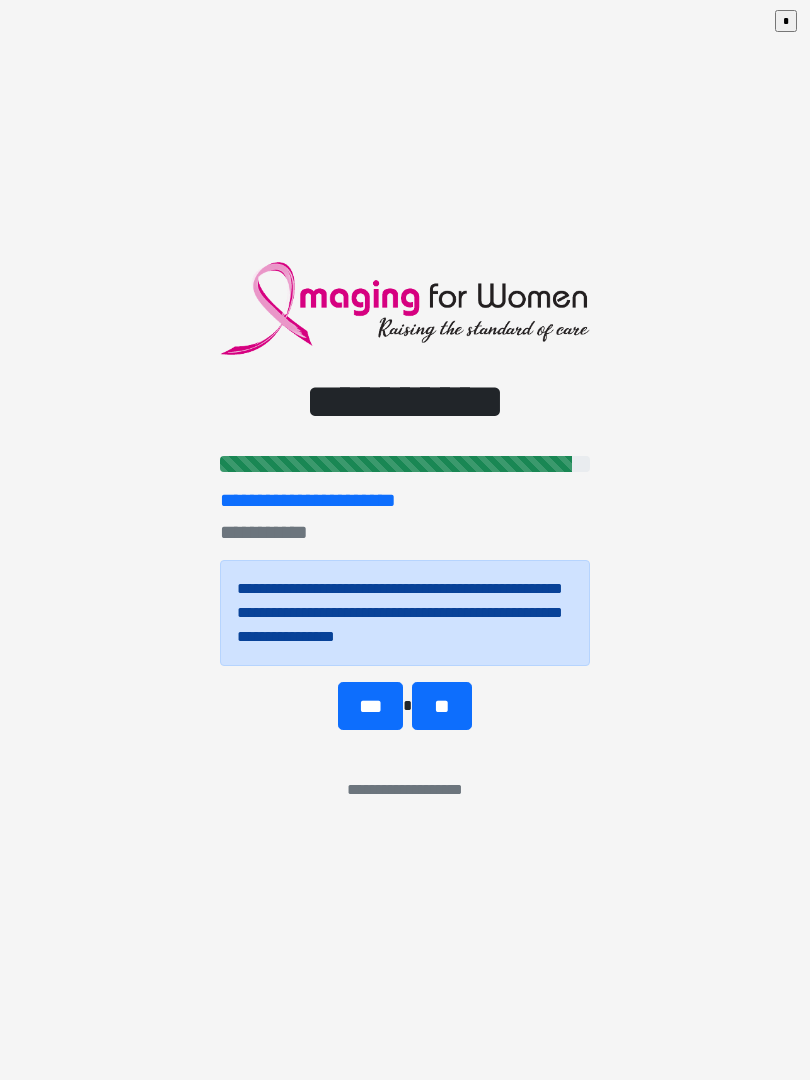 click on "***" at bounding box center [370, 706] 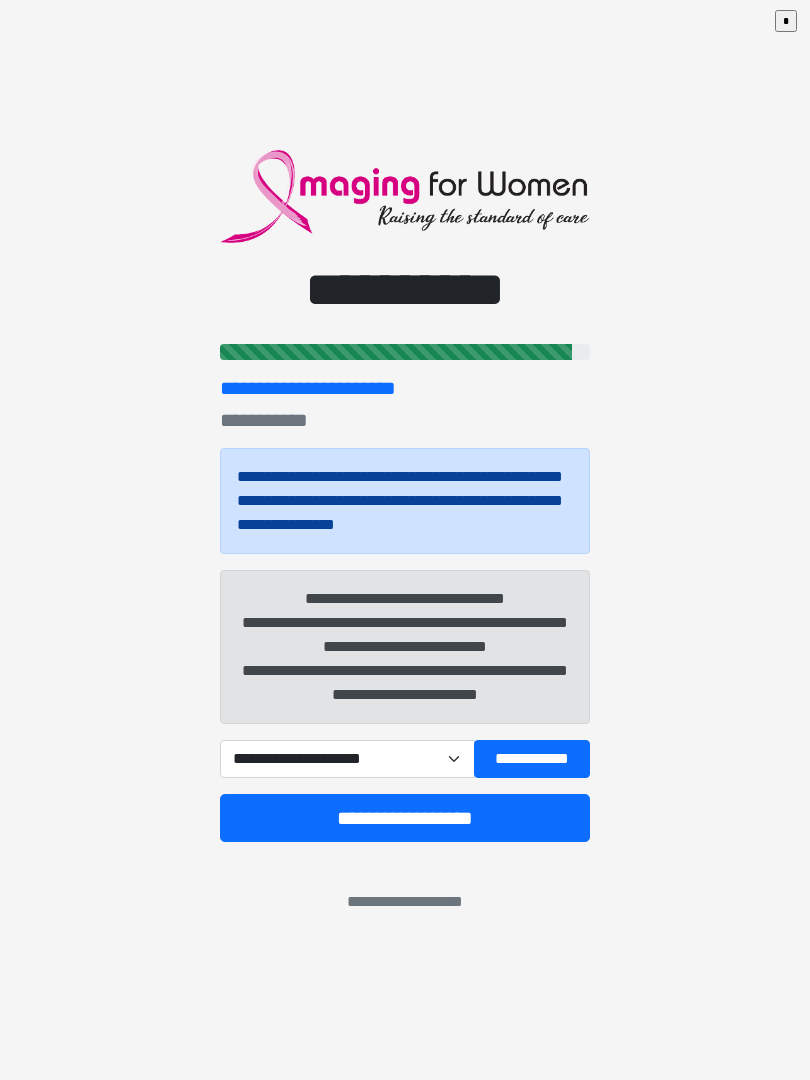 click on "**********" at bounding box center [347, 759] 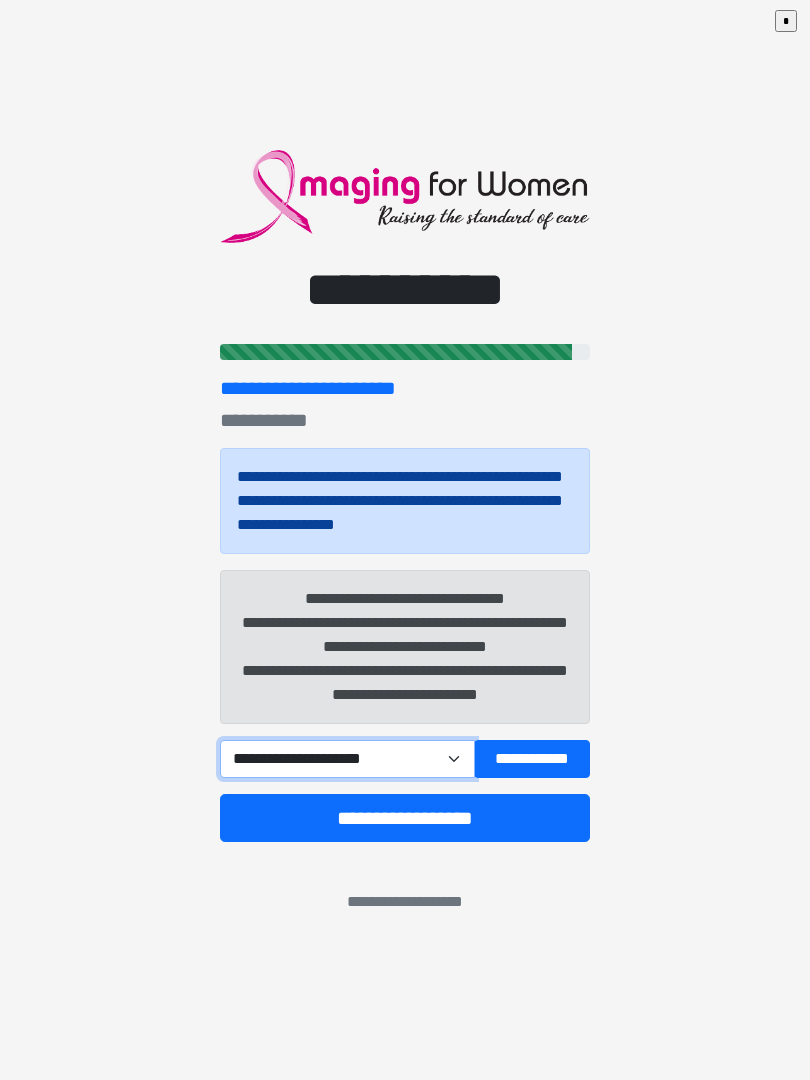 select on "******" 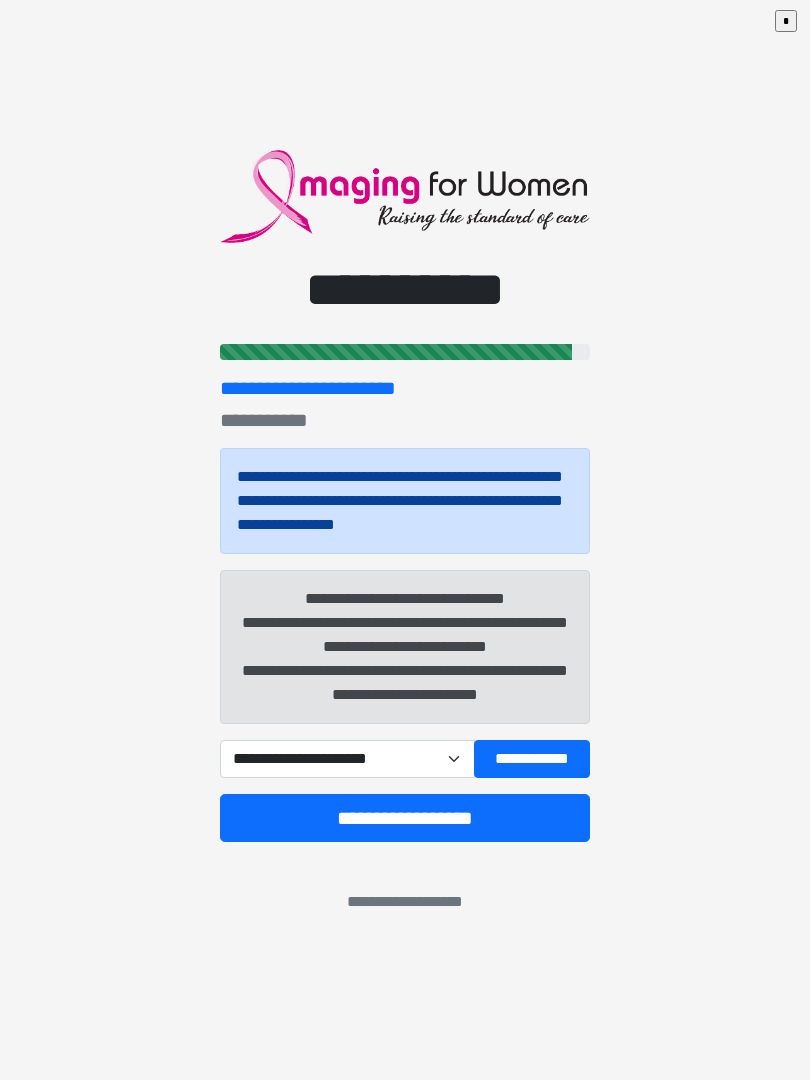 click on "**********" at bounding box center (532, 759) 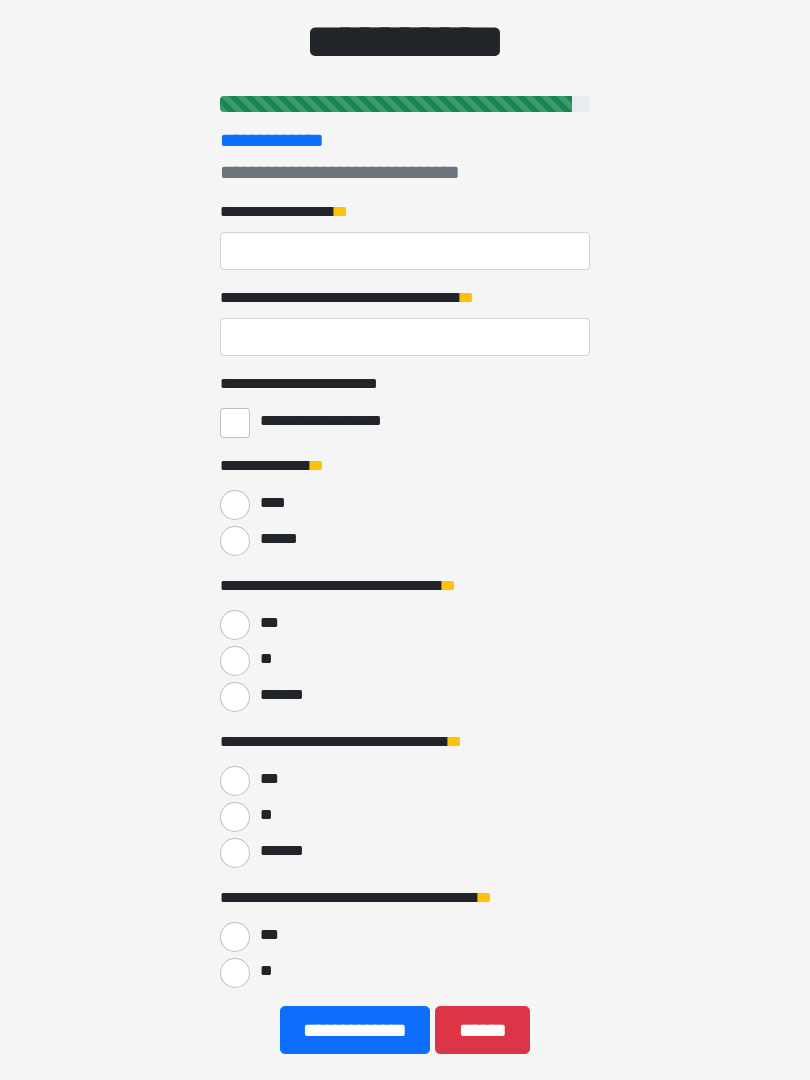 scroll, scrollTop: 247, scrollLeft: 0, axis: vertical 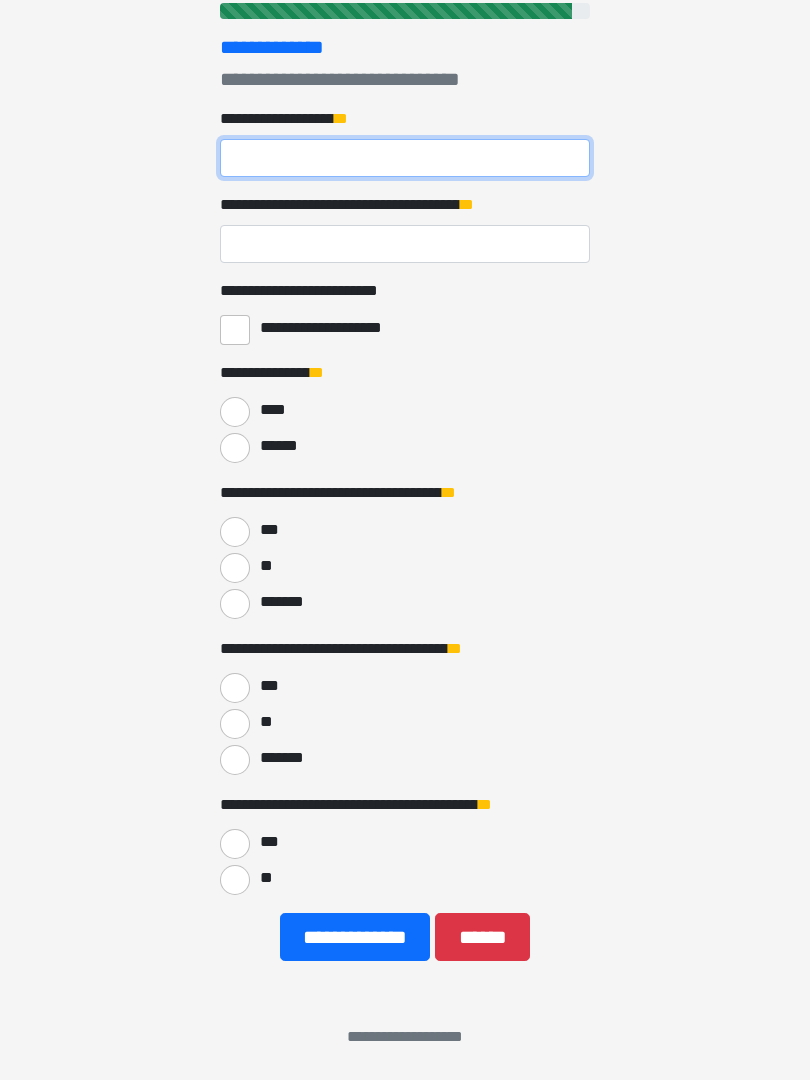 click on "**********" at bounding box center (405, 158) 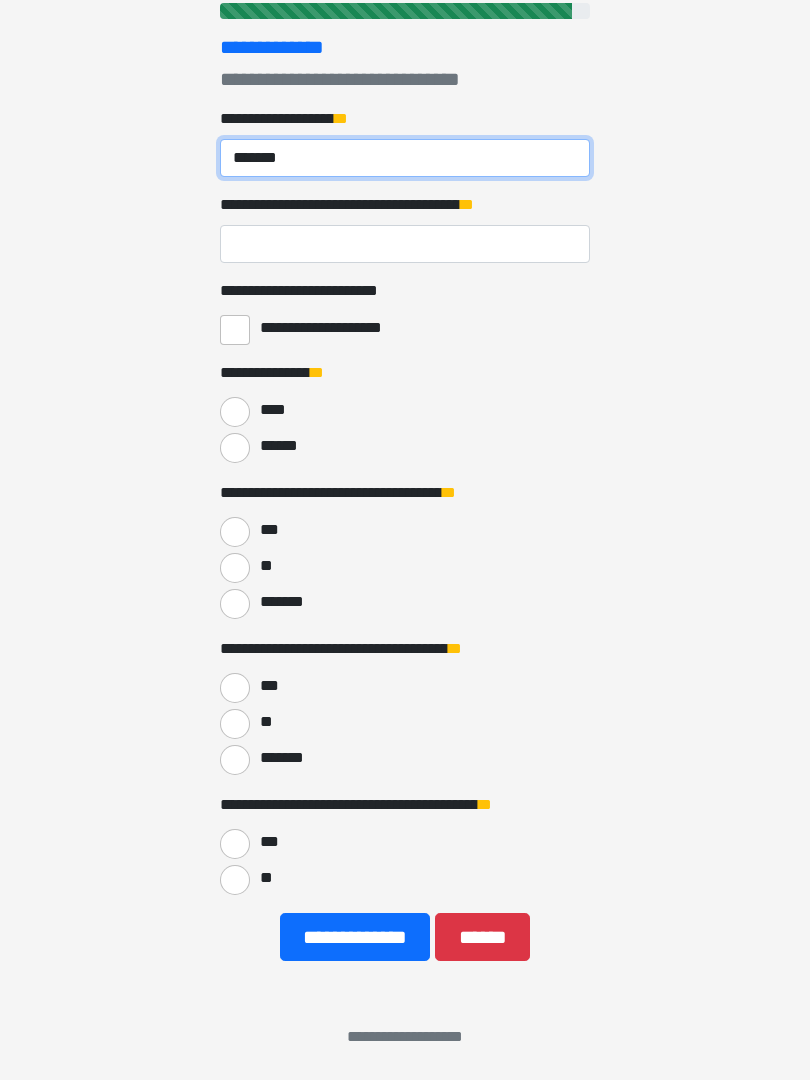 type on "*******" 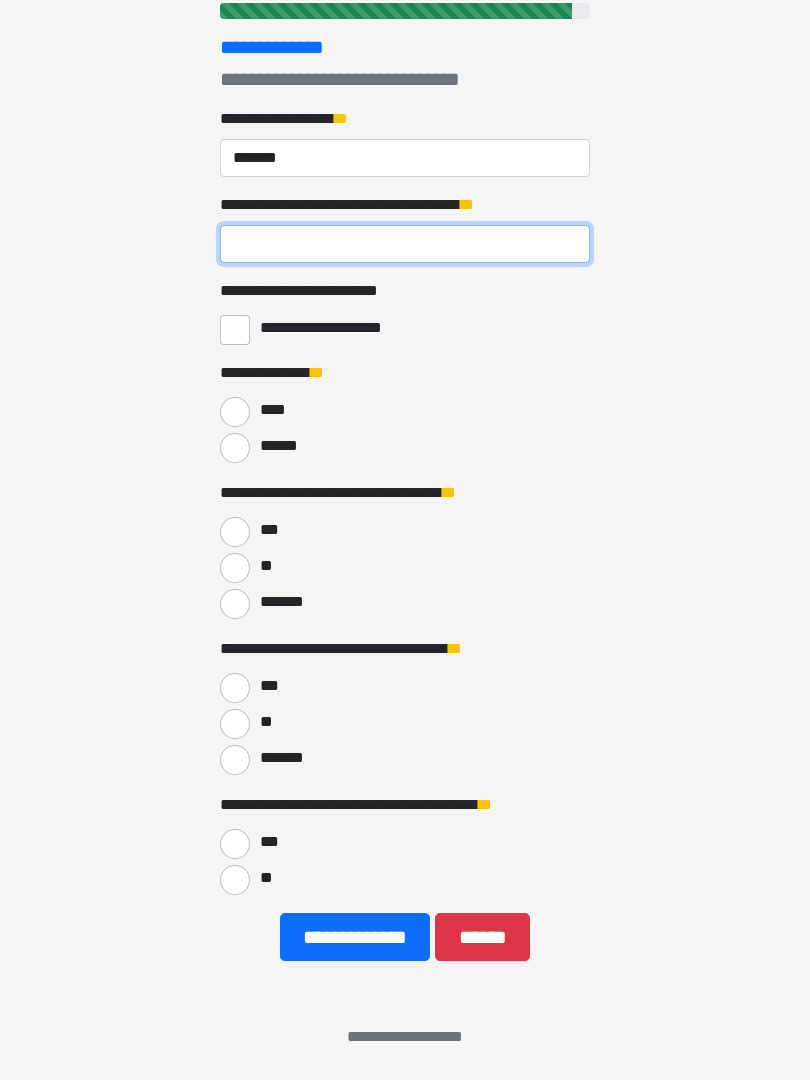 click on "**********" at bounding box center [405, 244] 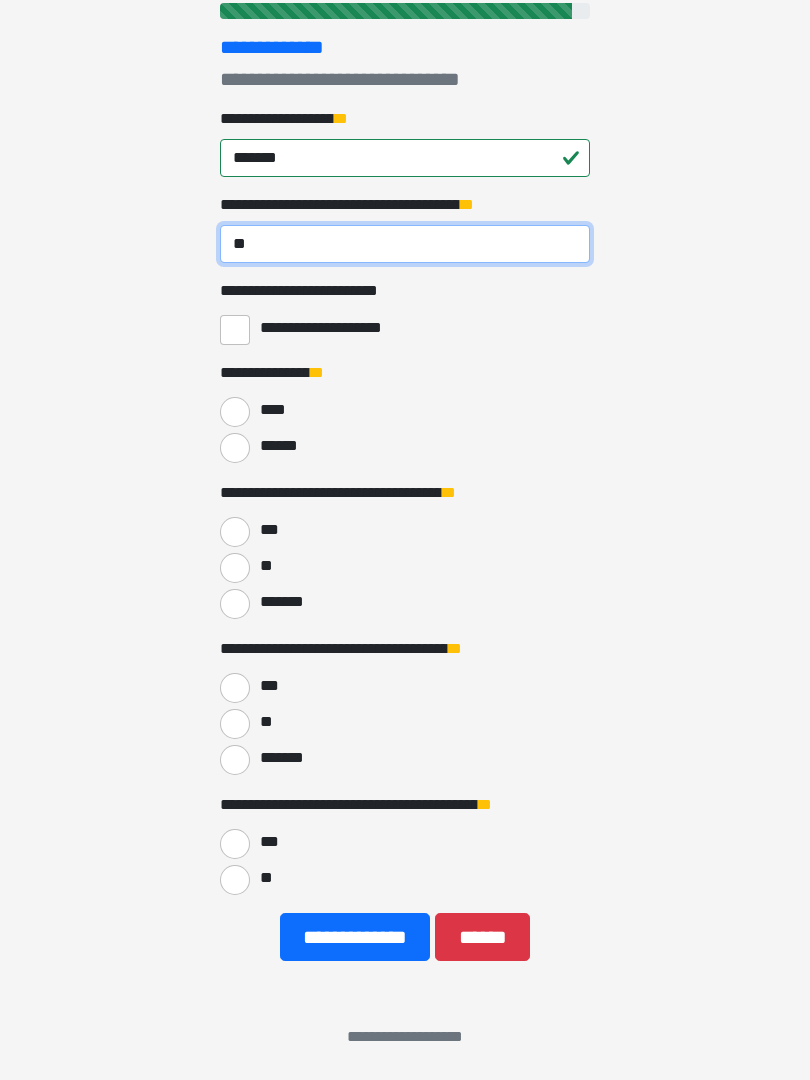 type on "**" 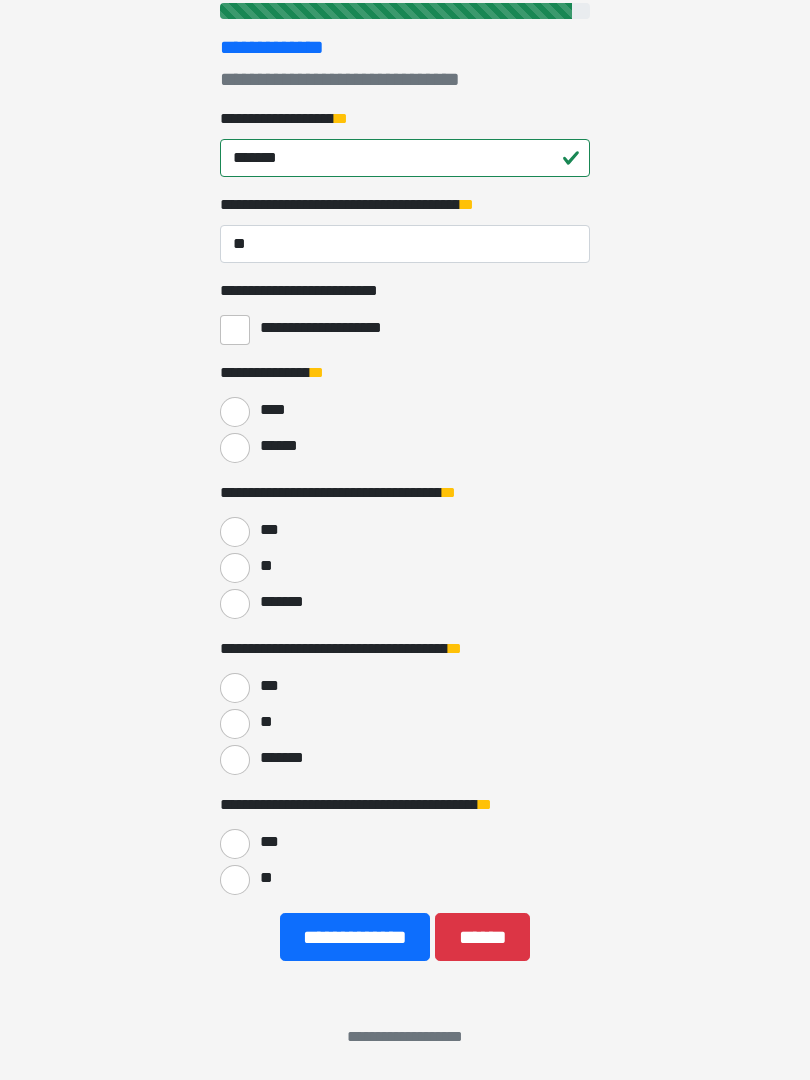 click on "**********" at bounding box center (235, 330) 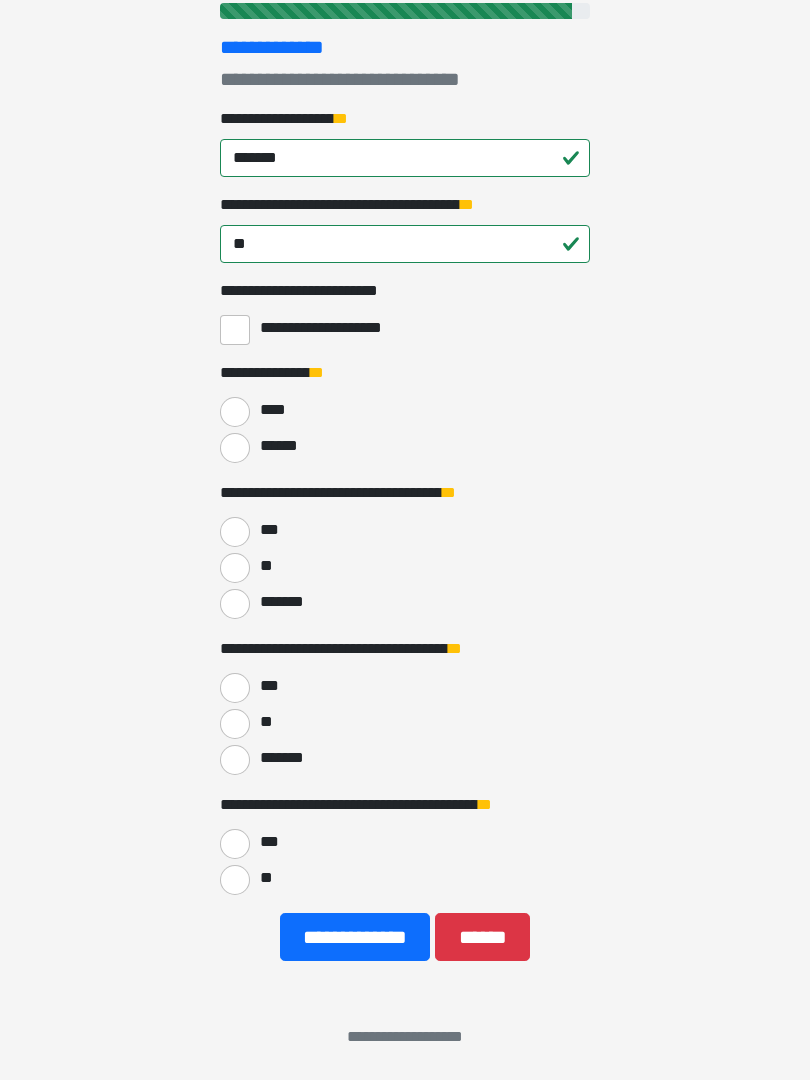 click on "******" at bounding box center (235, 448) 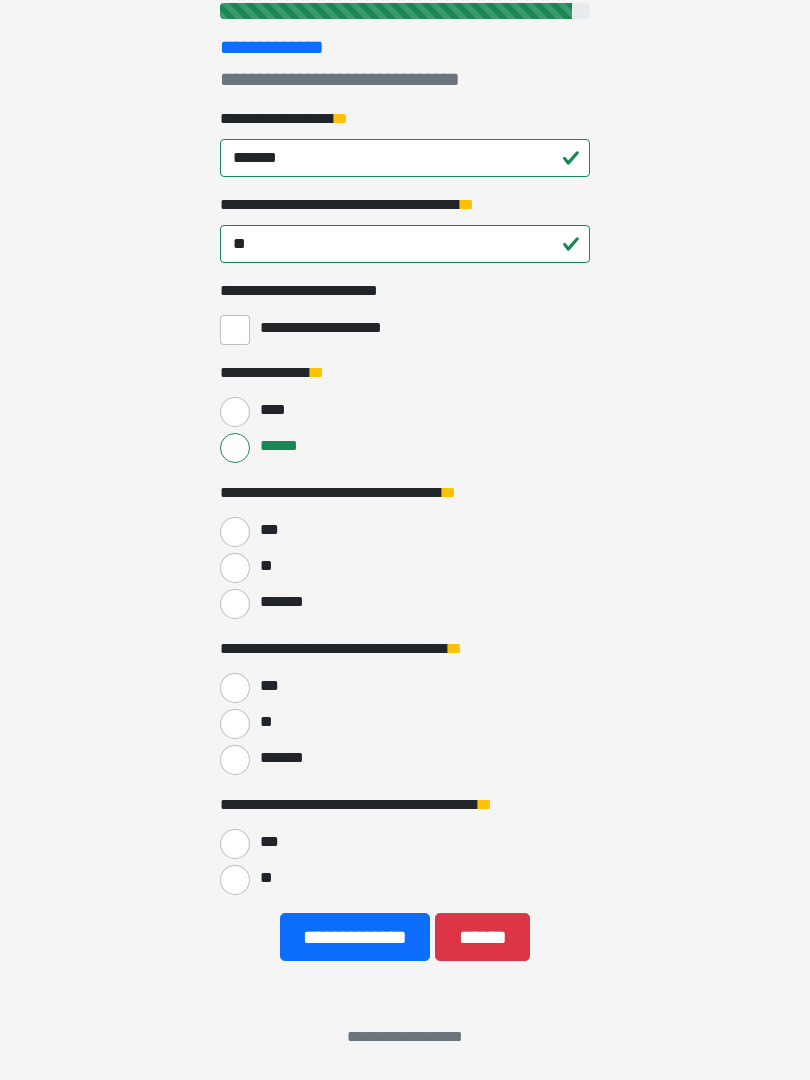click on "***" at bounding box center [235, 532] 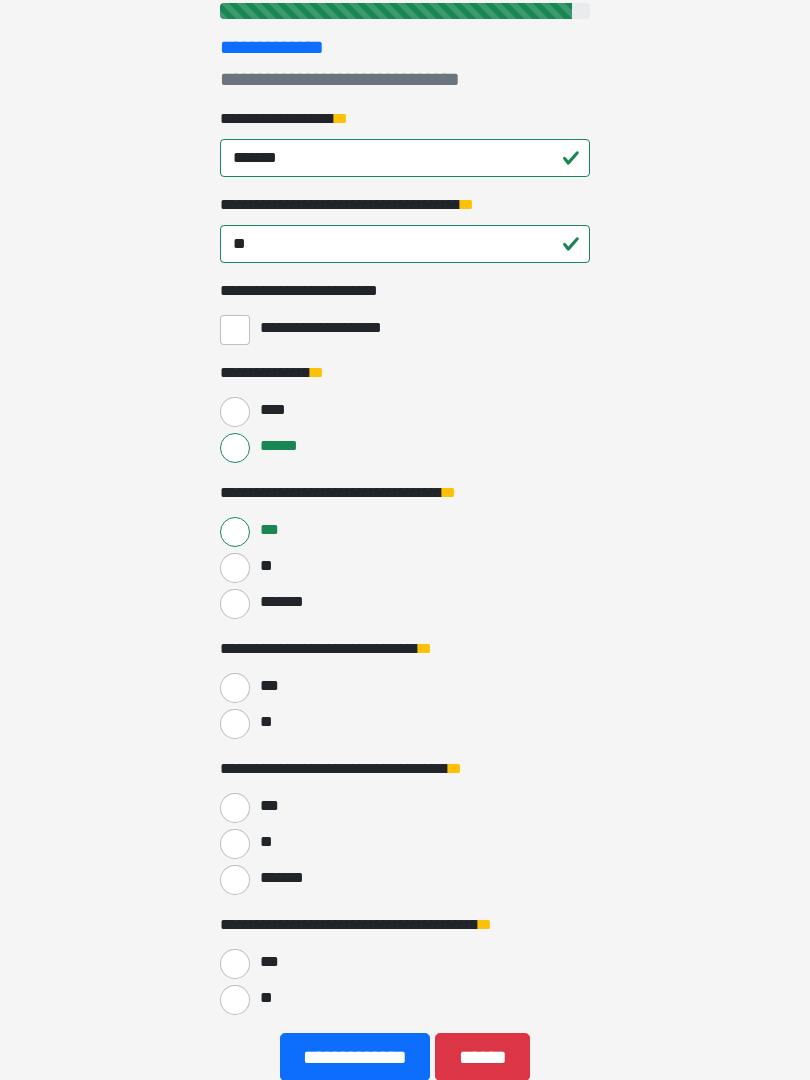 click on "**" at bounding box center (235, 724) 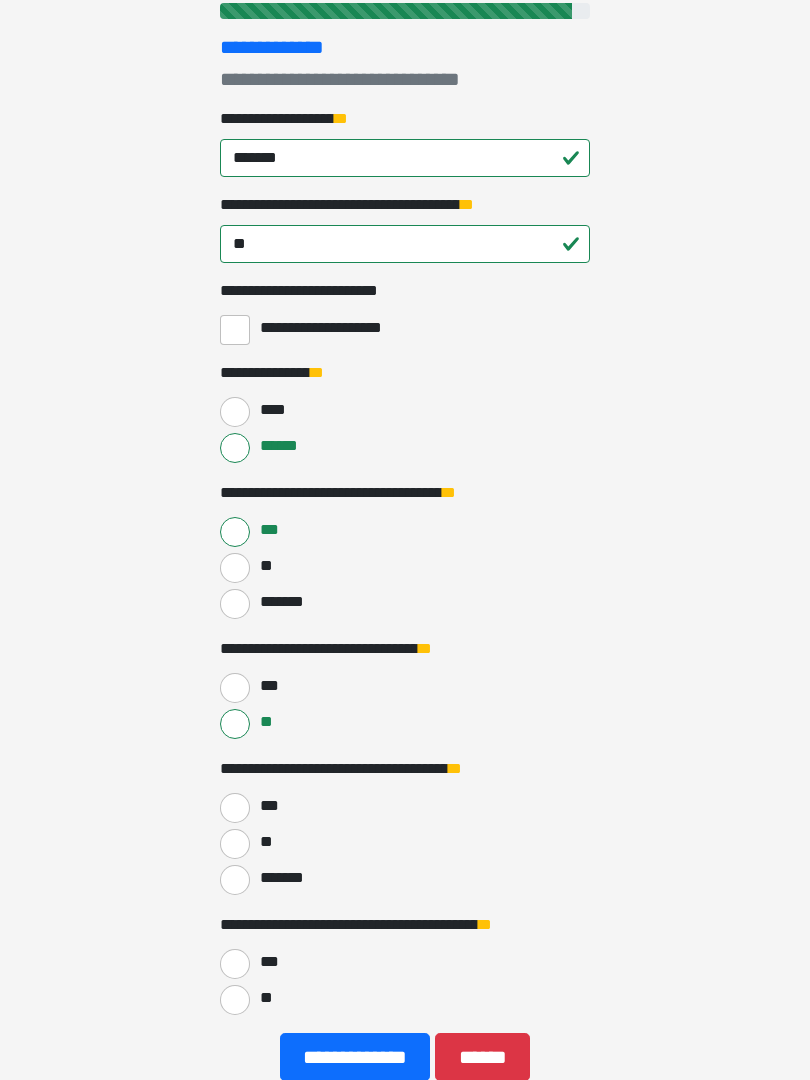 click on "**" at bounding box center [235, 844] 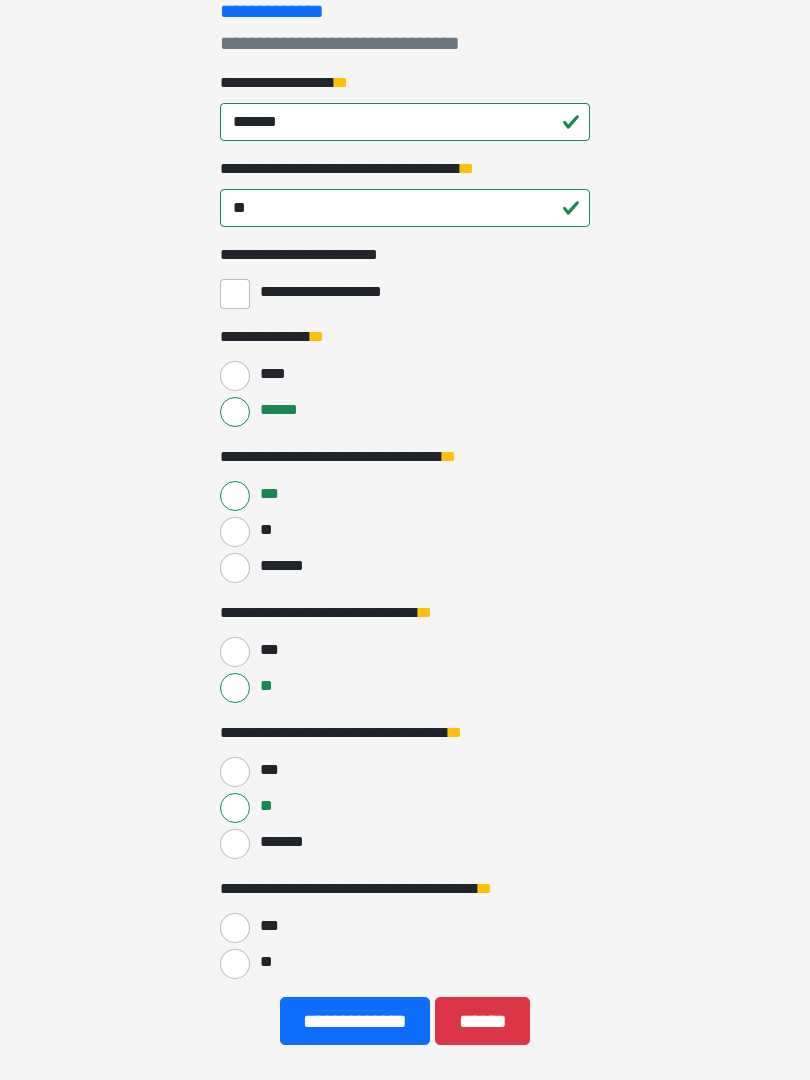 scroll, scrollTop: 367, scrollLeft: 0, axis: vertical 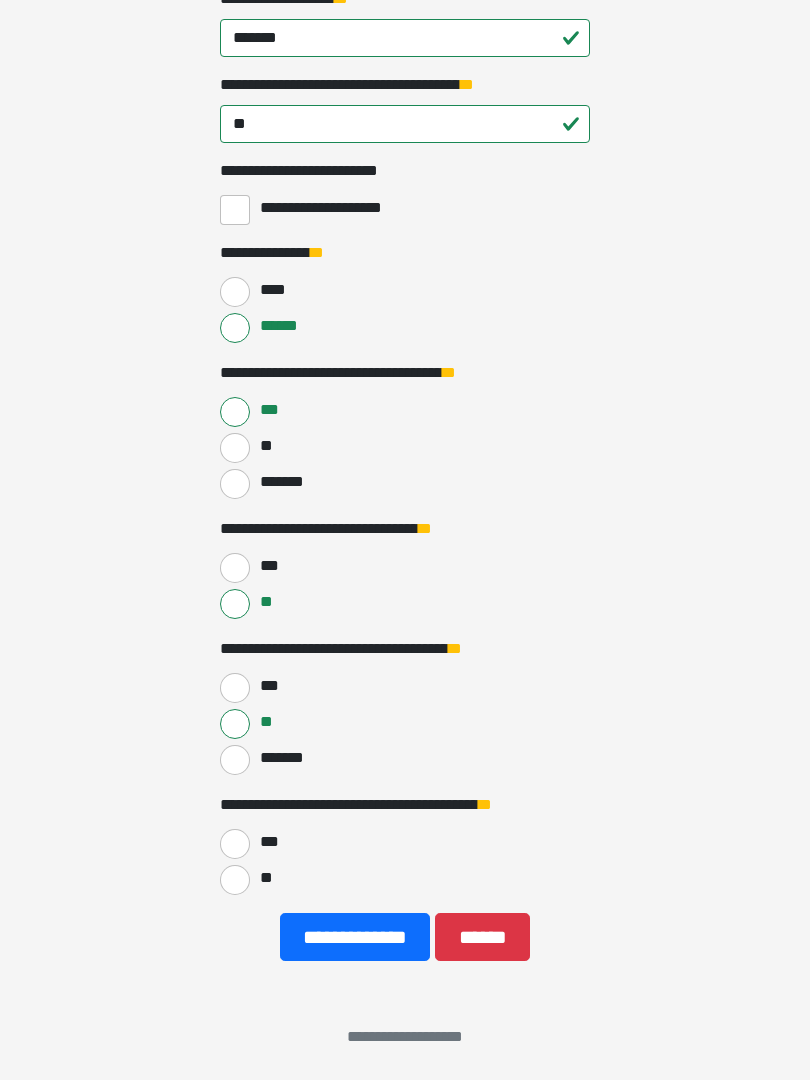 click on "***" at bounding box center (235, 844) 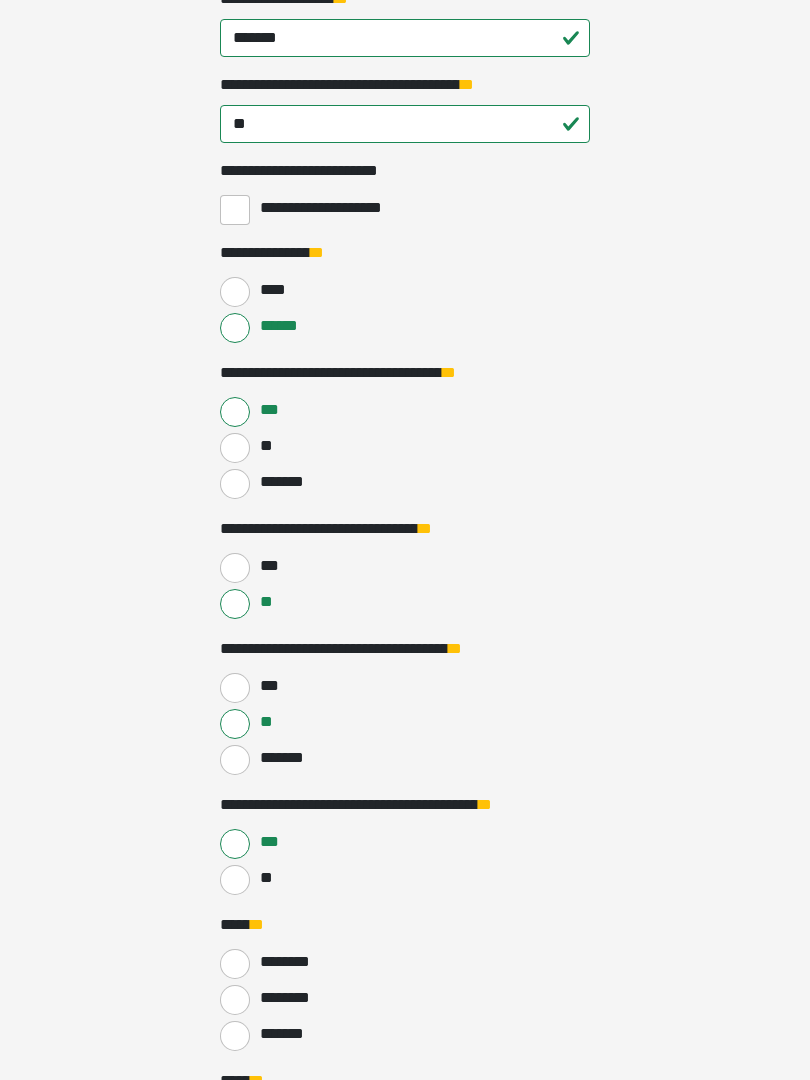 click on "**" at bounding box center [235, 880] 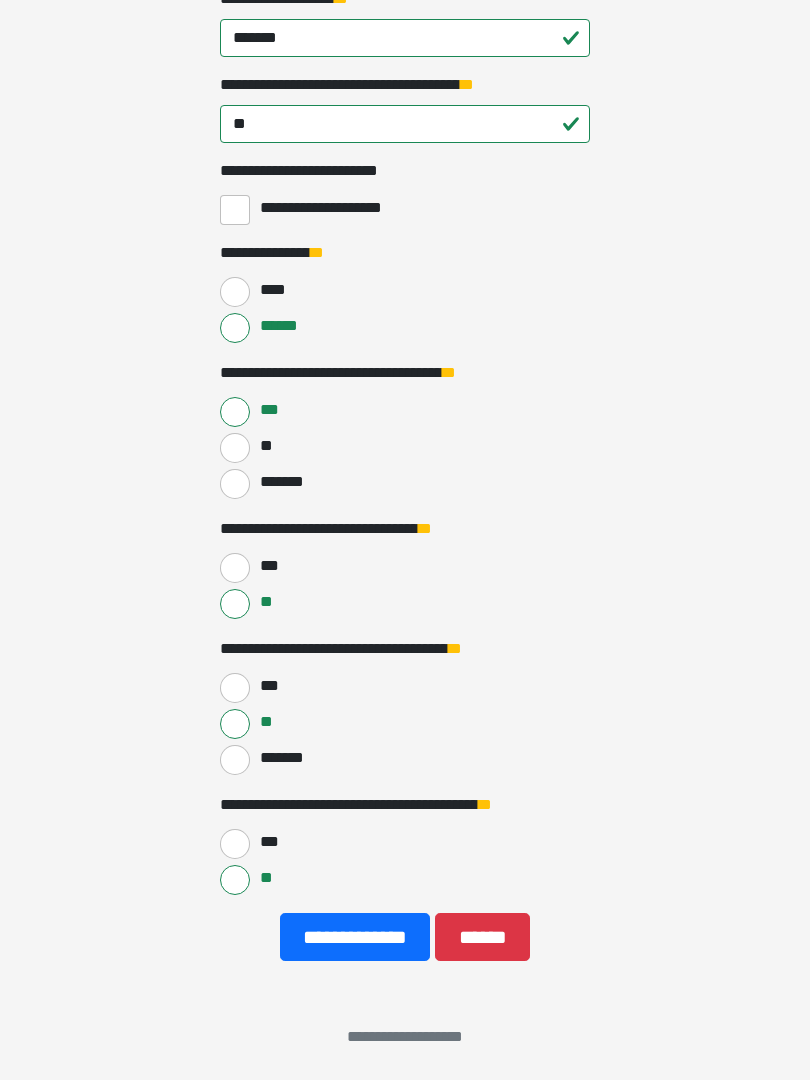 click on "**********" at bounding box center (355, 937) 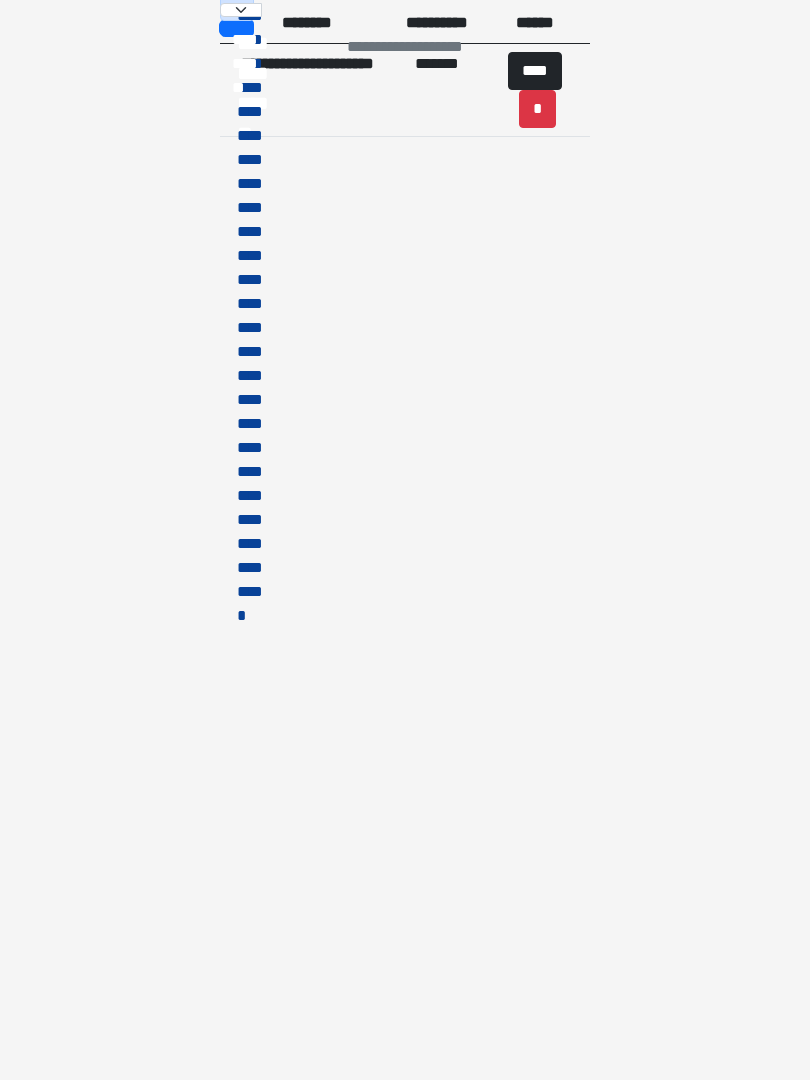 scroll, scrollTop: 0, scrollLeft: 0, axis: both 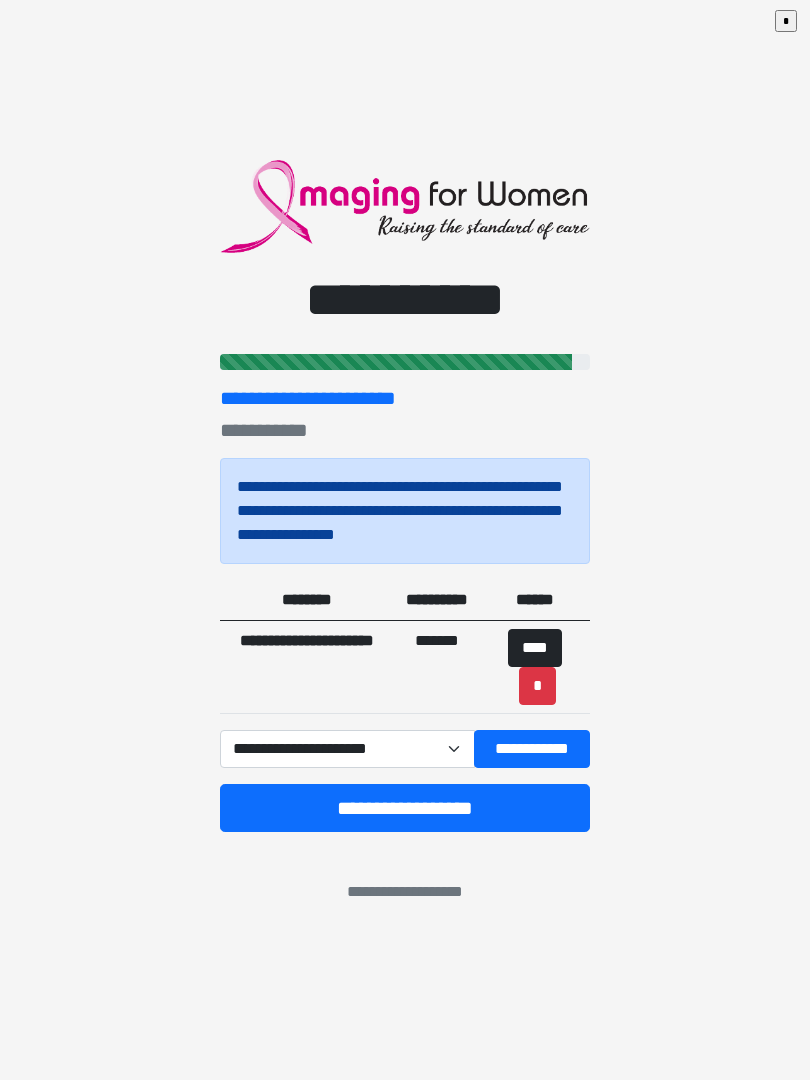 click on "**********" at bounding box center (532, 749) 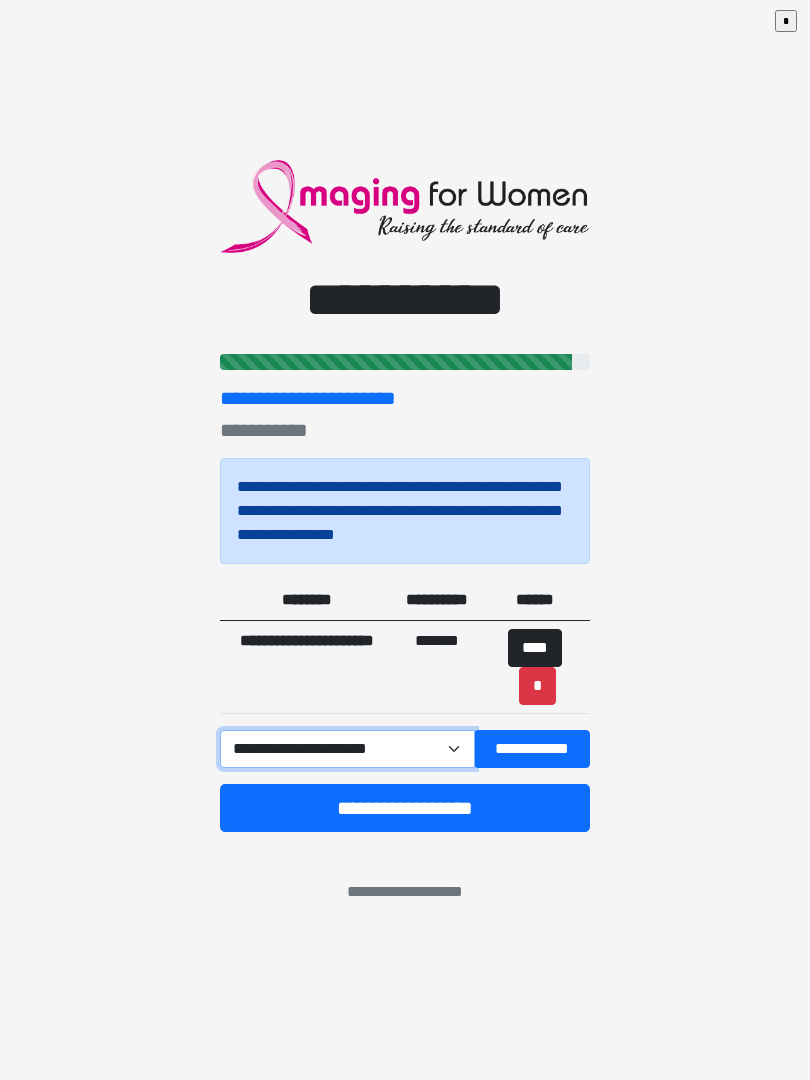 select on "*****" 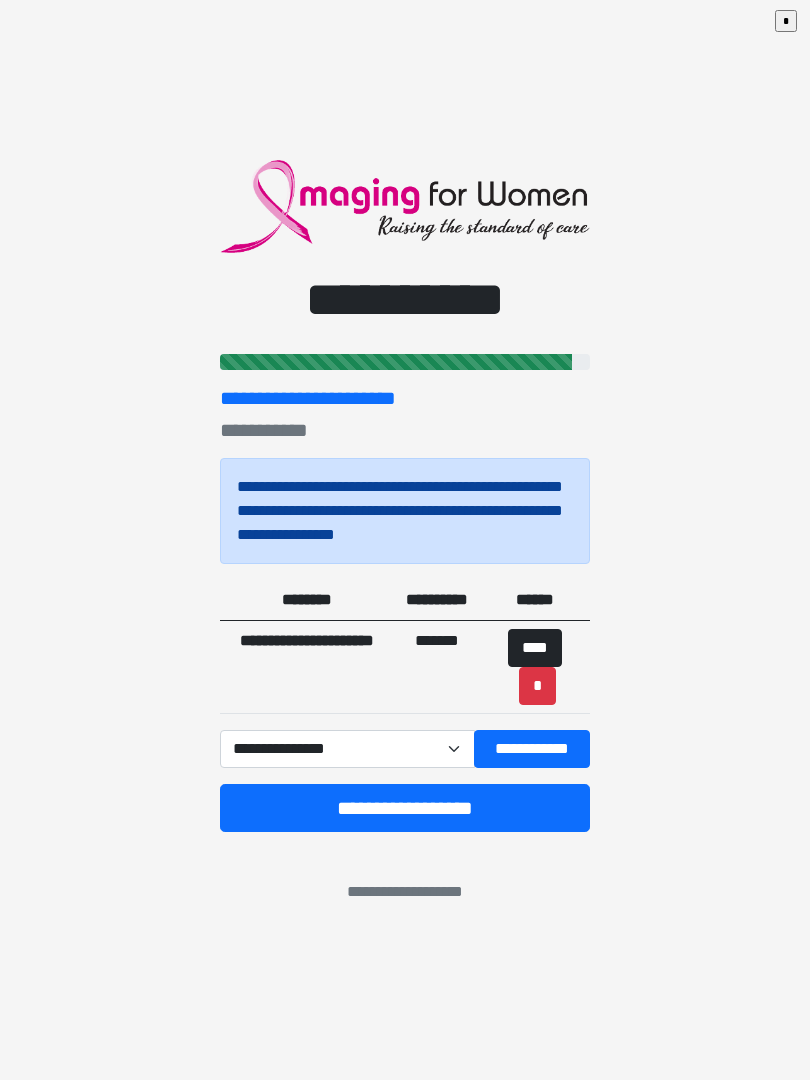 click on "**********" at bounding box center [532, 749] 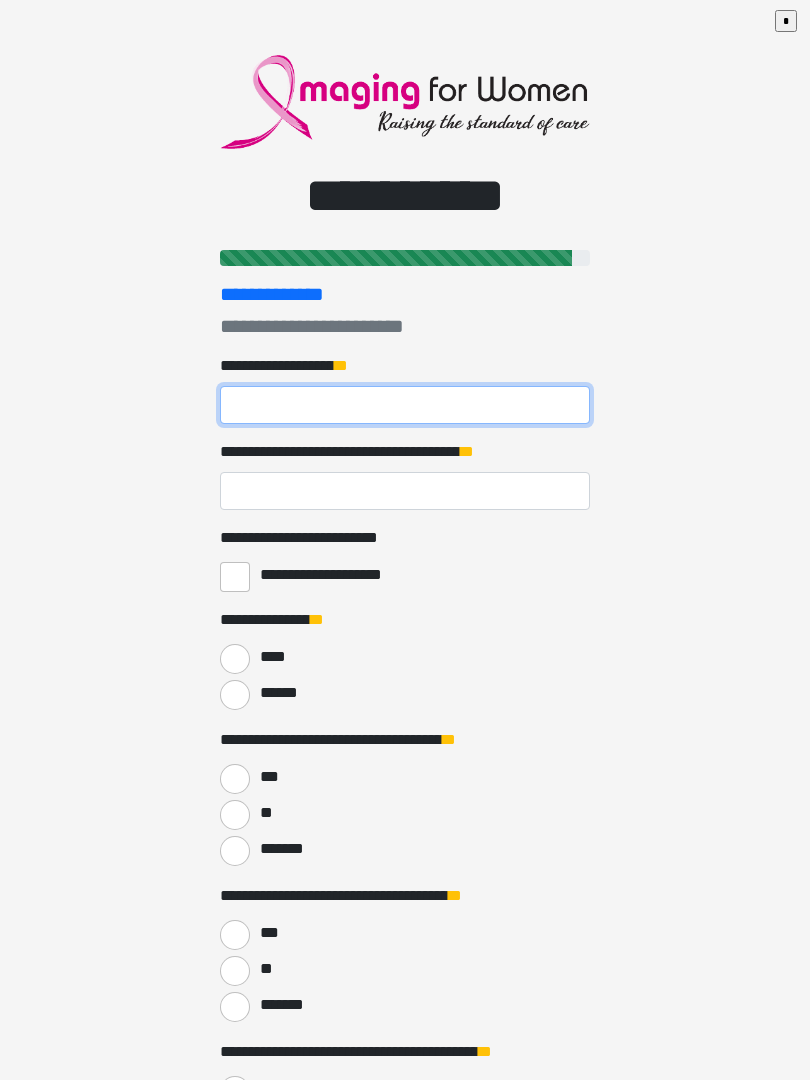 click on "**********" at bounding box center [405, 405] 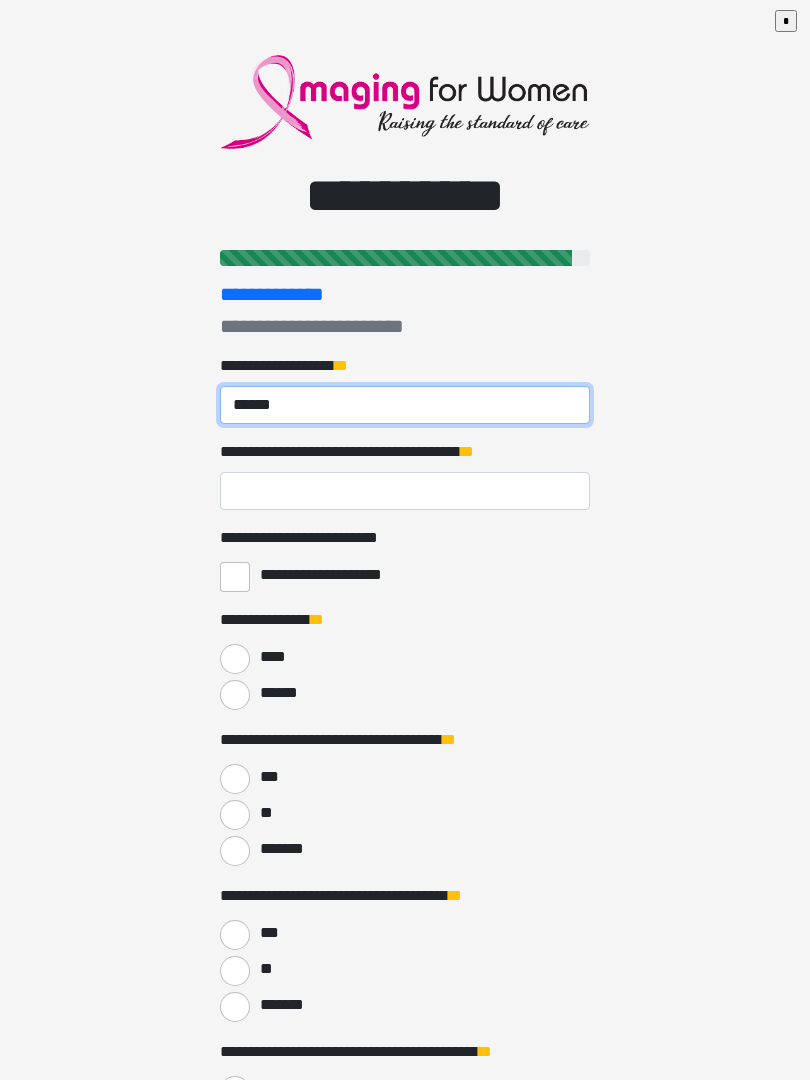 type on "******" 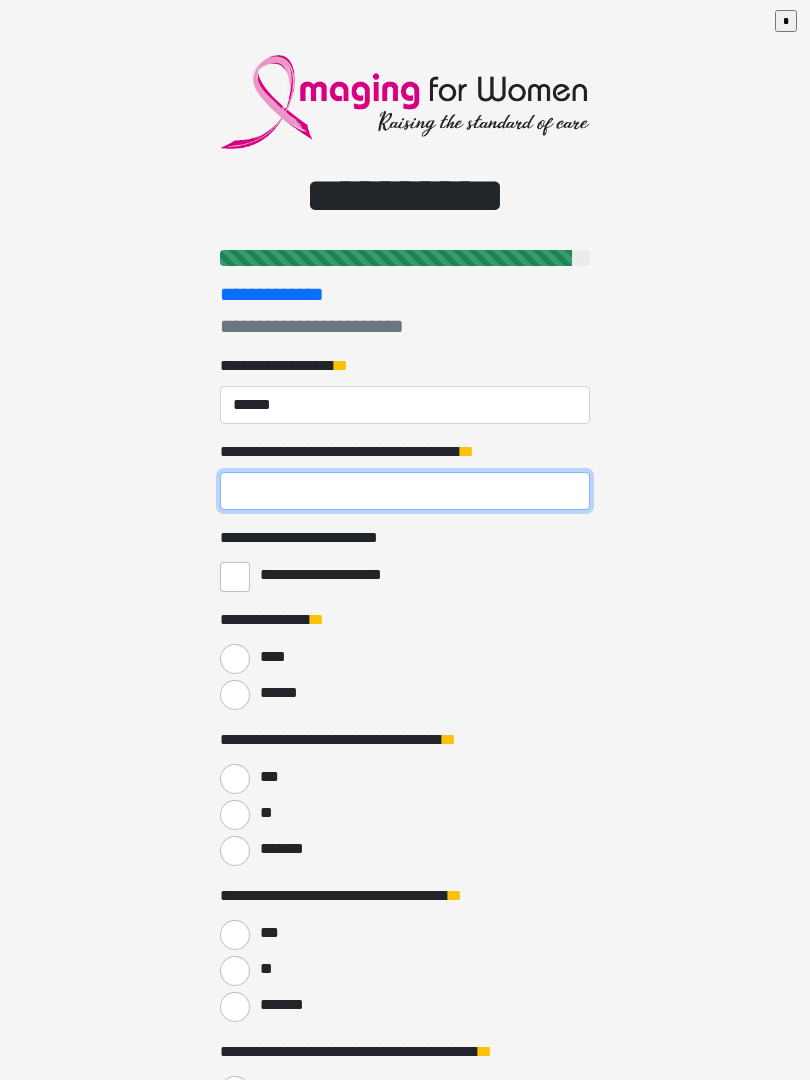 click on "**********" at bounding box center [405, 491] 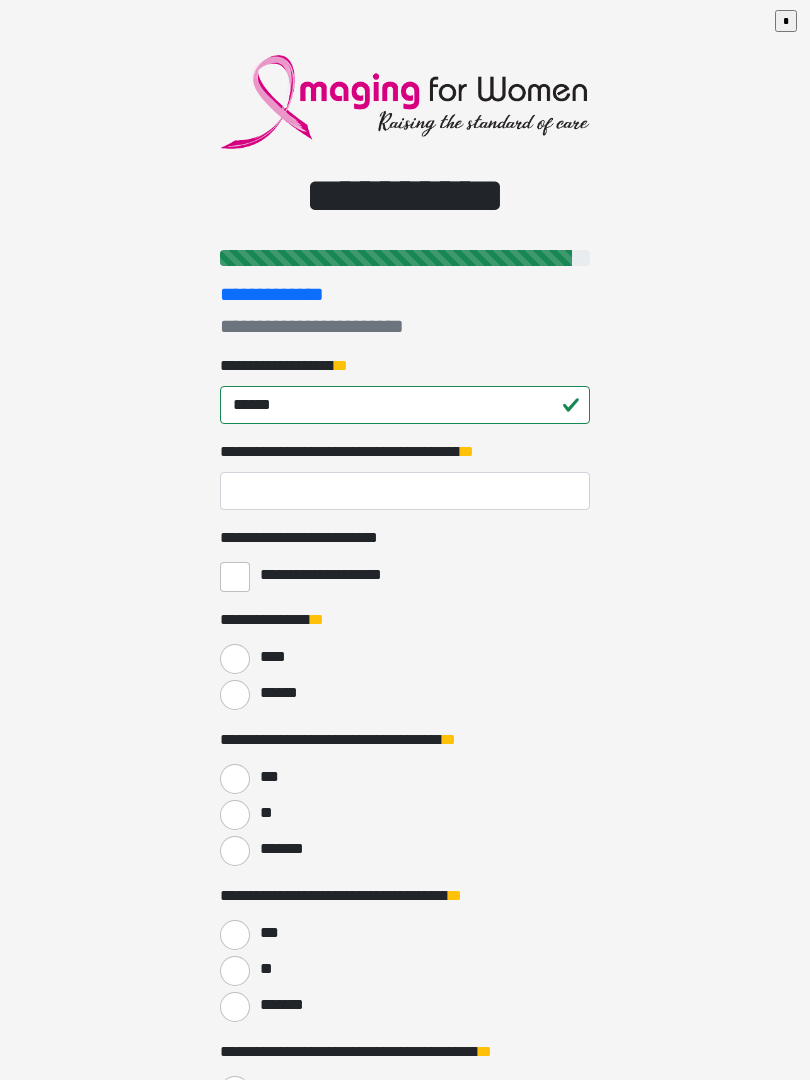 click on "**********" at bounding box center [235, 577] 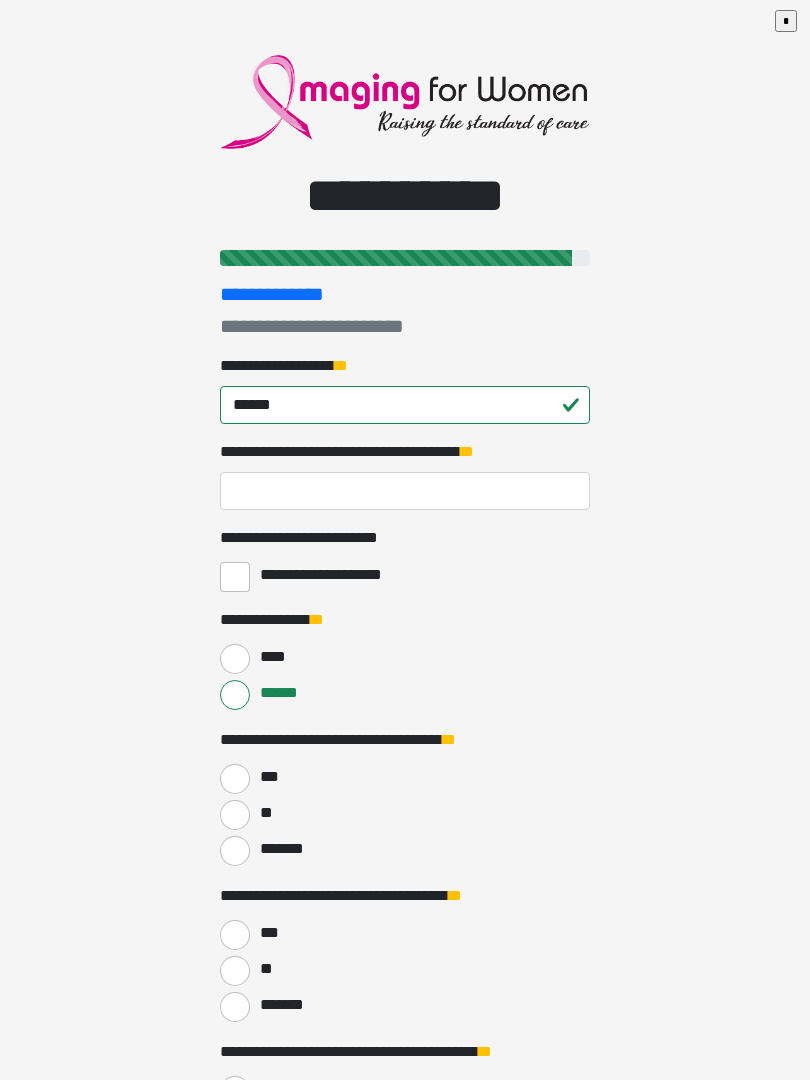 click on "***" at bounding box center (235, 779) 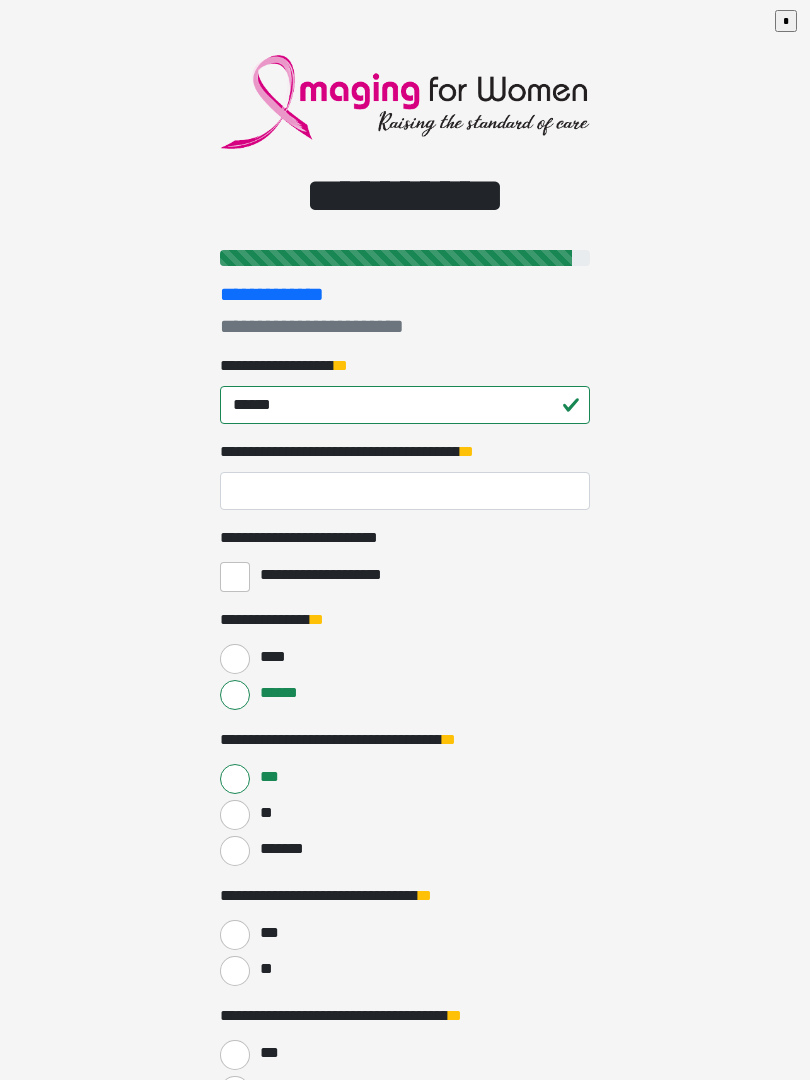 click on "**" at bounding box center [235, 971] 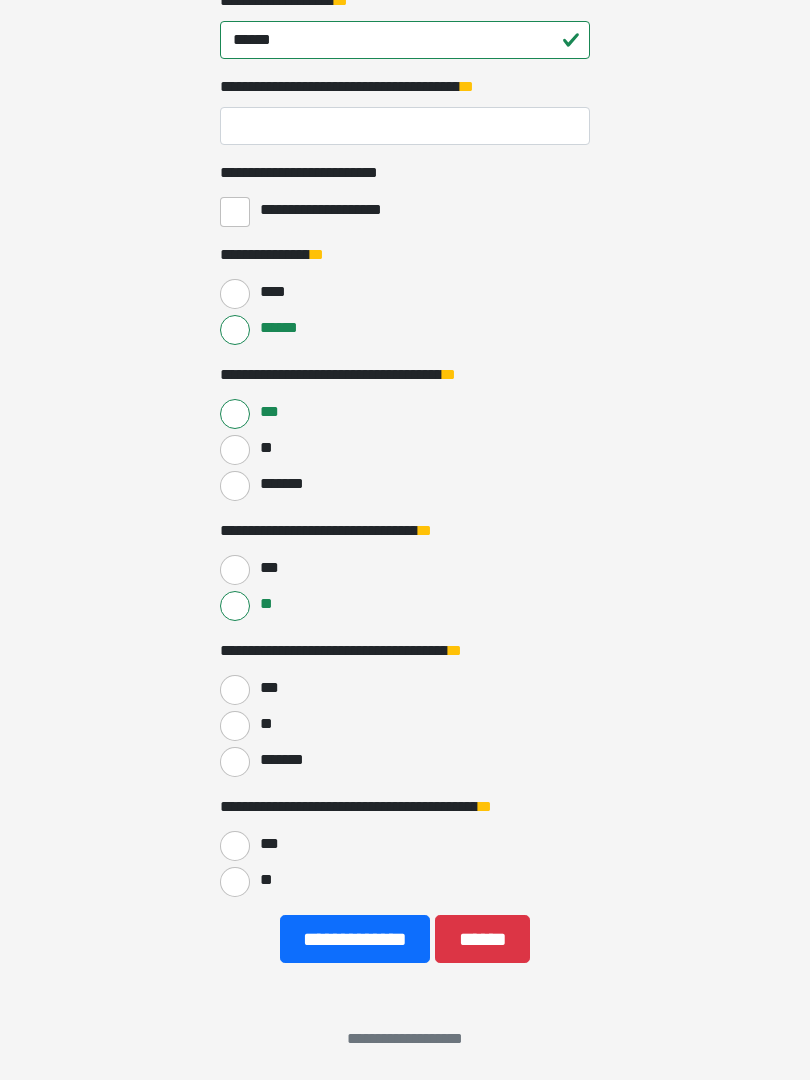 scroll, scrollTop: 367, scrollLeft: 0, axis: vertical 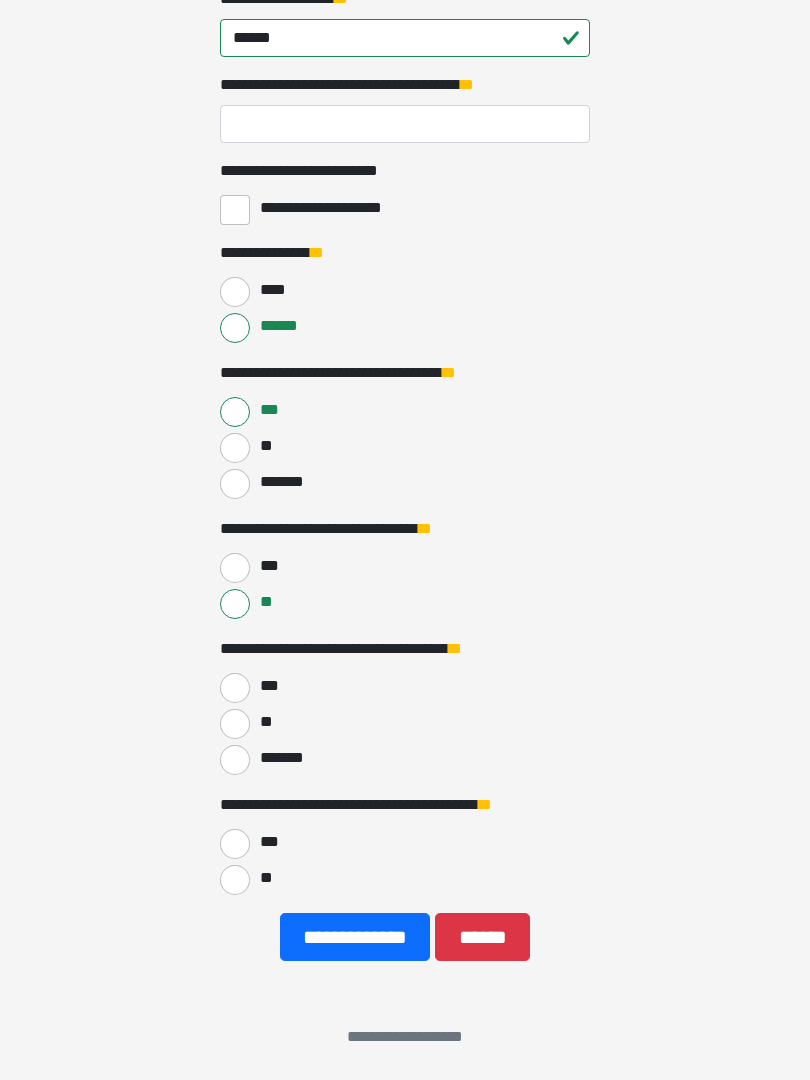 click on "**" at bounding box center (235, 724) 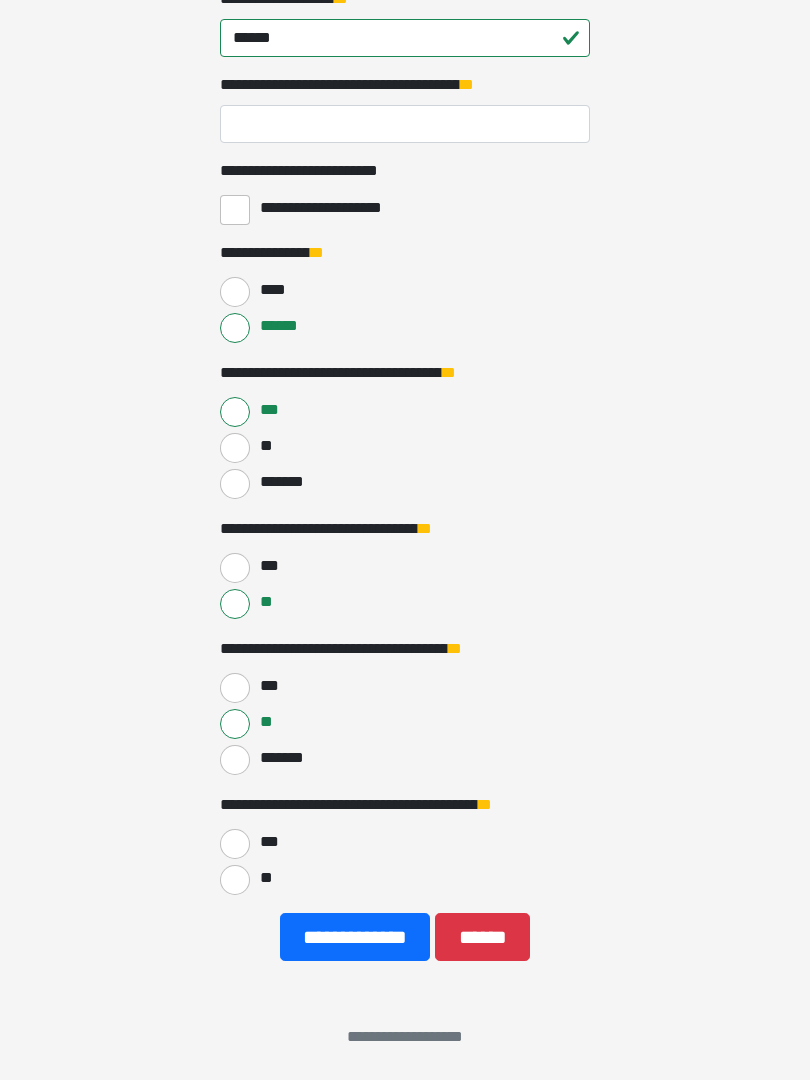 click on "**" at bounding box center [235, 880] 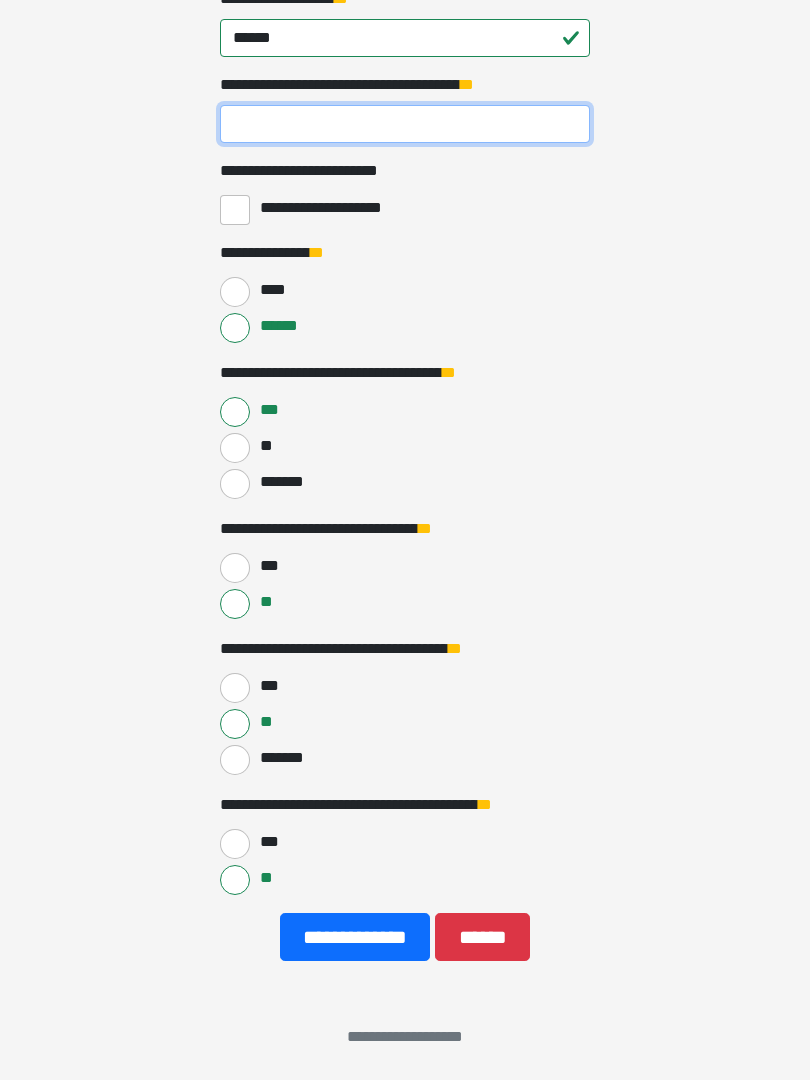 click on "**********" at bounding box center [405, 124] 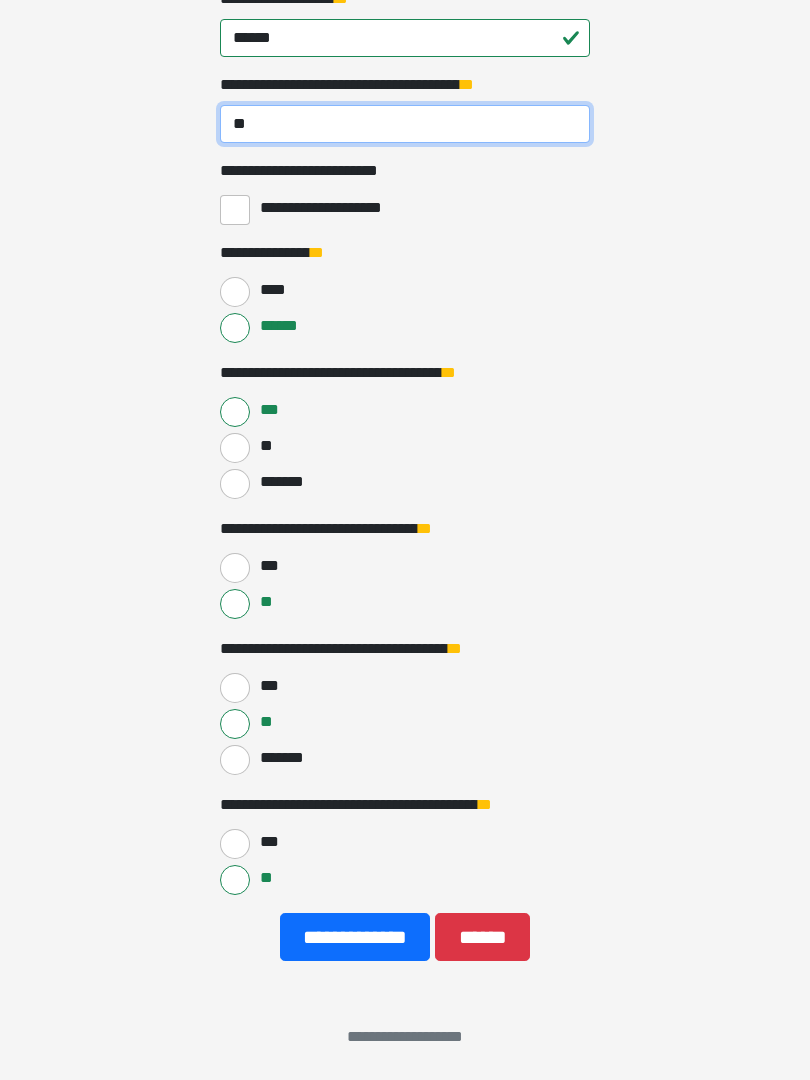 type on "***" 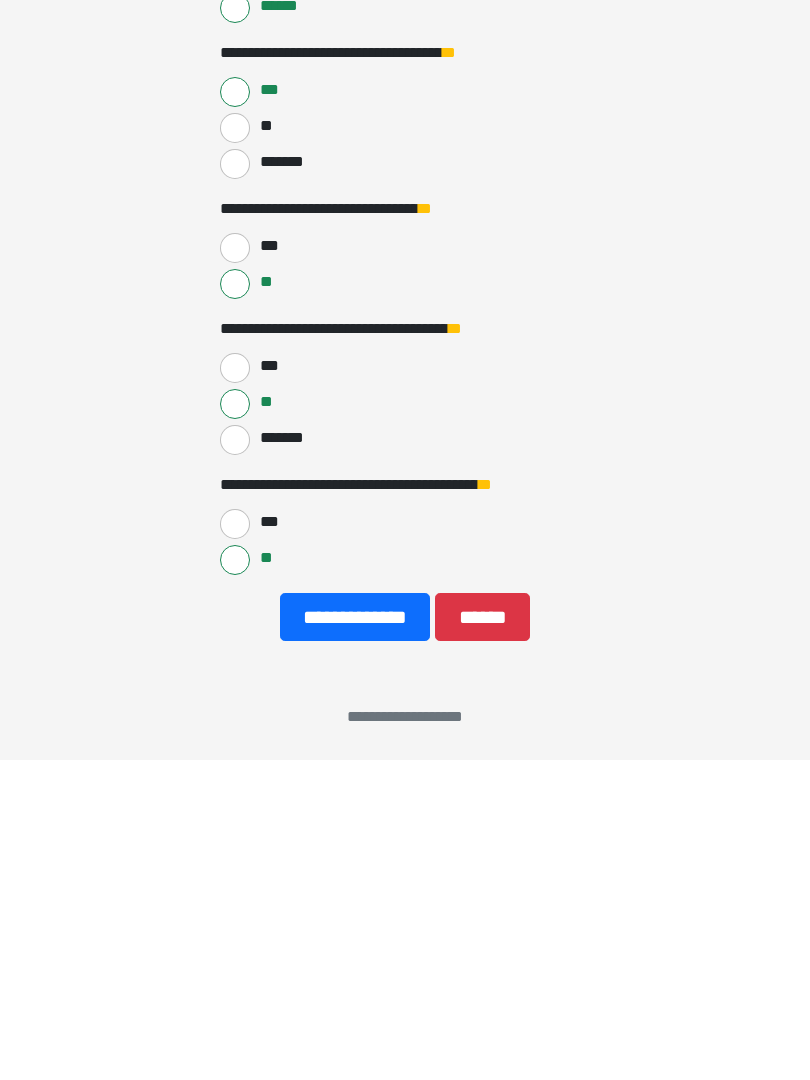 click on "**********" at bounding box center (355, 937) 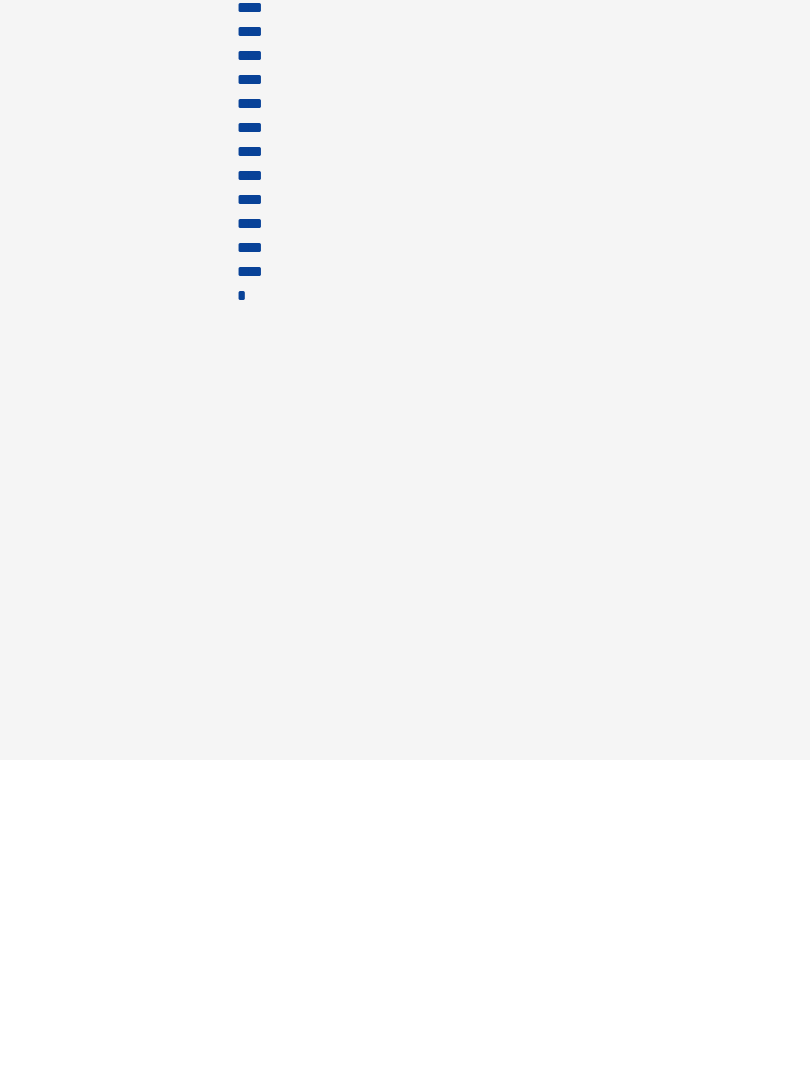 scroll, scrollTop: 0, scrollLeft: 0, axis: both 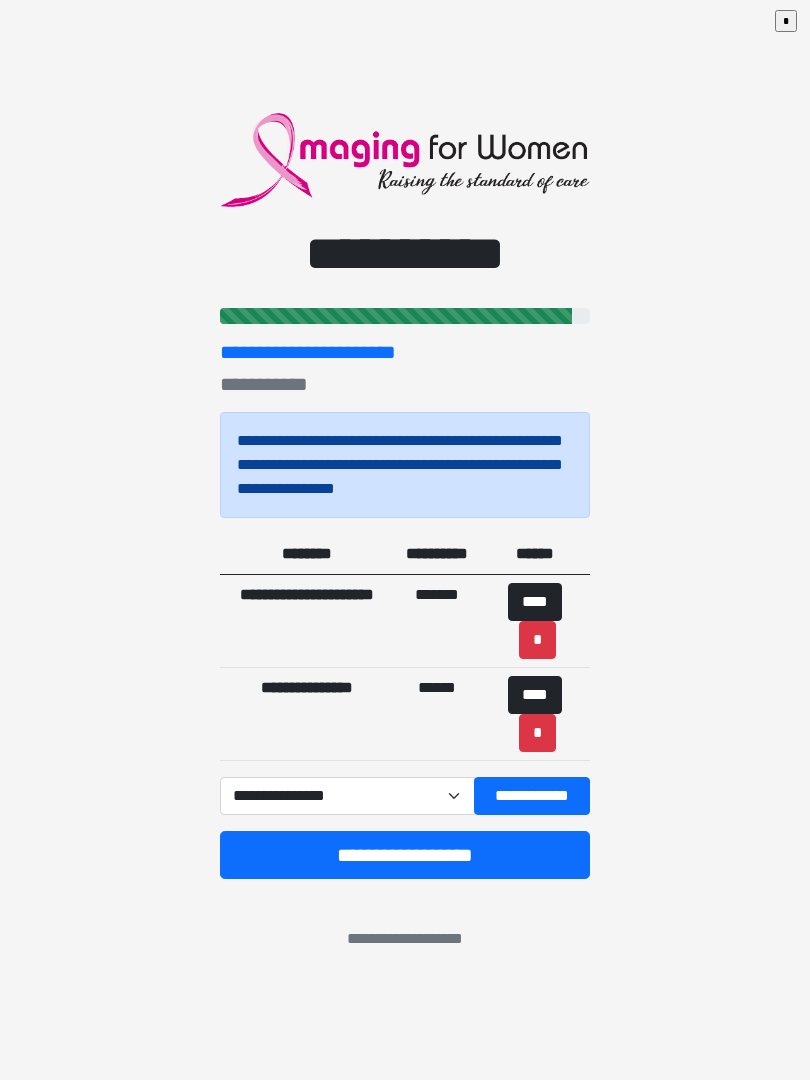 click on "**********" at bounding box center (405, 855) 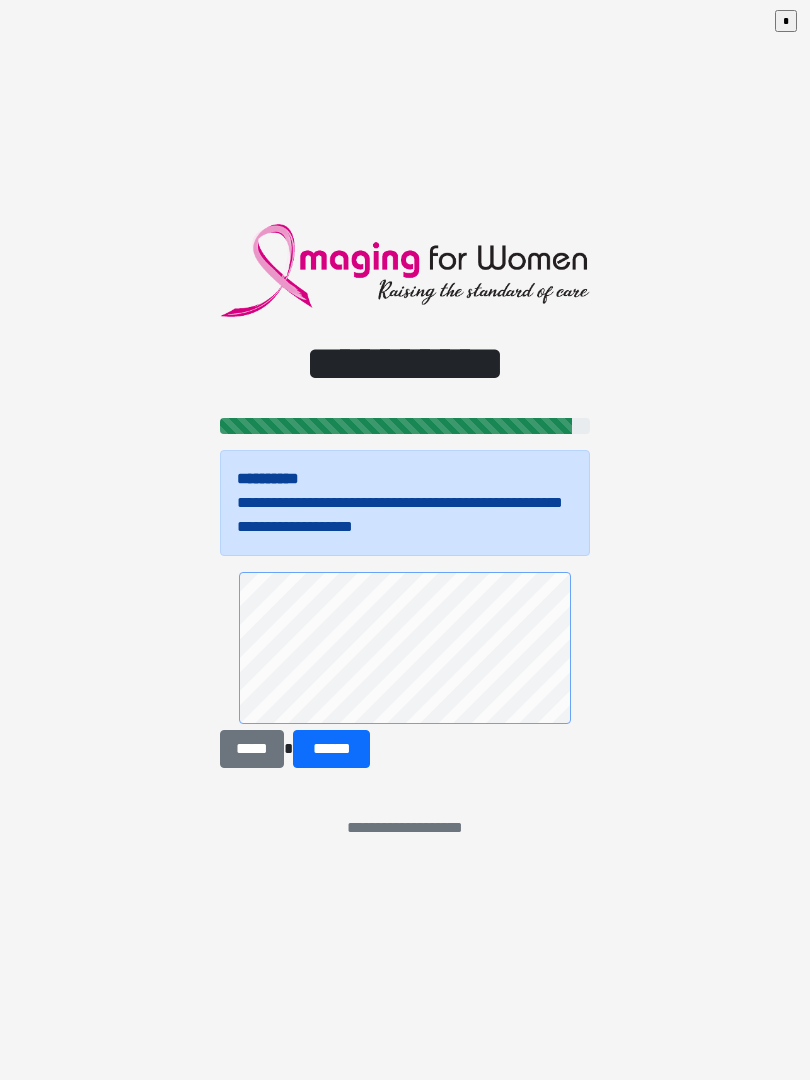 click on "******" at bounding box center (331, 749) 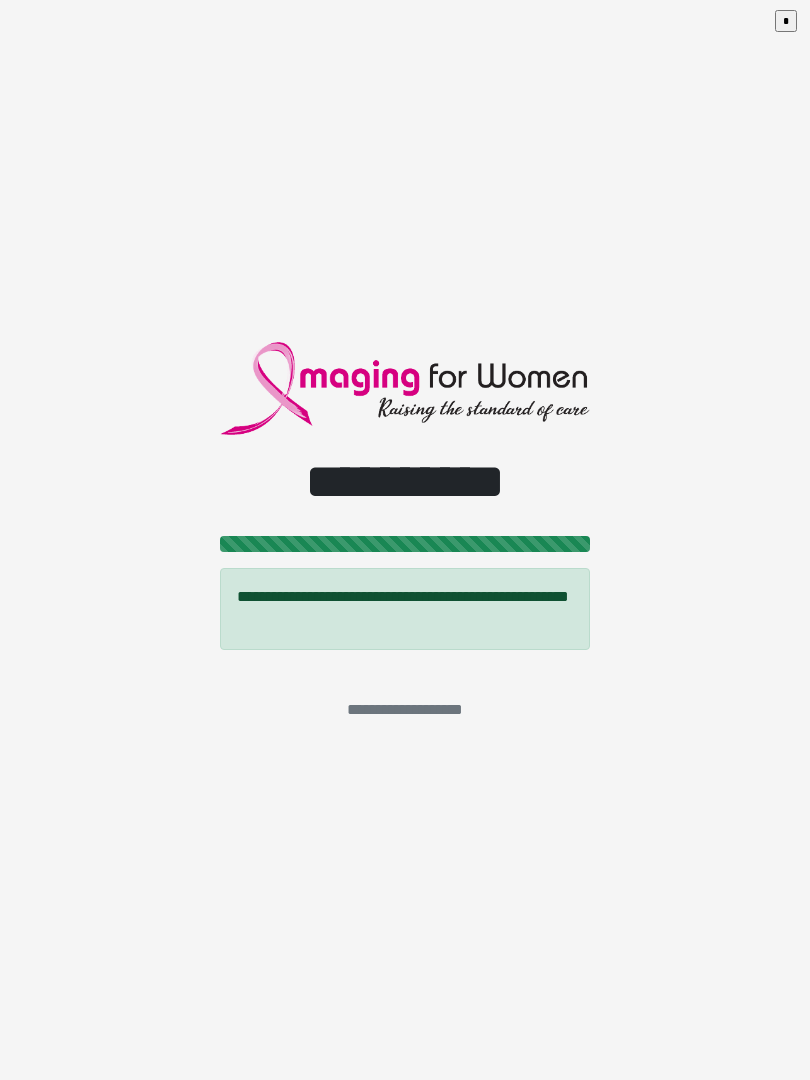 click on "**********" at bounding box center (405, 540) 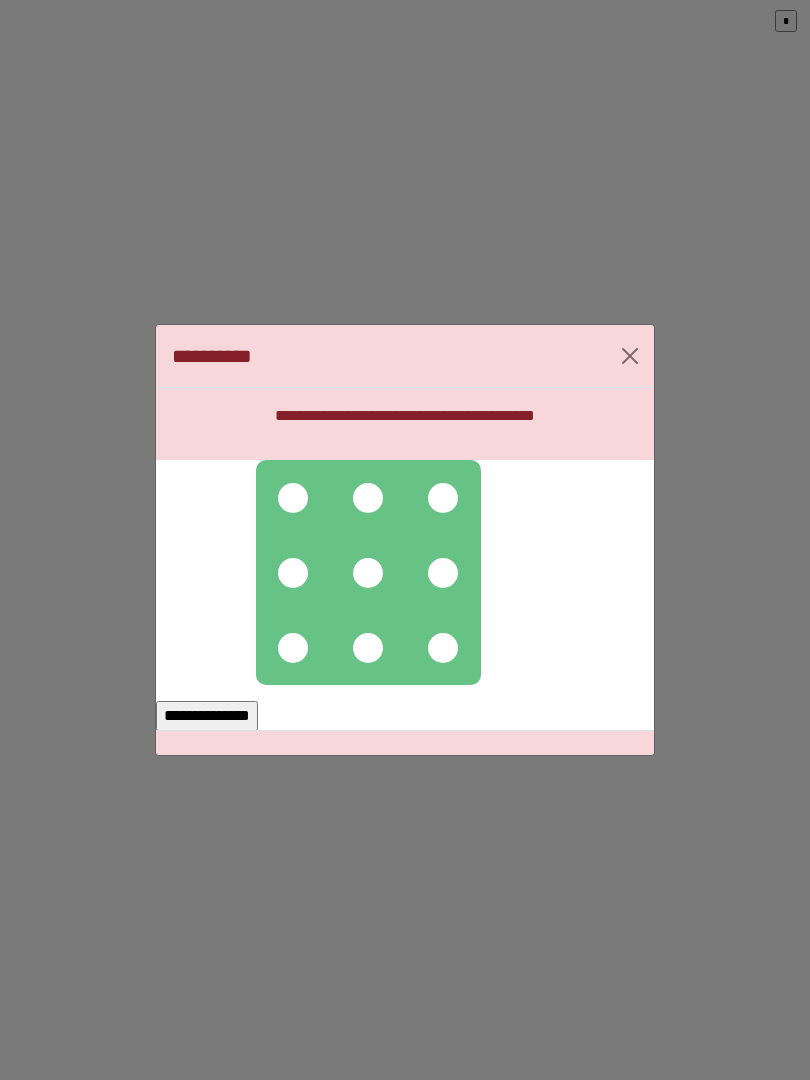 click at bounding box center (368, 573) 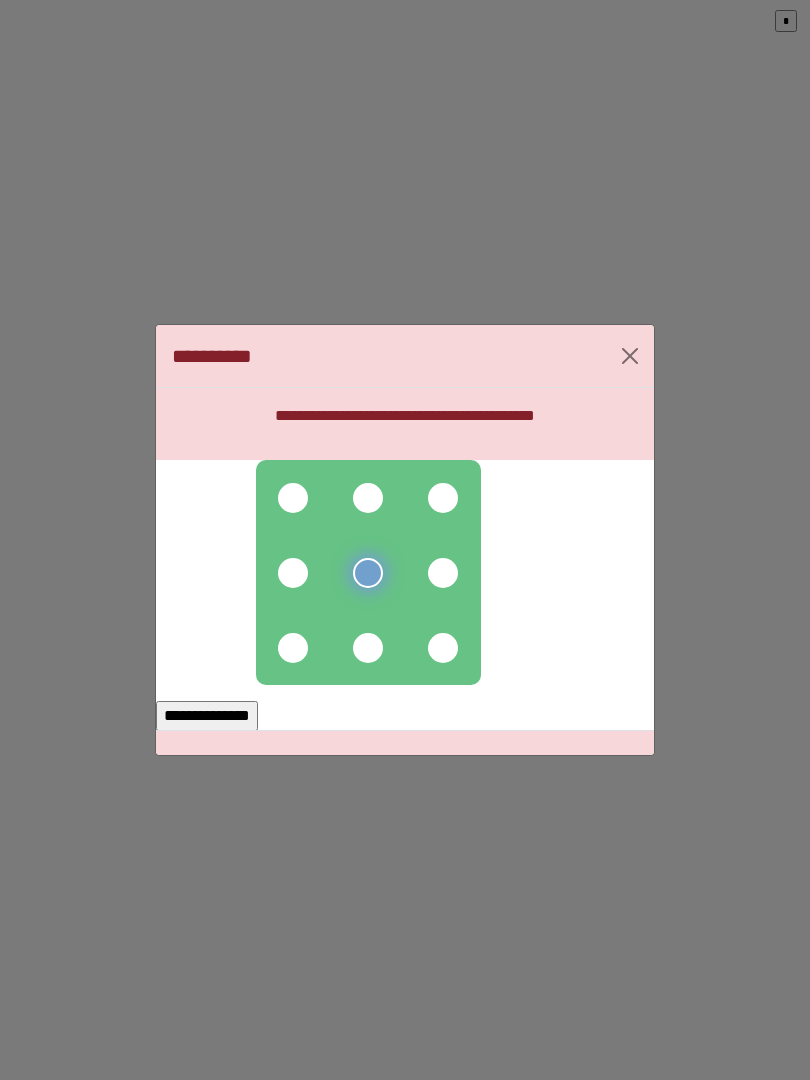click at bounding box center [368, 498] 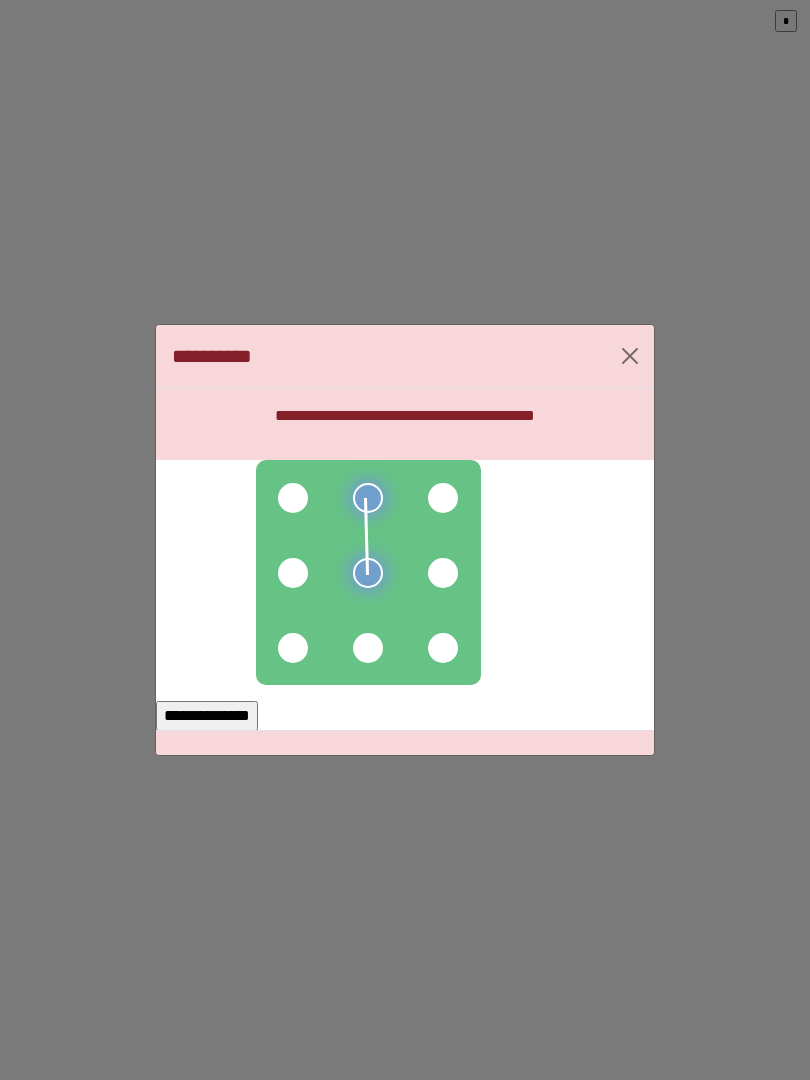 click at bounding box center [293, 498] 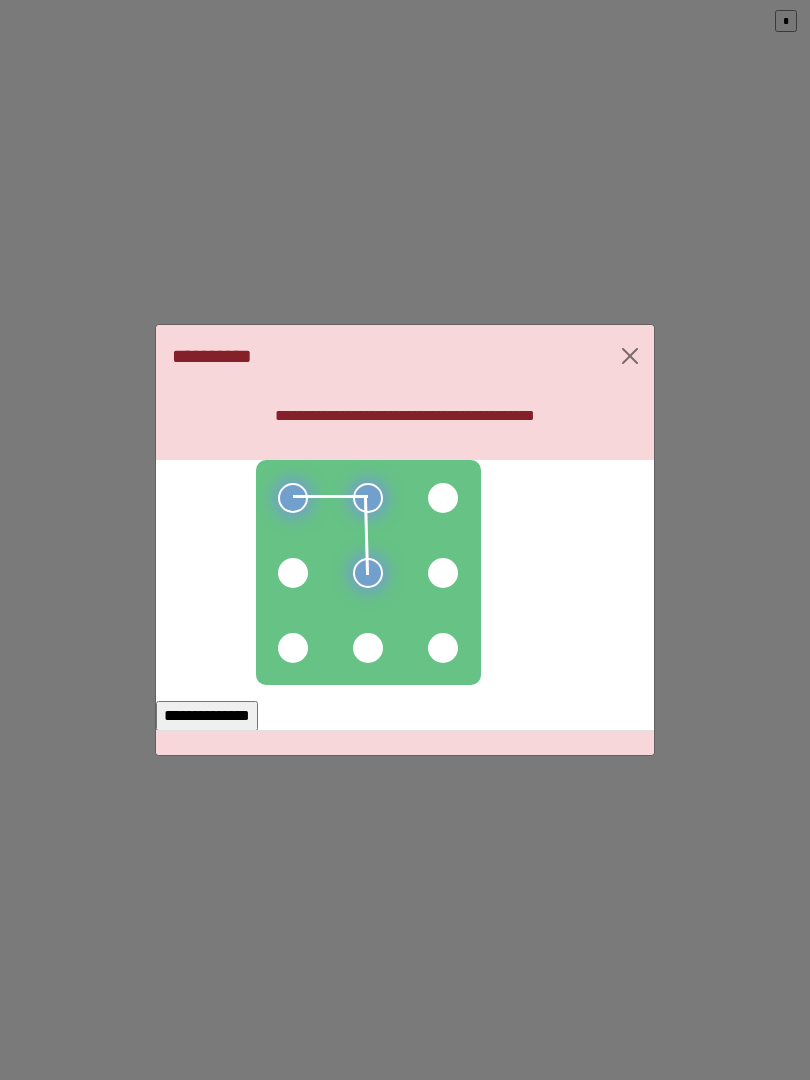 click at bounding box center [368, 572] 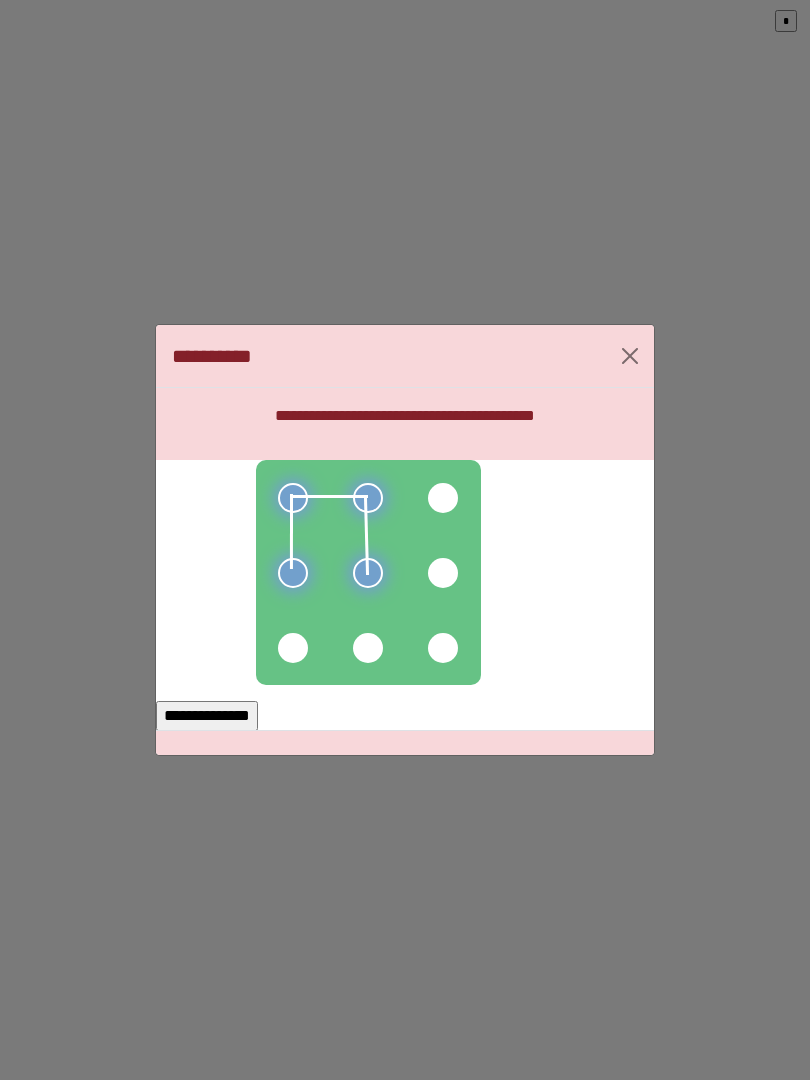 click at bounding box center (293, 648) 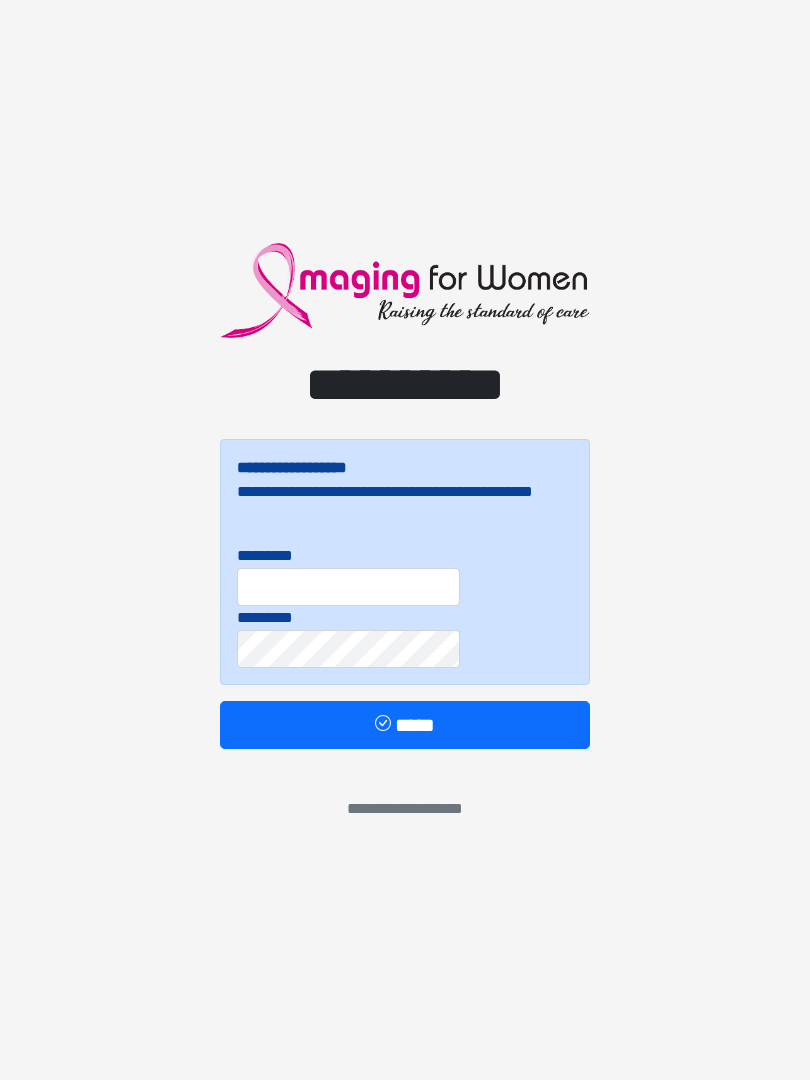 scroll, scrollTop: 0, scrollLeft: 0, axis: both 